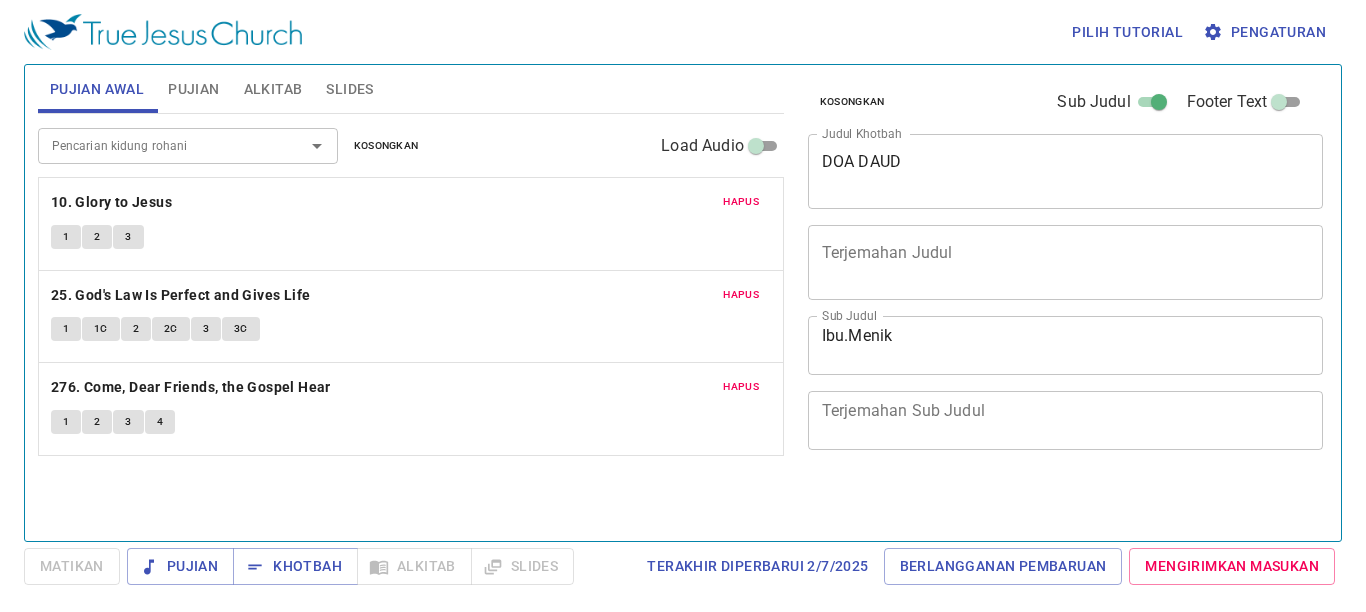 scroll, scrollTop: 0, scrollLeft: 0, axis: both 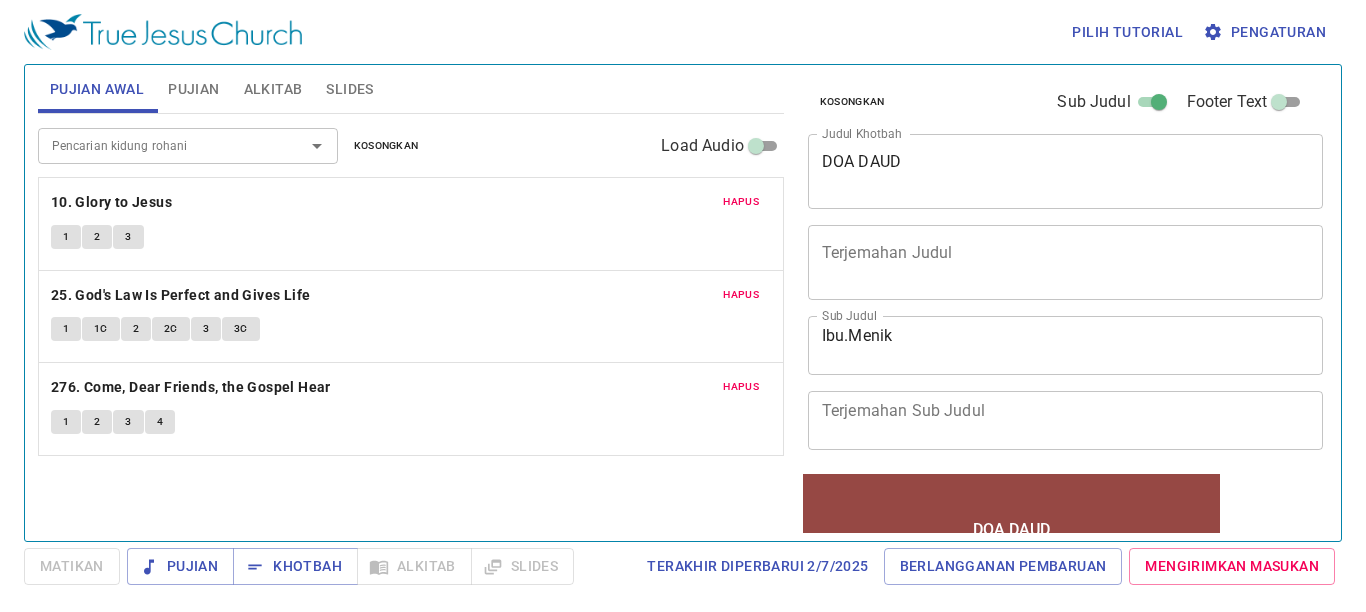 click on "Pujian Awal" at bounding box center [97, 89] 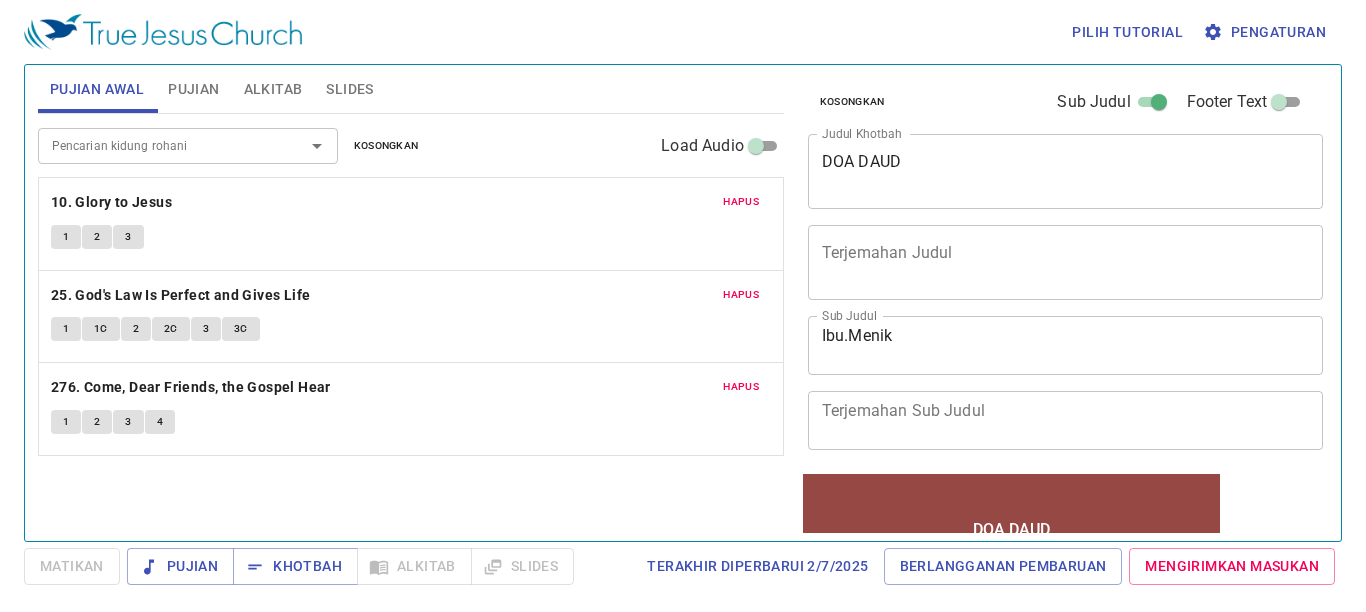 click on "Hapus" at bounding box center [741, 295] 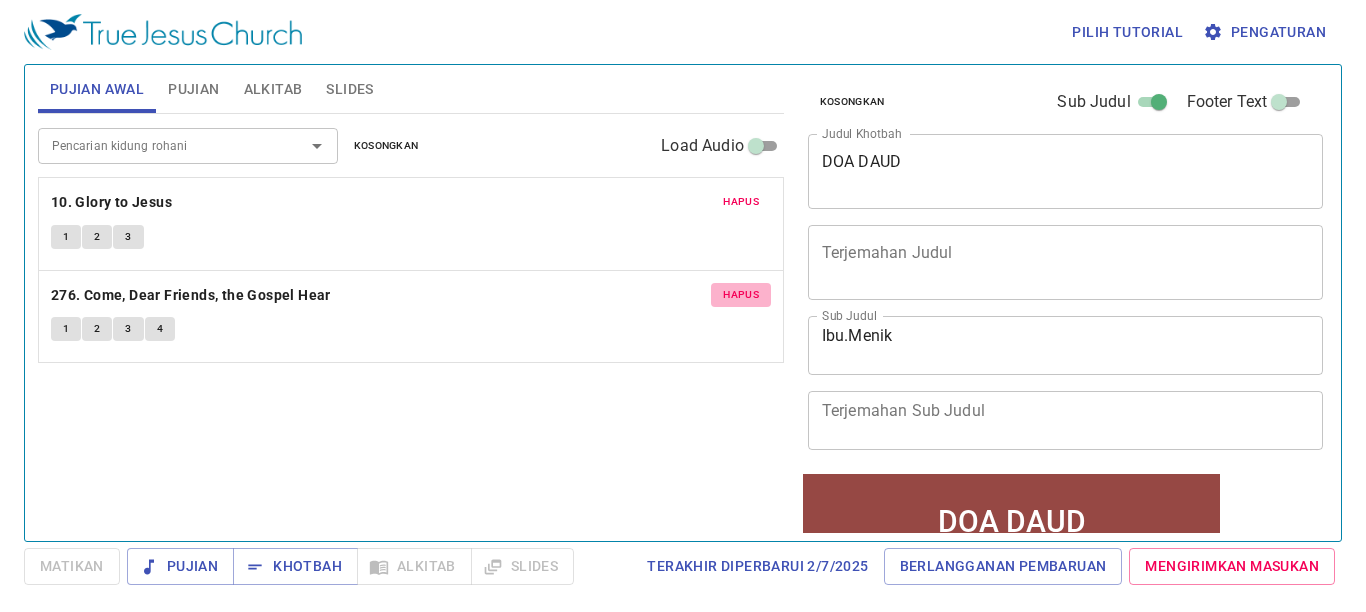 click on "Hapus" at bounding box center [741, 295] 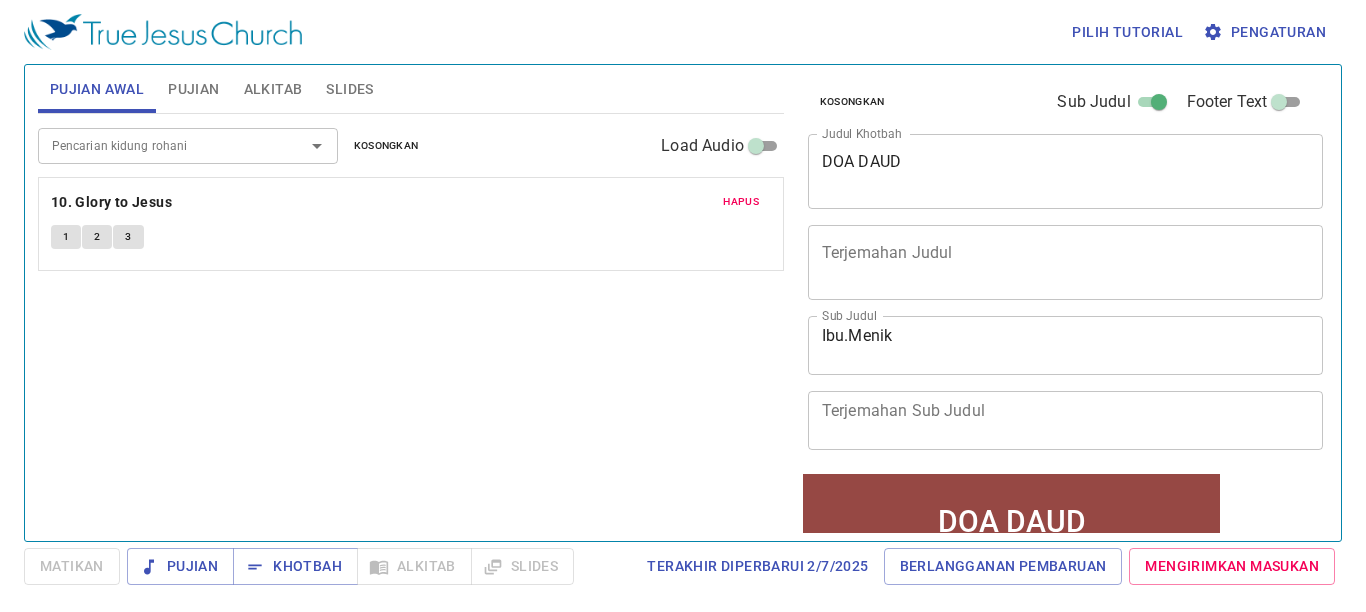 click on "Pencarian kidung rohani" at bounding box center (188, 145) 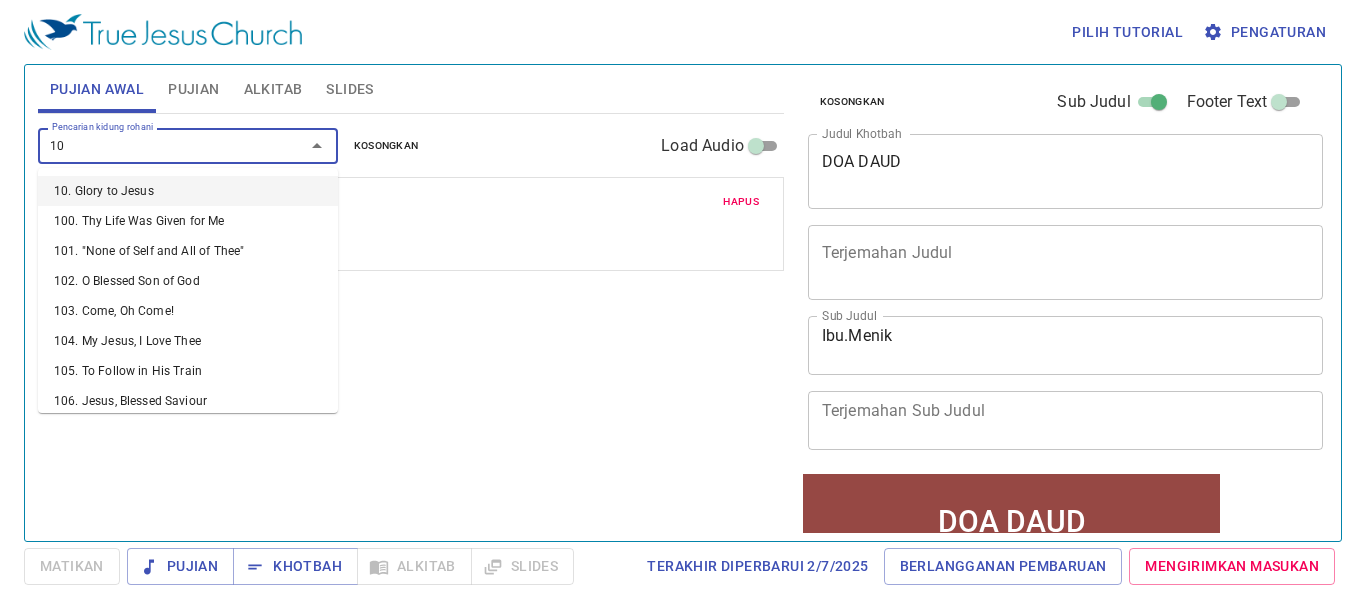 type on "107" 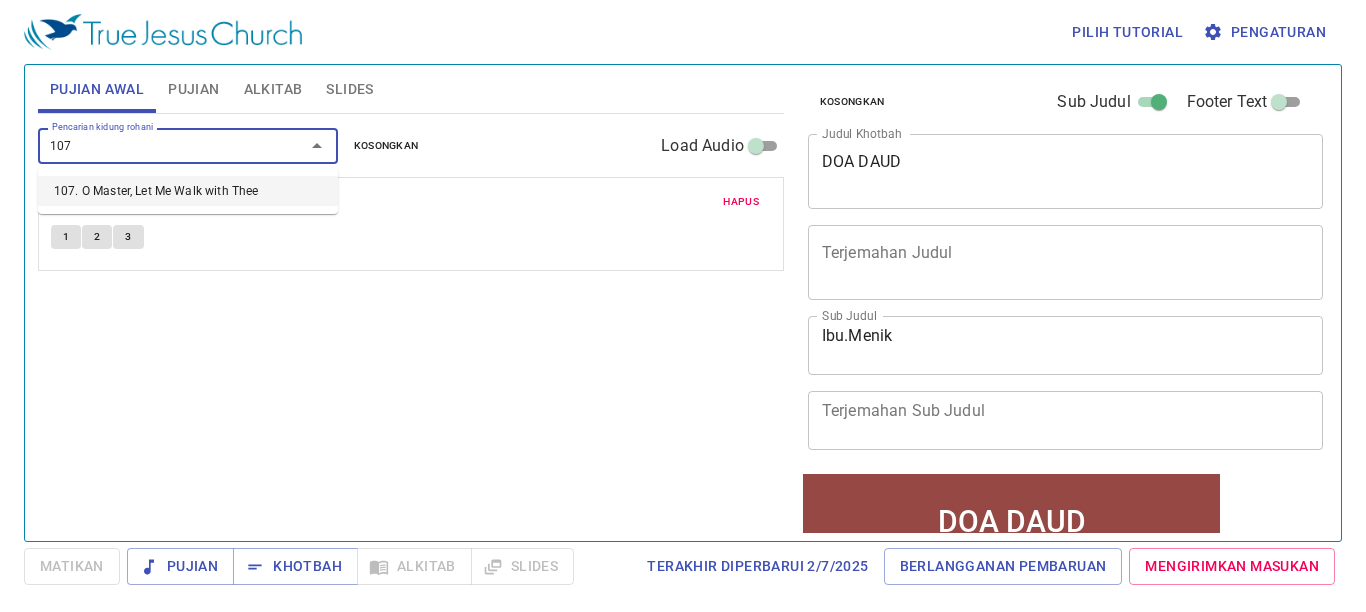 type 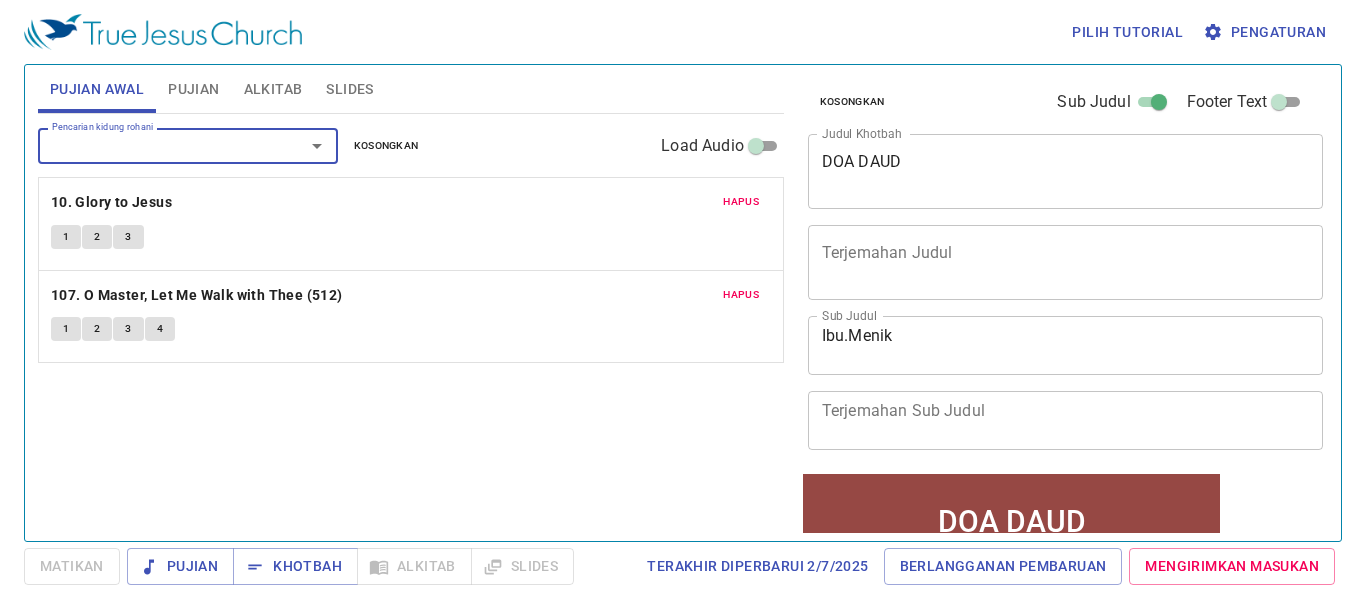 click on "Footer Text" at bounding box center [1279, 106] 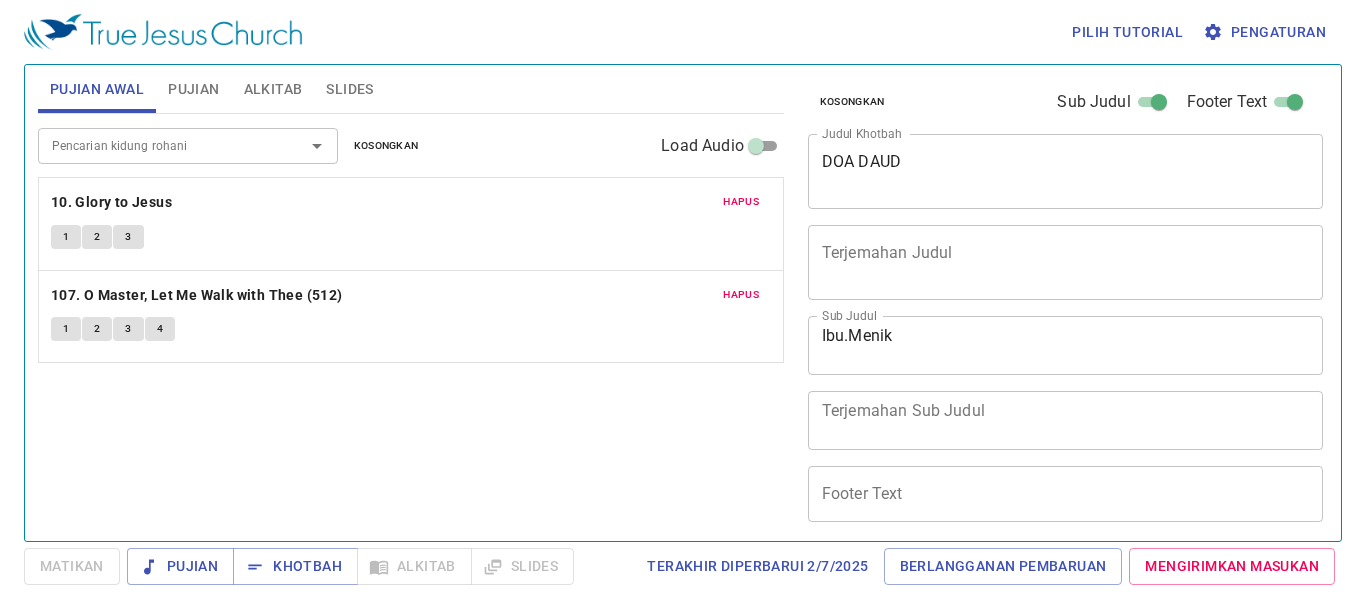 click on "Pengaturan" at bounding box center [1266, 32] 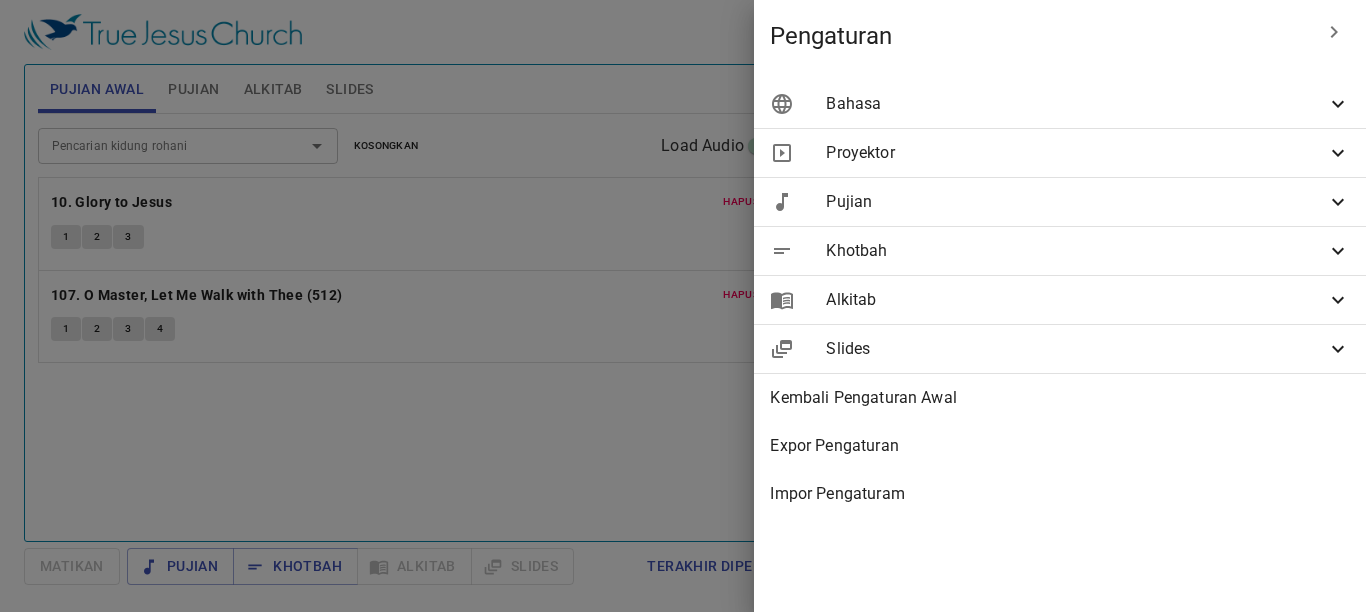 click on "Bahasa" at bounding box center [1076, 104] 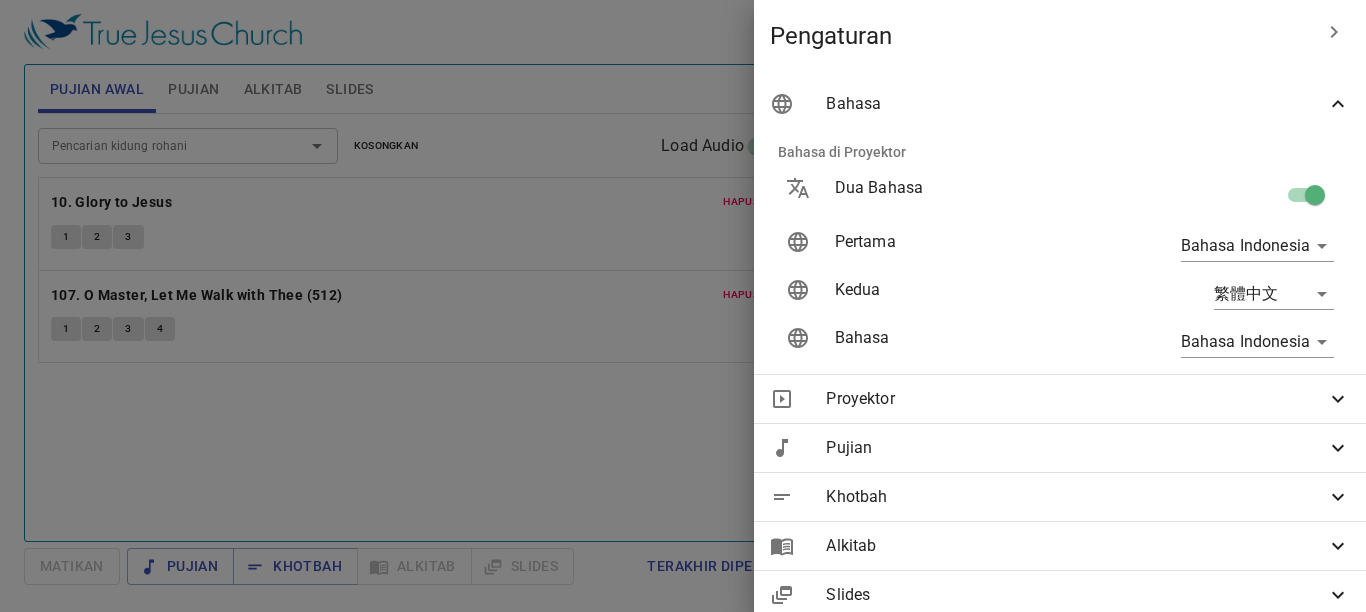 click at bounding box center (1315, 199) 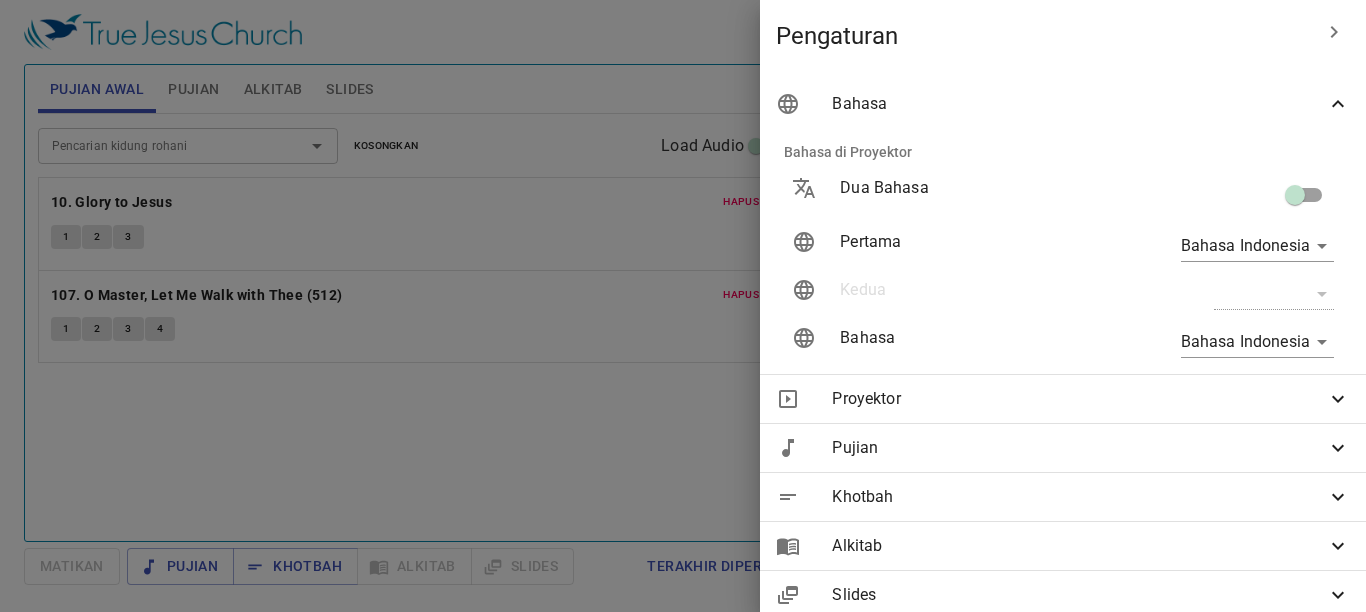click at bounding box center (683, 306) 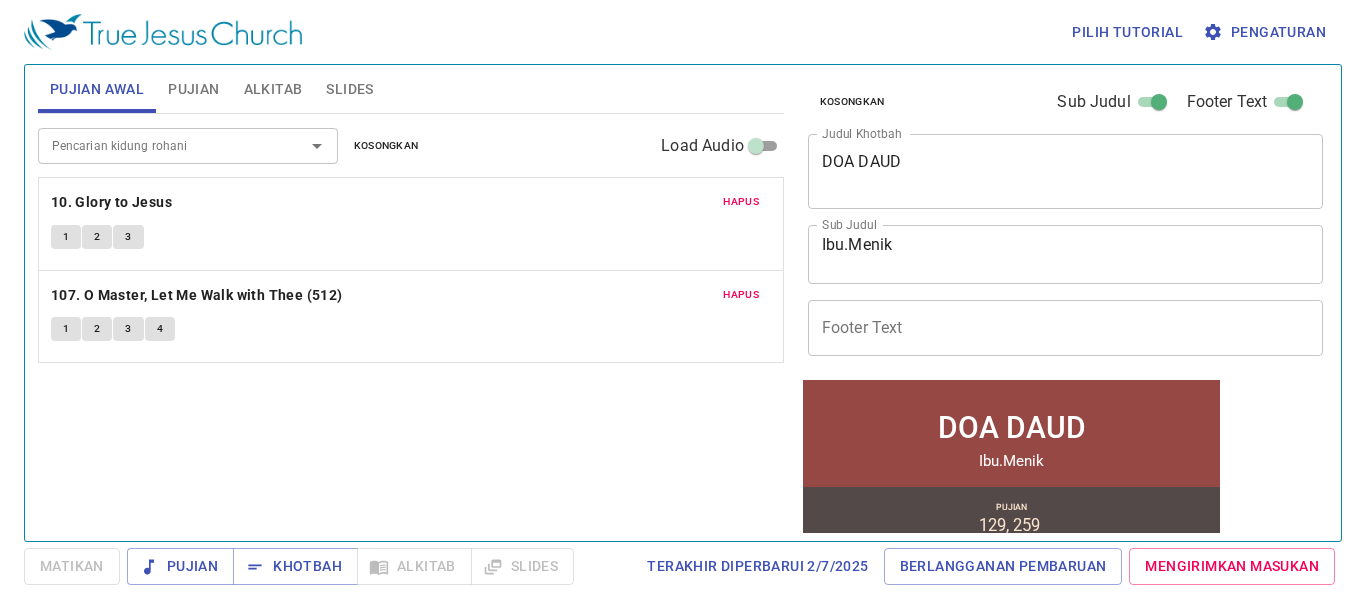 click on "Ibu.Menik" at bounding box center (1066, 254) 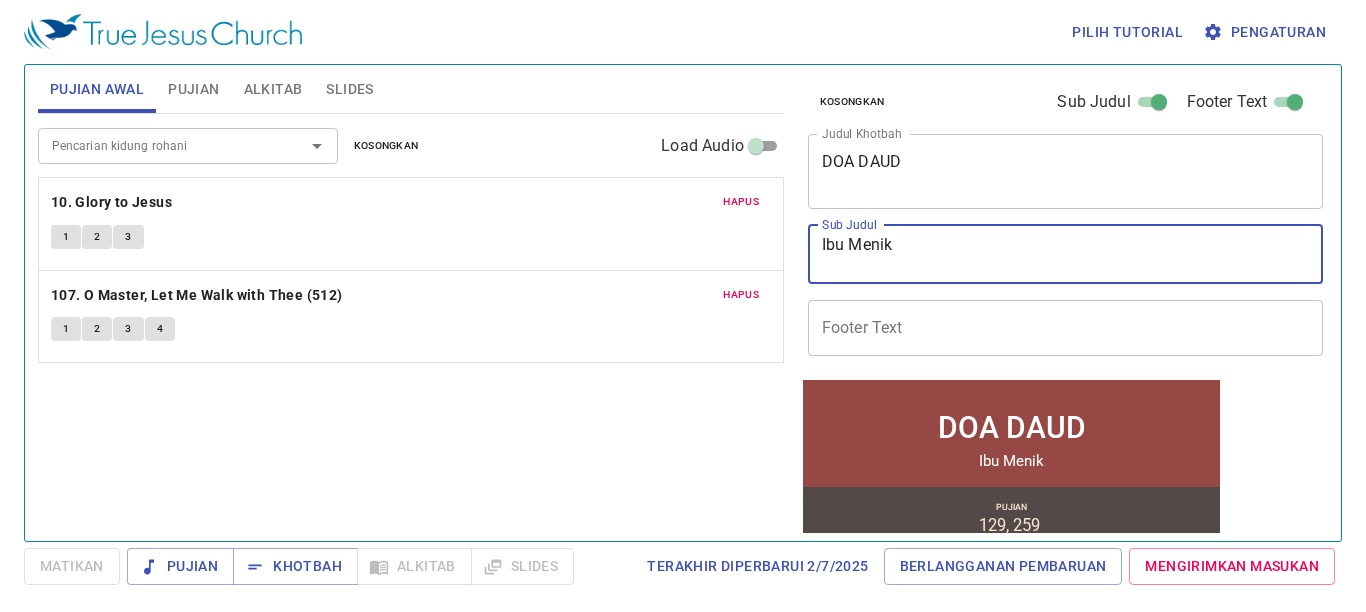 type on "Ibu Menik" 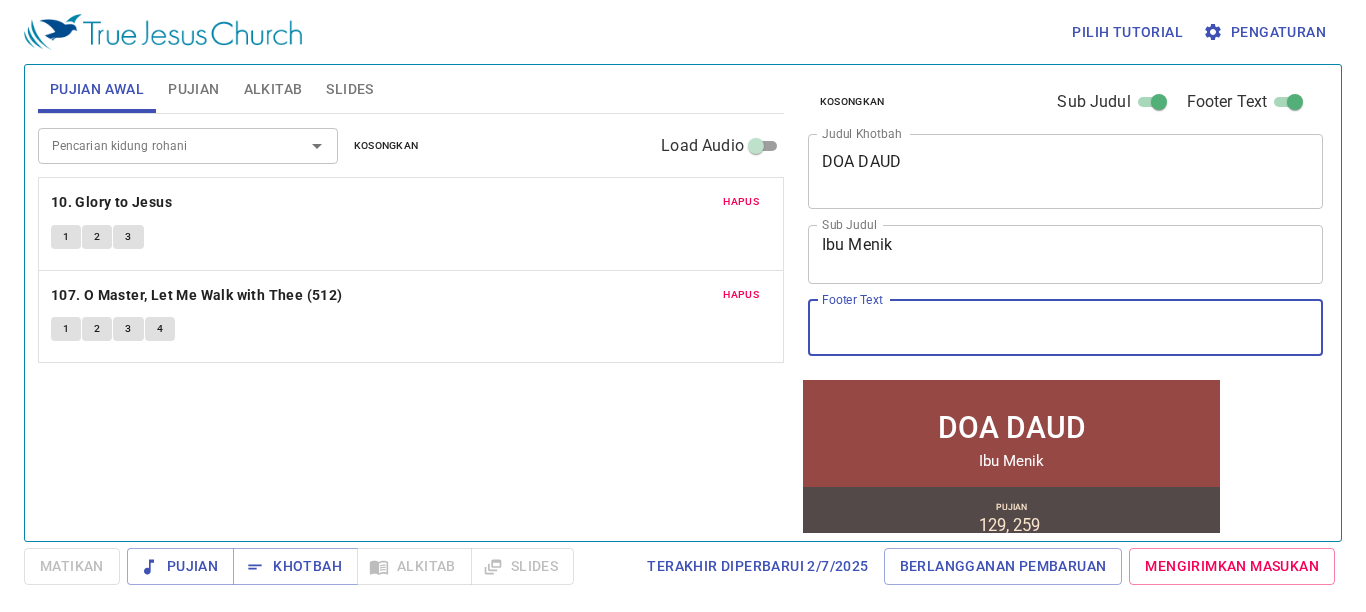 click on "Footer Text" at bounding box center [1066, 328] 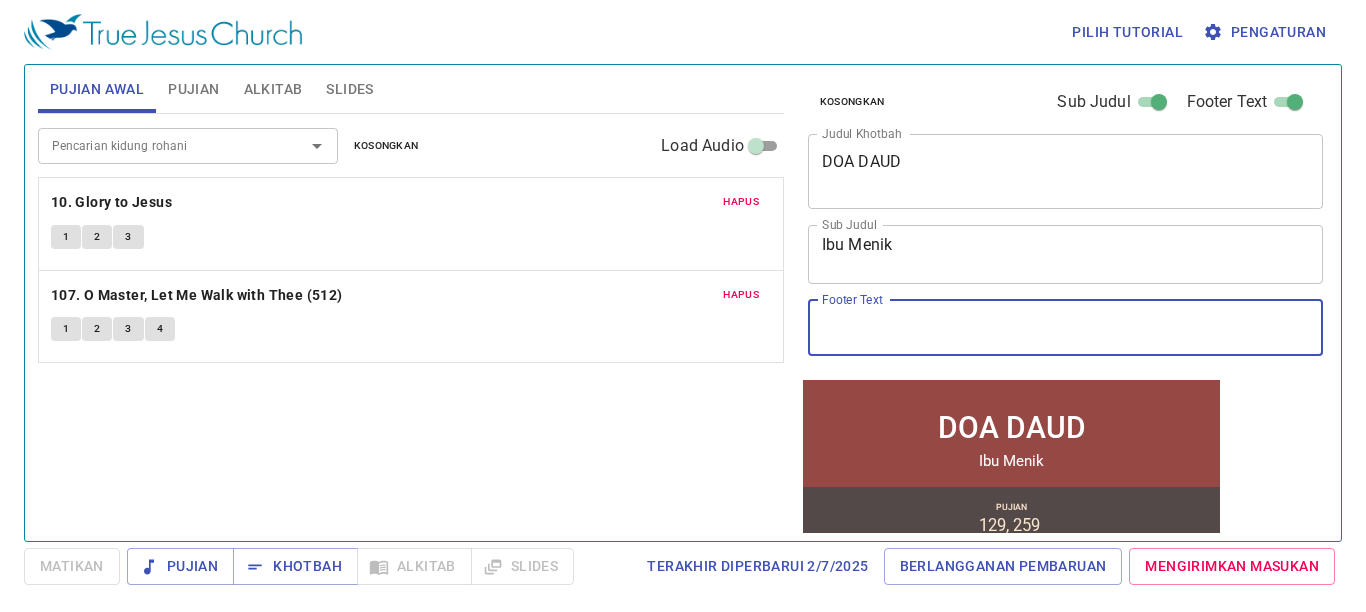 type on "Ibadah Sabat - Gereja Yesus Sejati Cilacap" 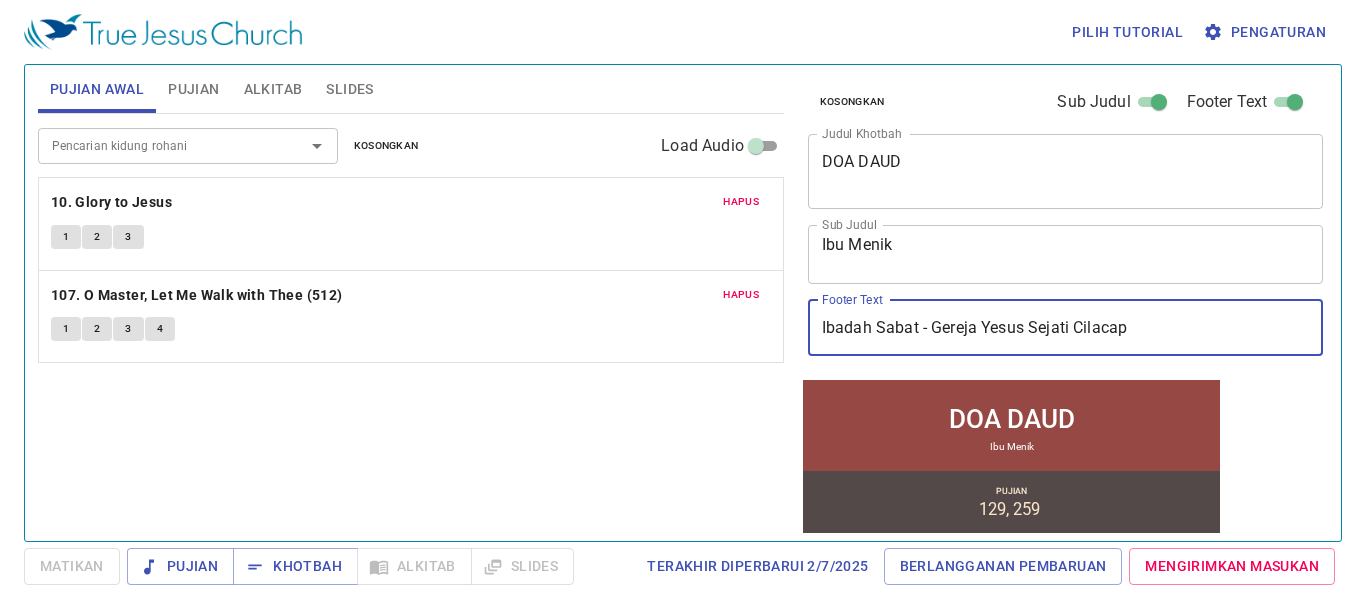 click on "Pencarian kidung rohani Pencarian kidung rohani   Kosongkan Load Audio Hapus 10. Glory to Jesus   1 2 3 Hapus 107. O Master, Let Me Walk with Thee (512)   1 2 3 4" at bounding box center [411, 319] 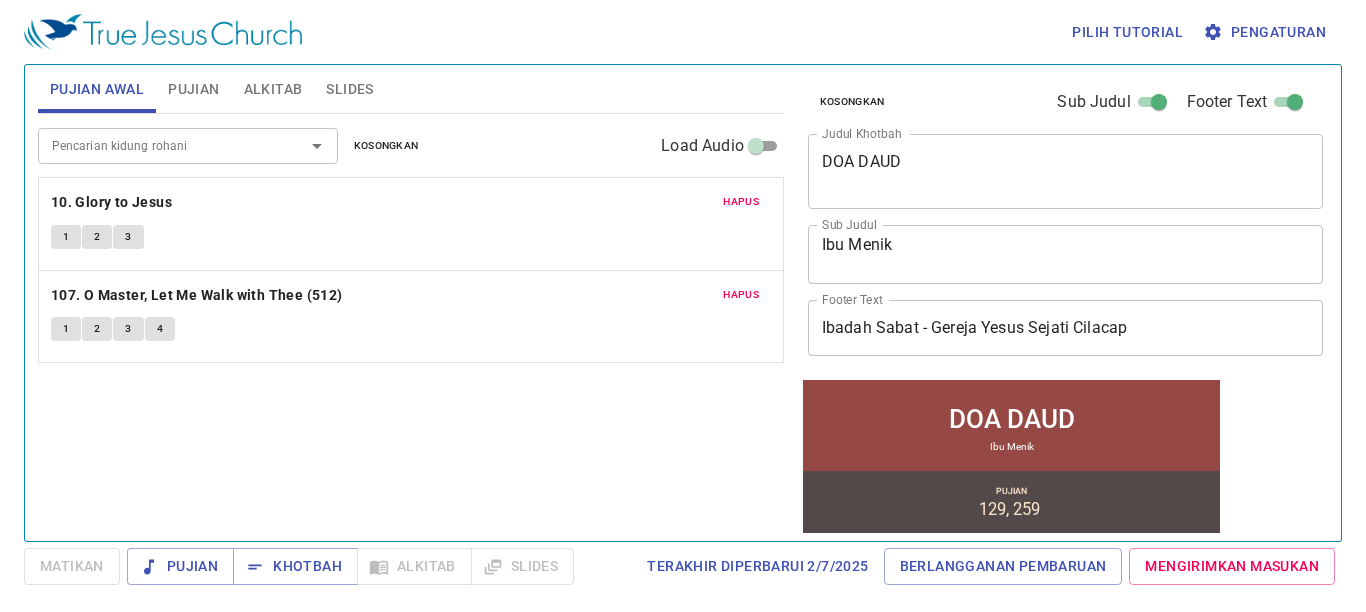 click on "Pujian" at bounding box center (193, 89) 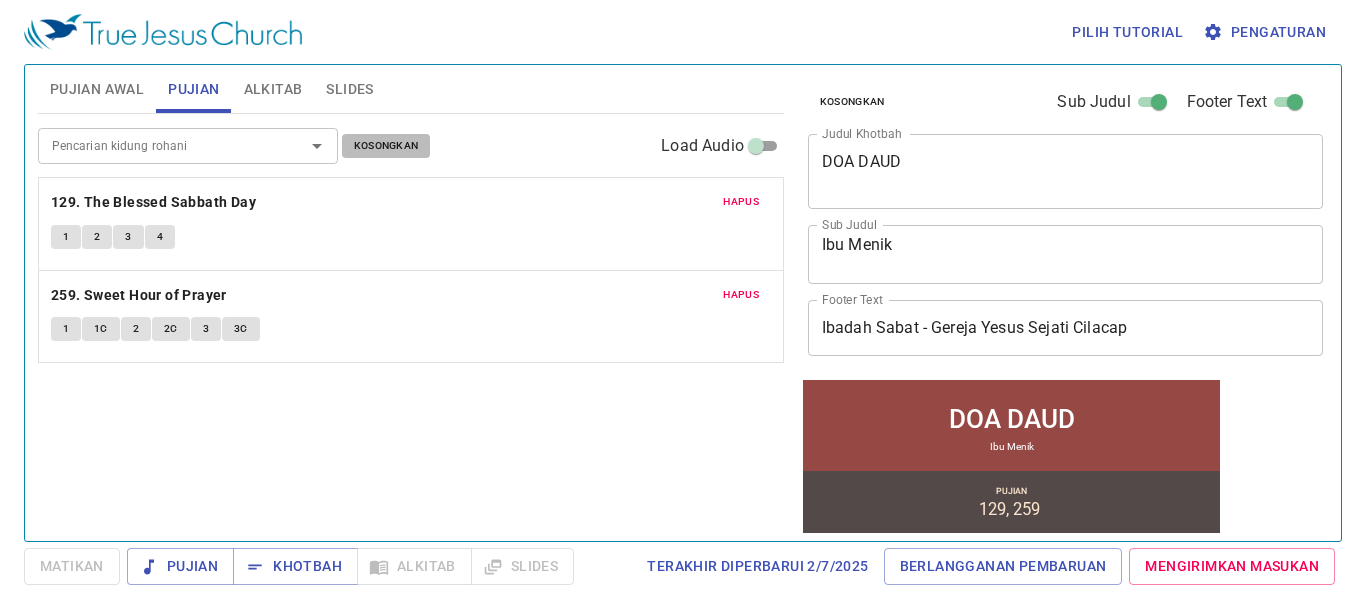 click on "Kosongkan" at bounding box center [386, 146] 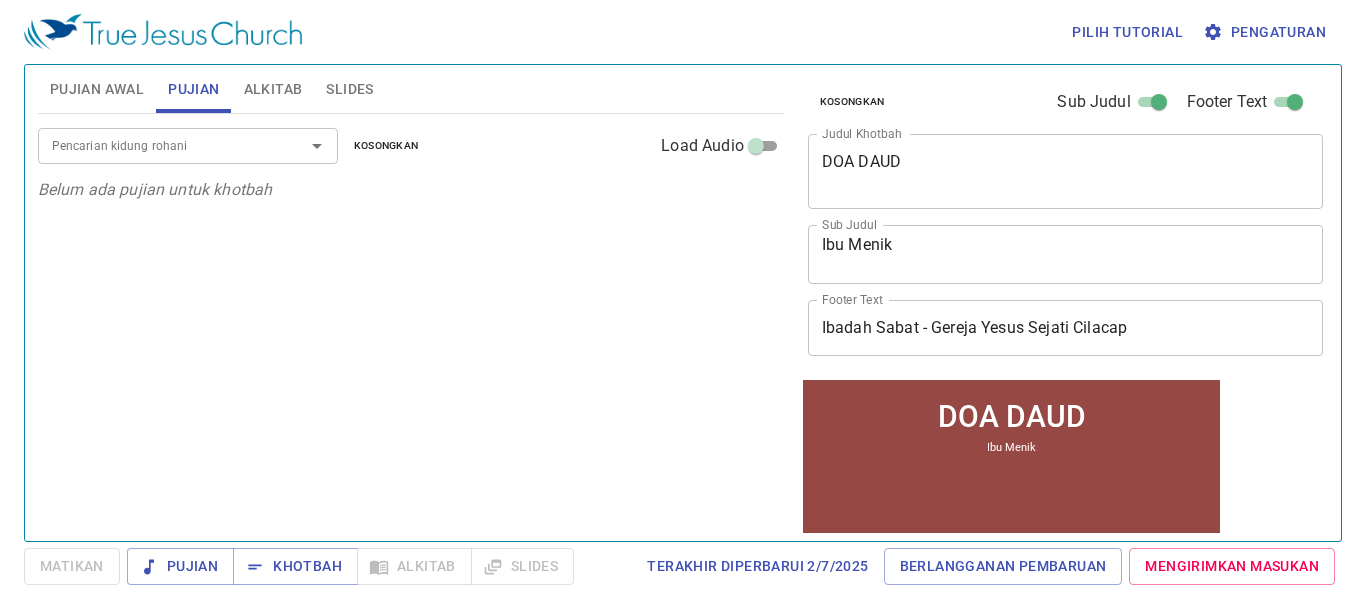 click on "Alkitab" at bounding box center [273, 89] 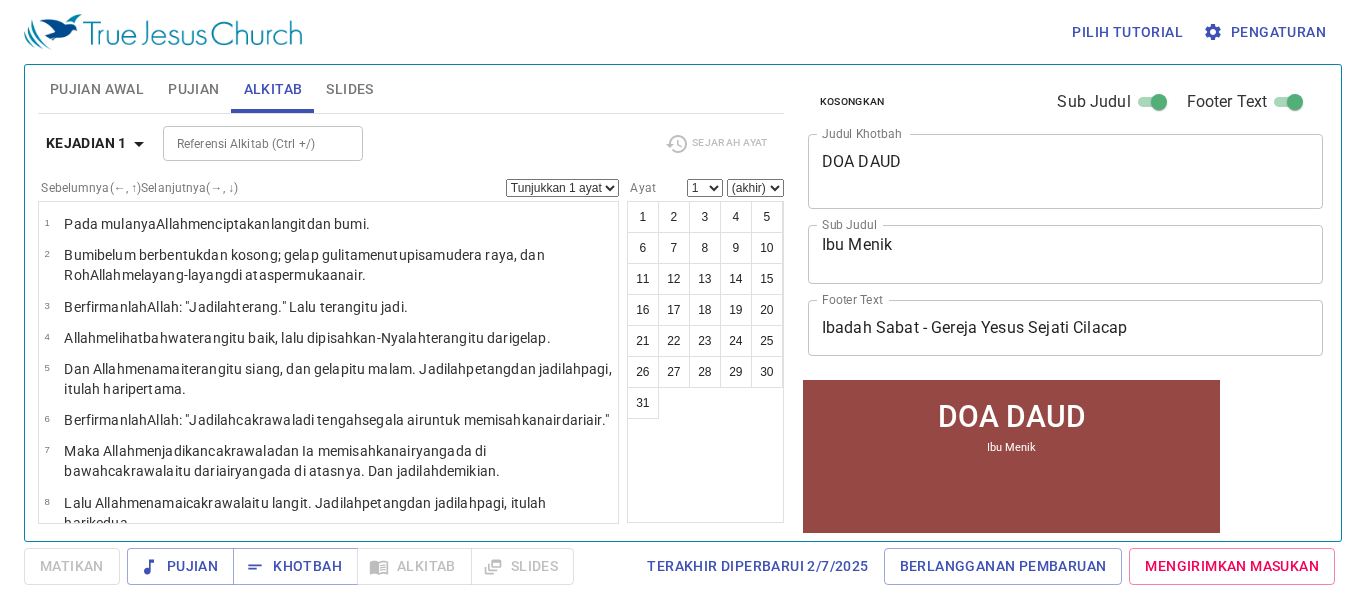 click on "Pujian Awal" at bounding box center [97, 89] 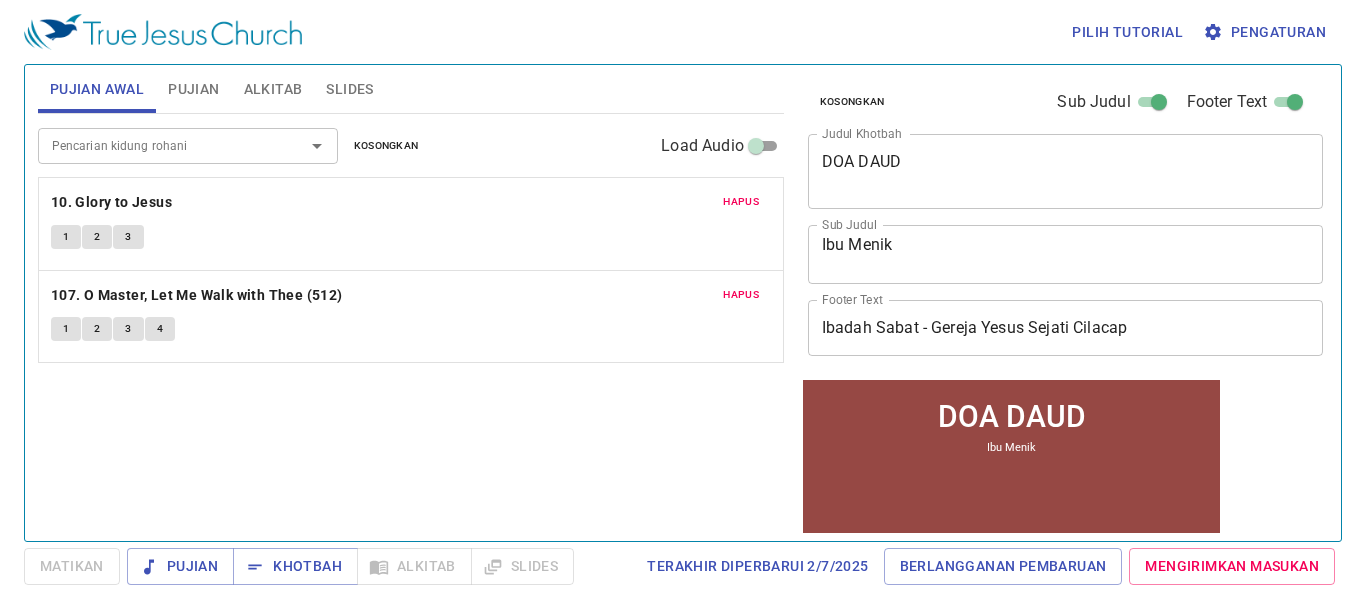 click on "Pujian Awal" at bounding box center [97, 89] 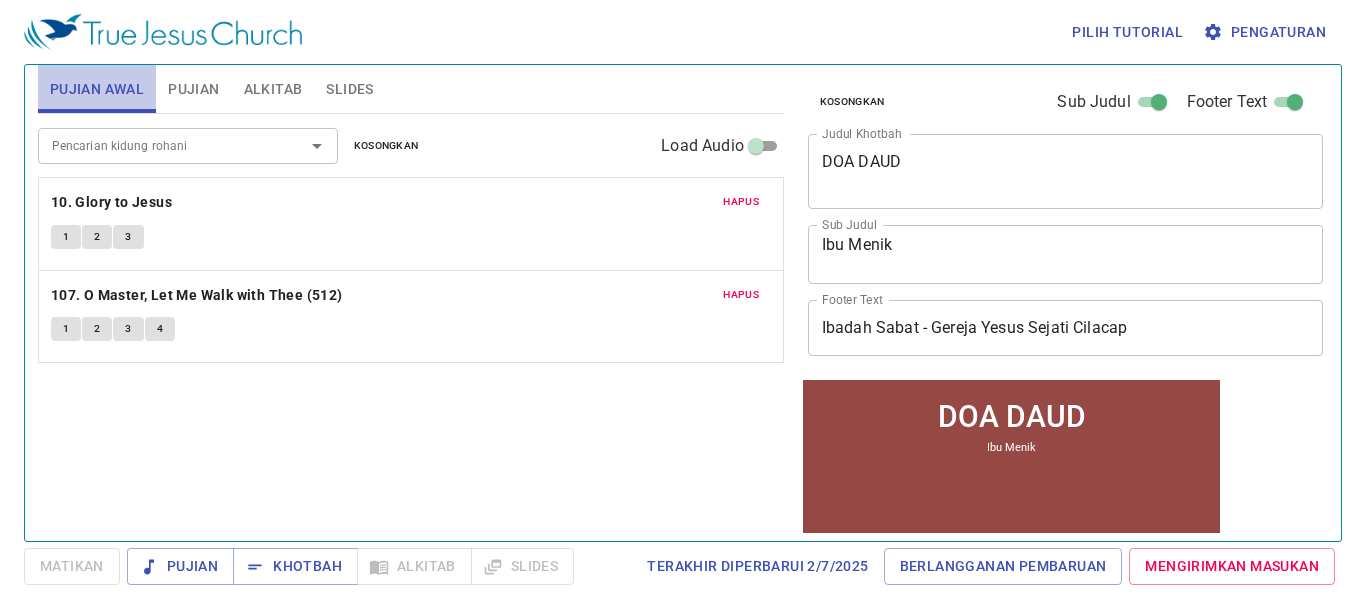 click on "Pujian Awal" at bounding box center (97, 89) 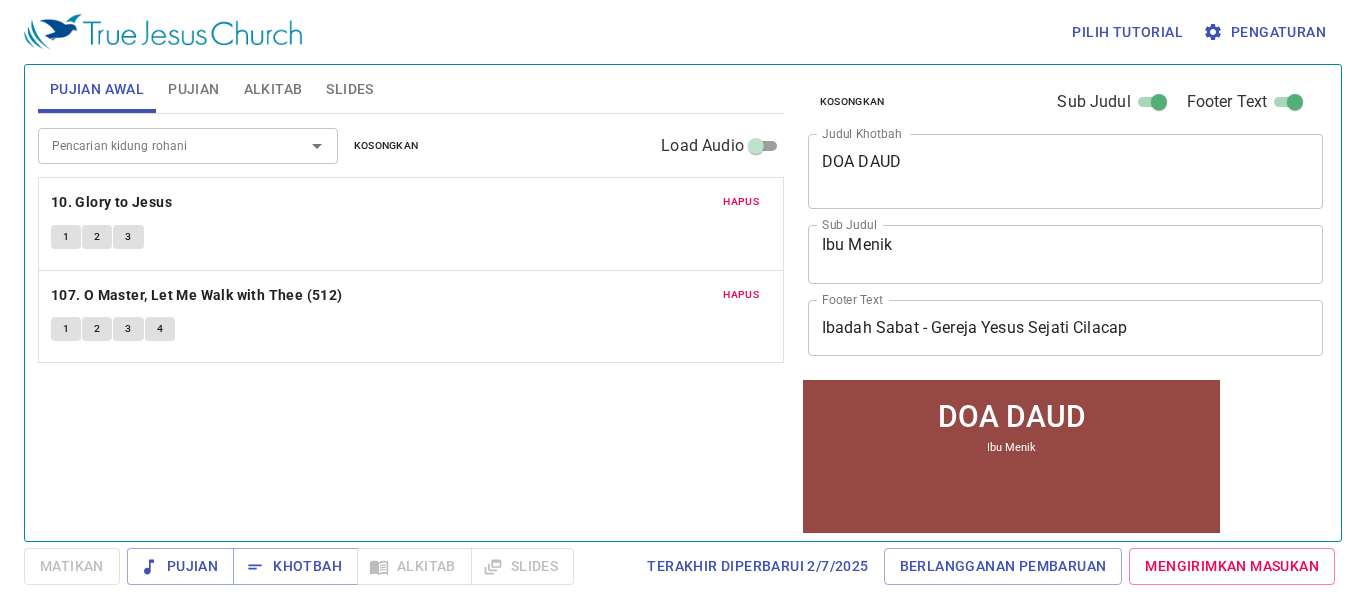 click on "Pengaturan" at bounding box center (1266, 32) 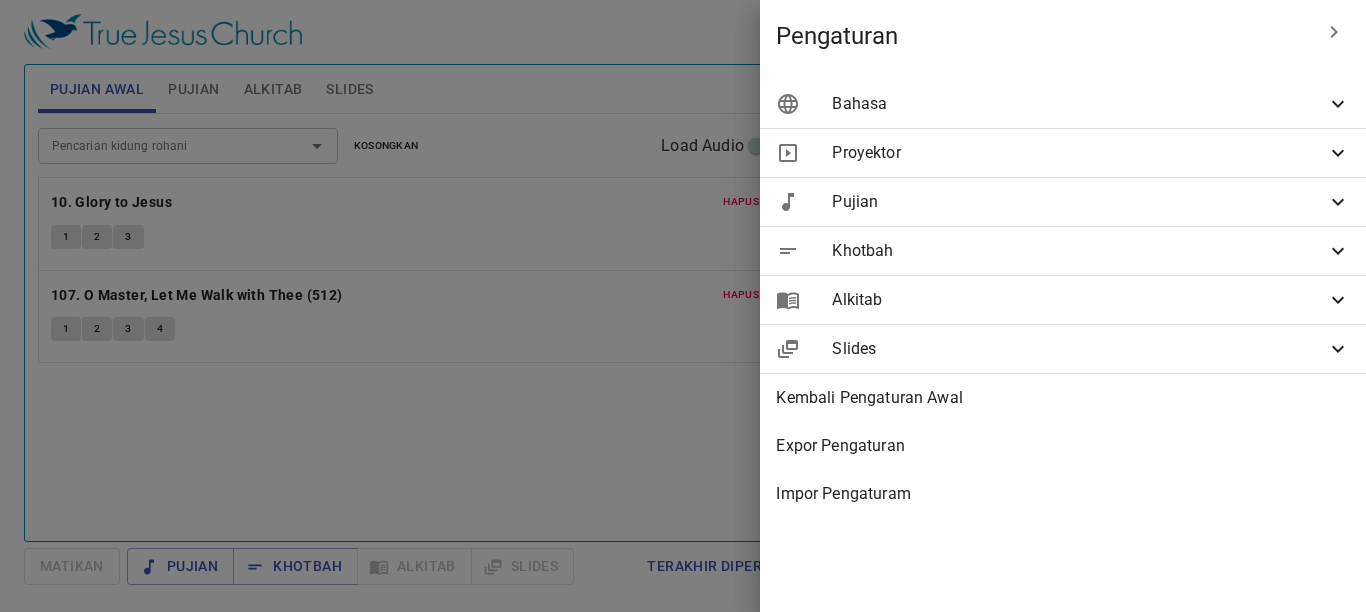 click on "Proyektor" at bounding box center [1079, 153] 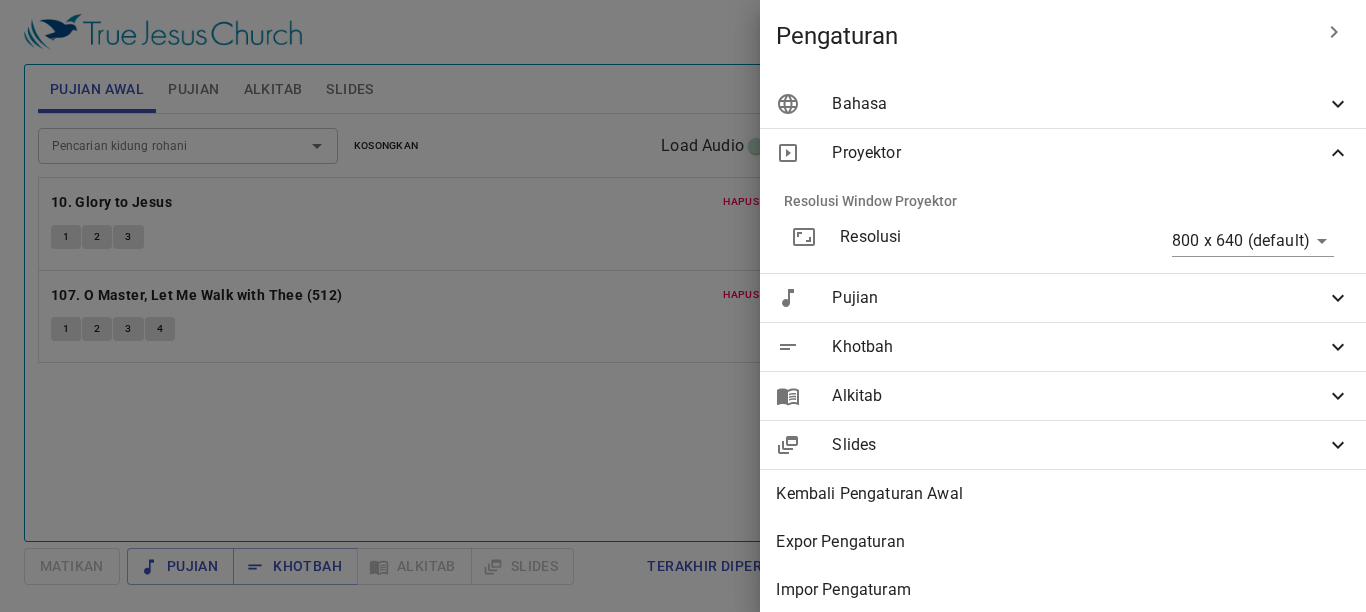 click on "Proyektor" at bounding box center (1079, 153) 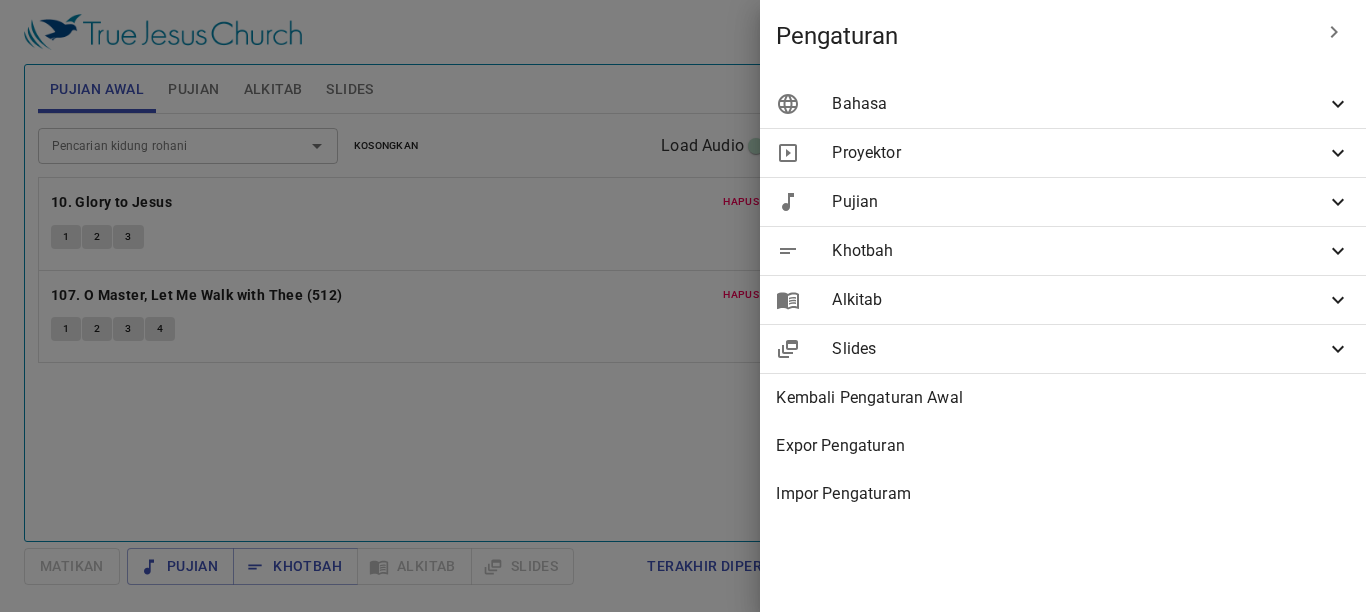 click on "Proyektor" at bounding box center [1079, 153] 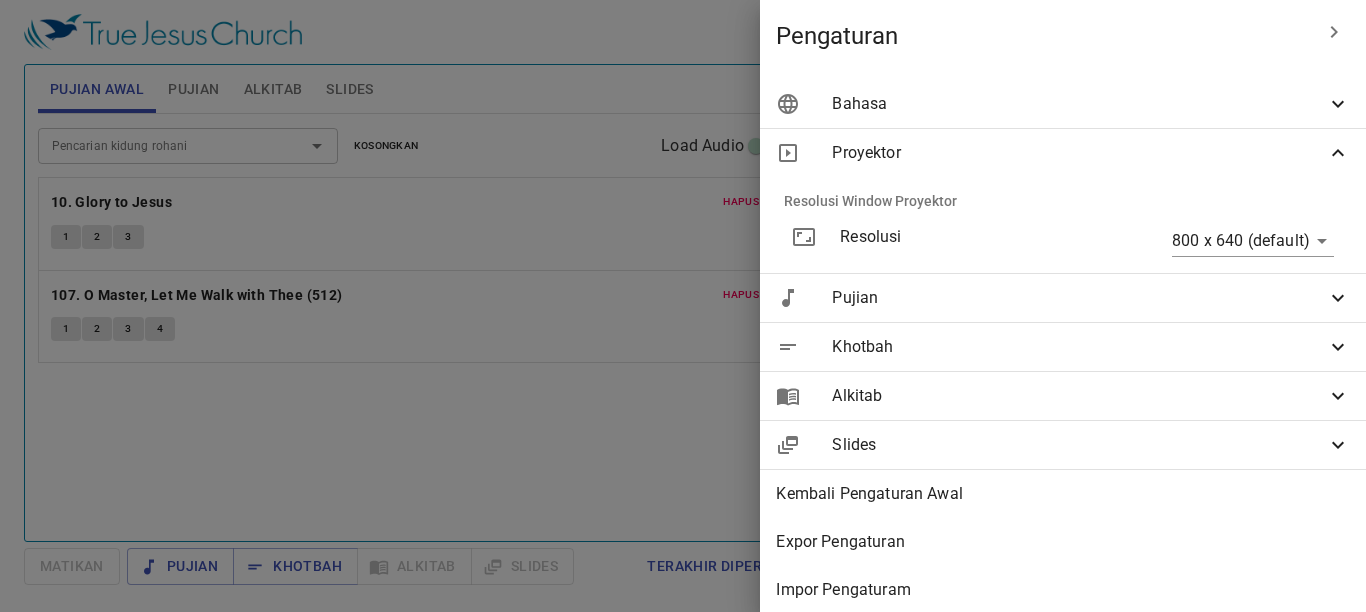 click on "Proyektor" at bounding box center (1079, 153) 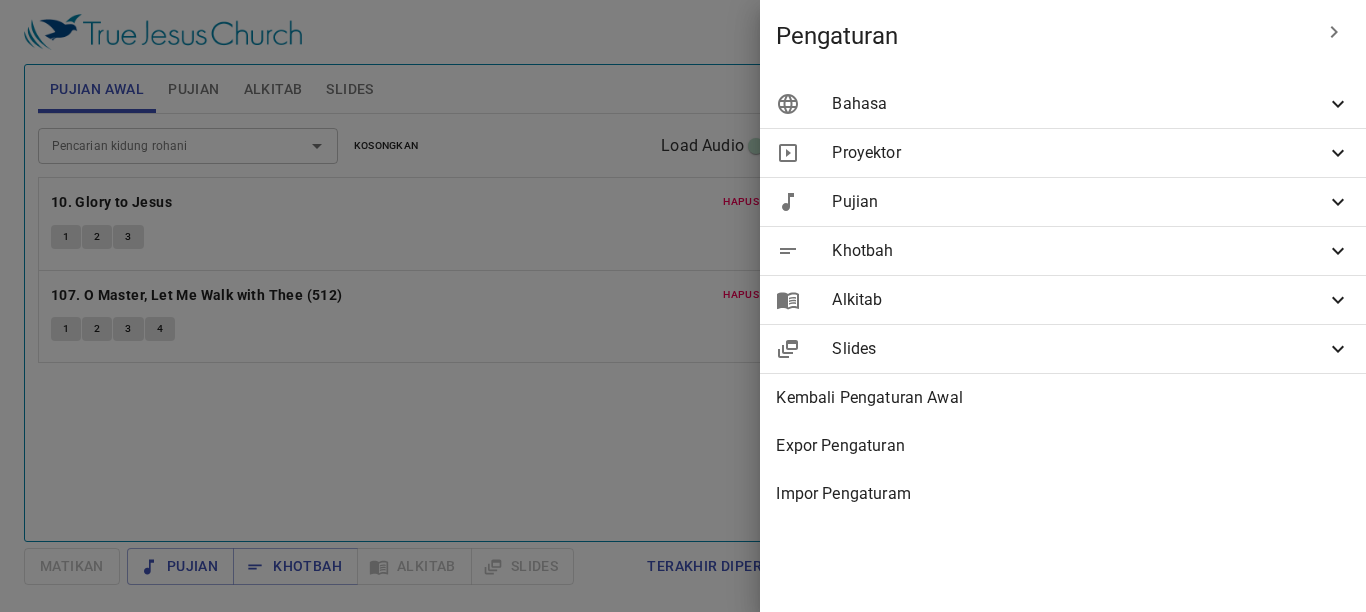click on "Pujian" at bounding box center [1079, 202] 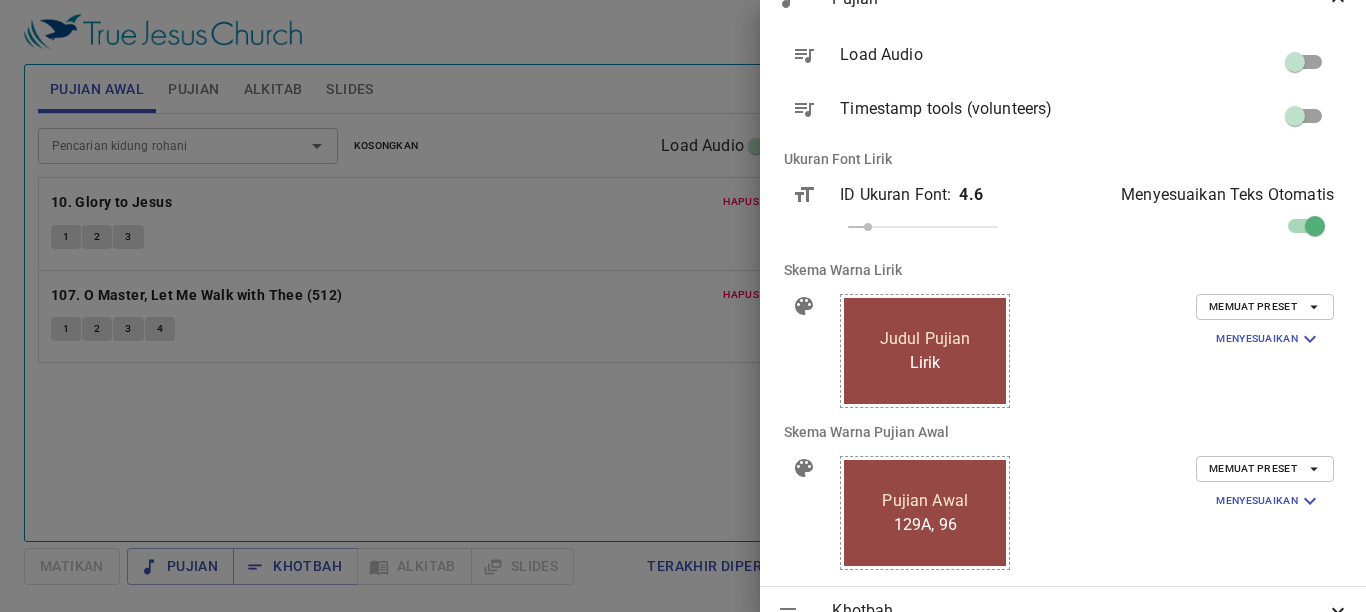 scroll, scrollTop: 300, scrollLeft: 0, axis: vertical 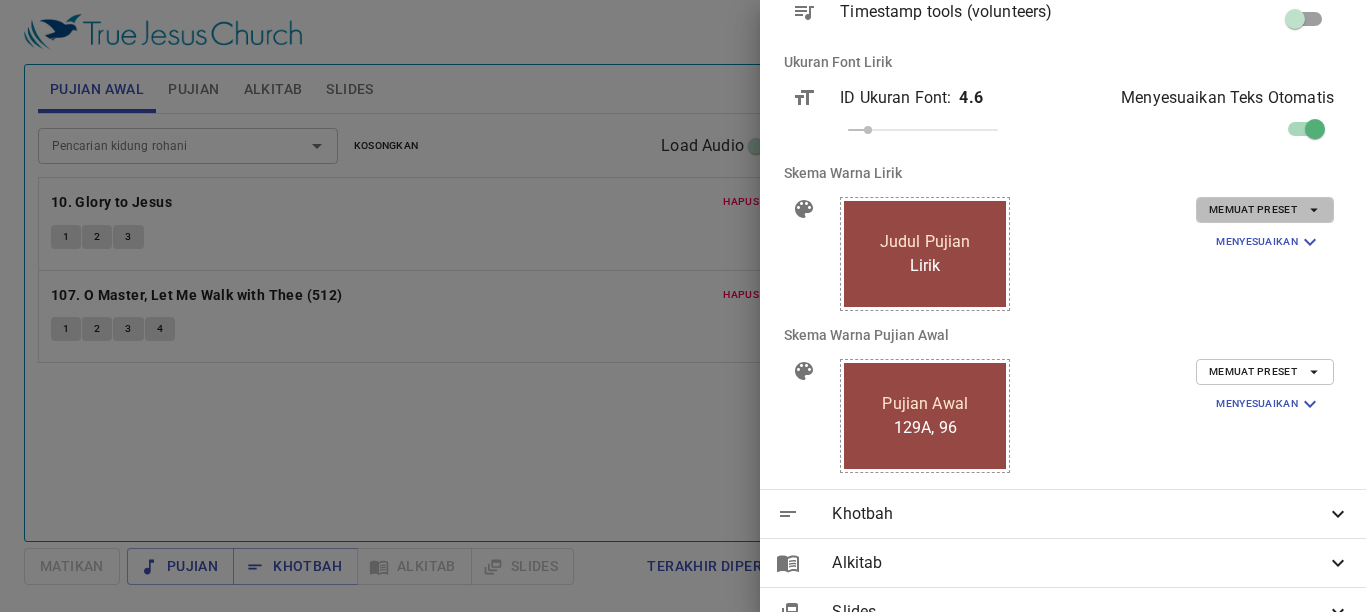 click 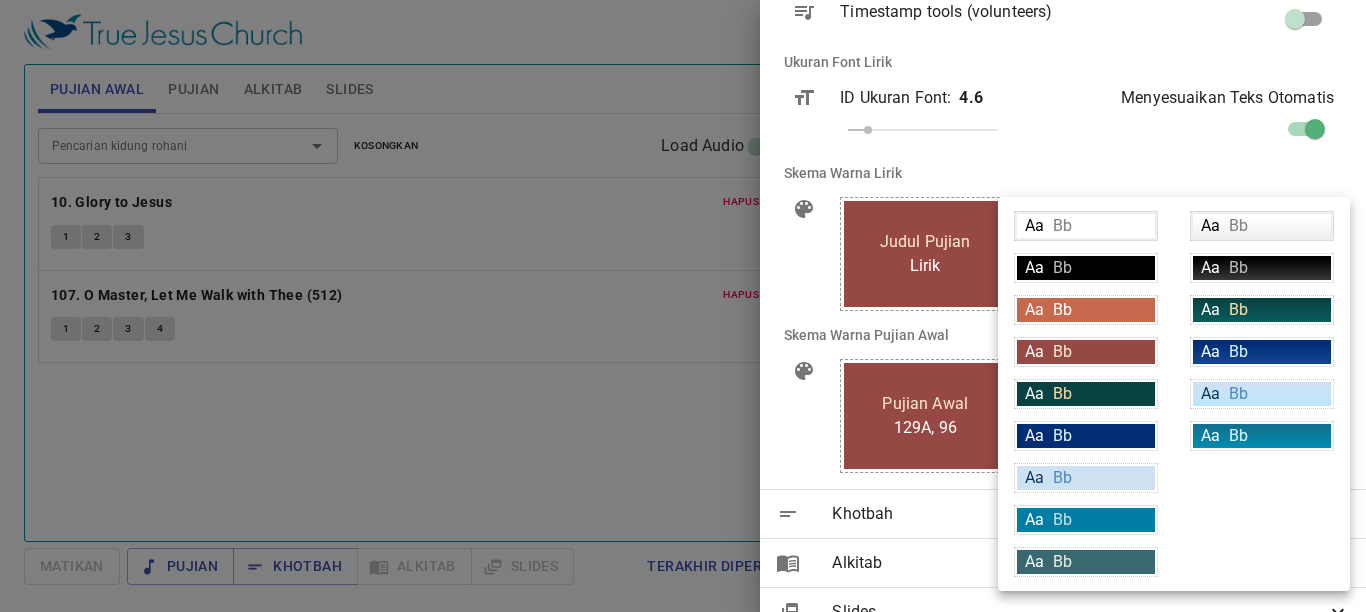 click on "Aa    Bb" at bounding box center (1086, 562) 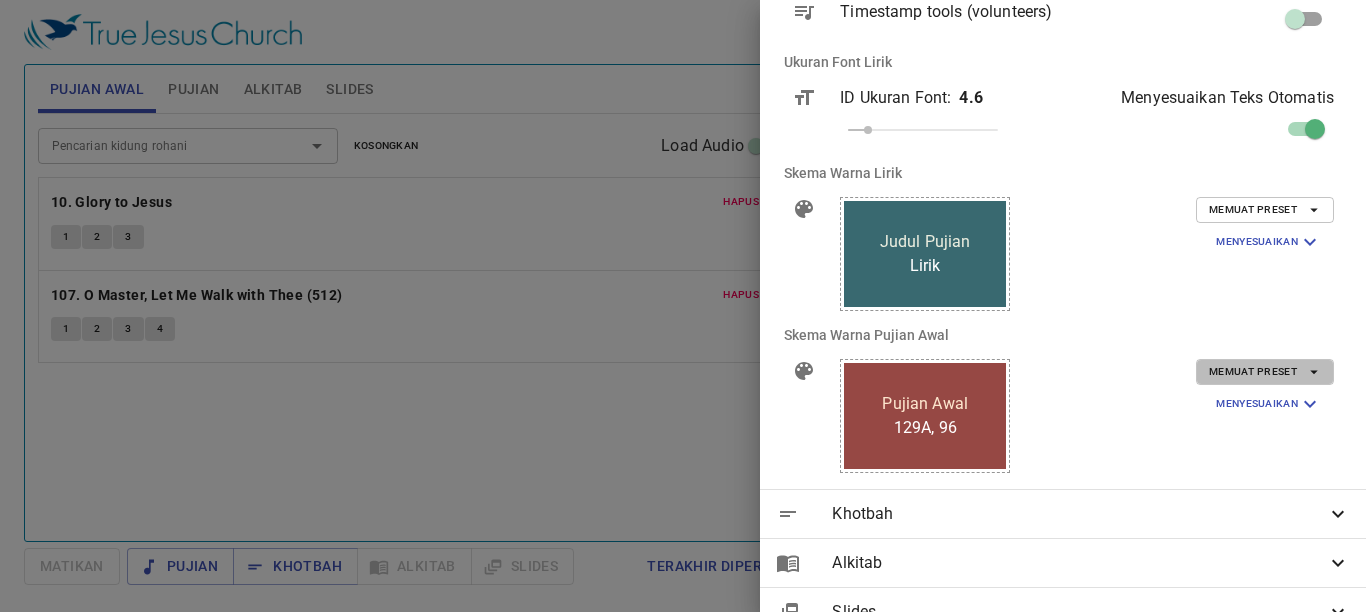 click 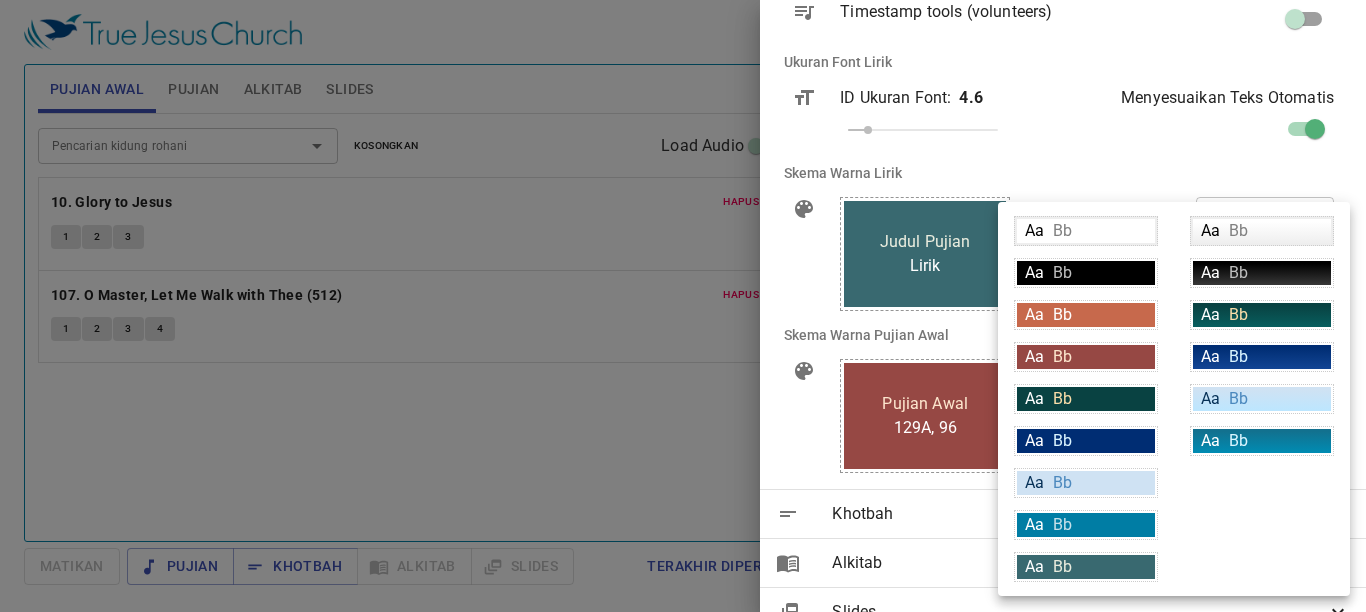 click on "Aa    Bb" at bounding box center (1086, 567) 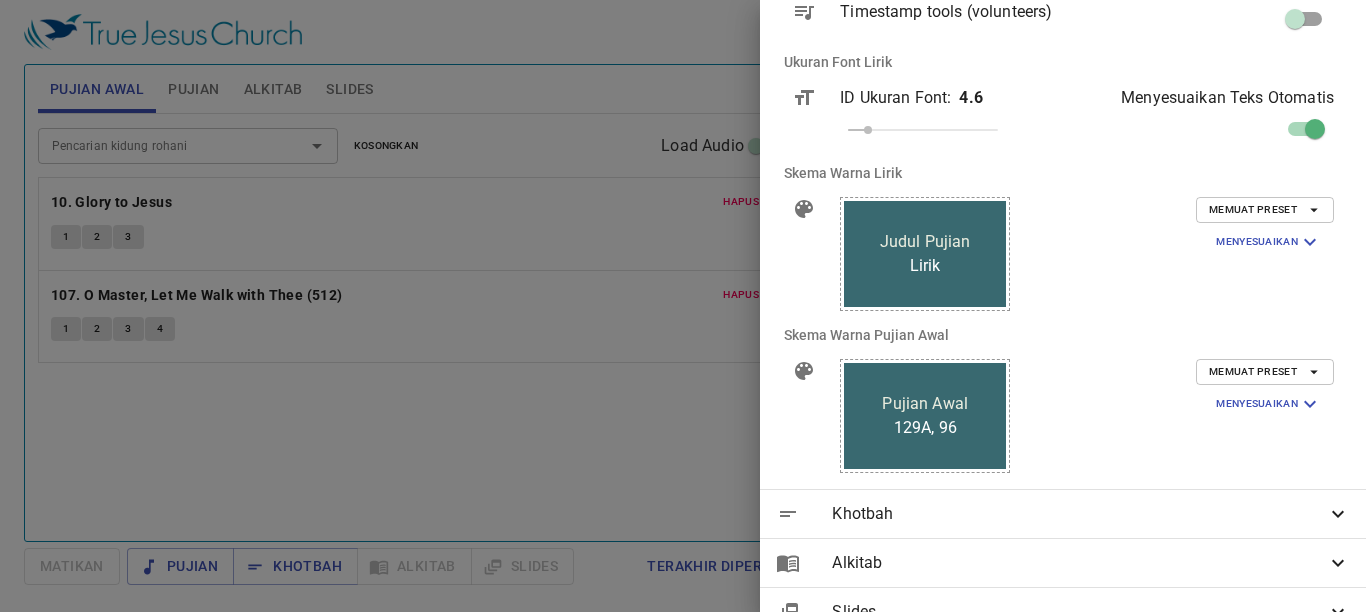 click on "Aa    Bb Aa    Bb Aa    Bb Aa    Bb Aa    Bb Aa    Bb Aa    Bb Aa    Bb Aa    Bb Aa    Bb Aa    Bb Aa    Bb Aa    Bb Aa    Bb Aa    Bb" at bounding box center [683, 306] 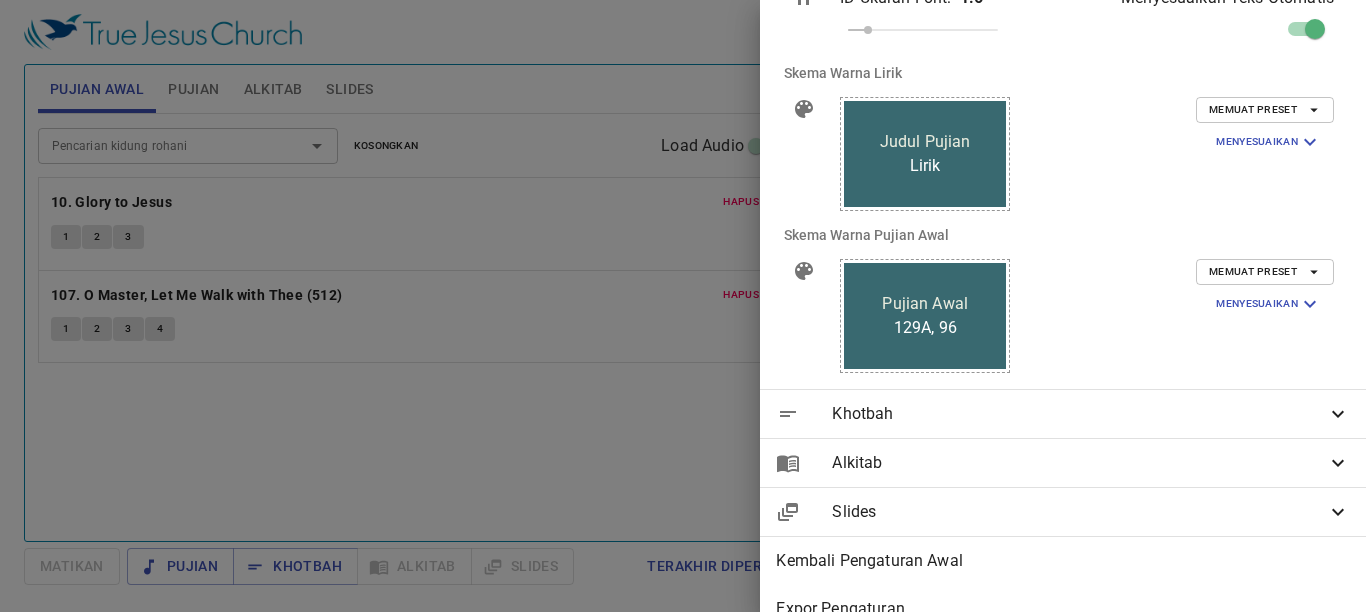 click on "Khotbah" at bounding box center (1079, 414) 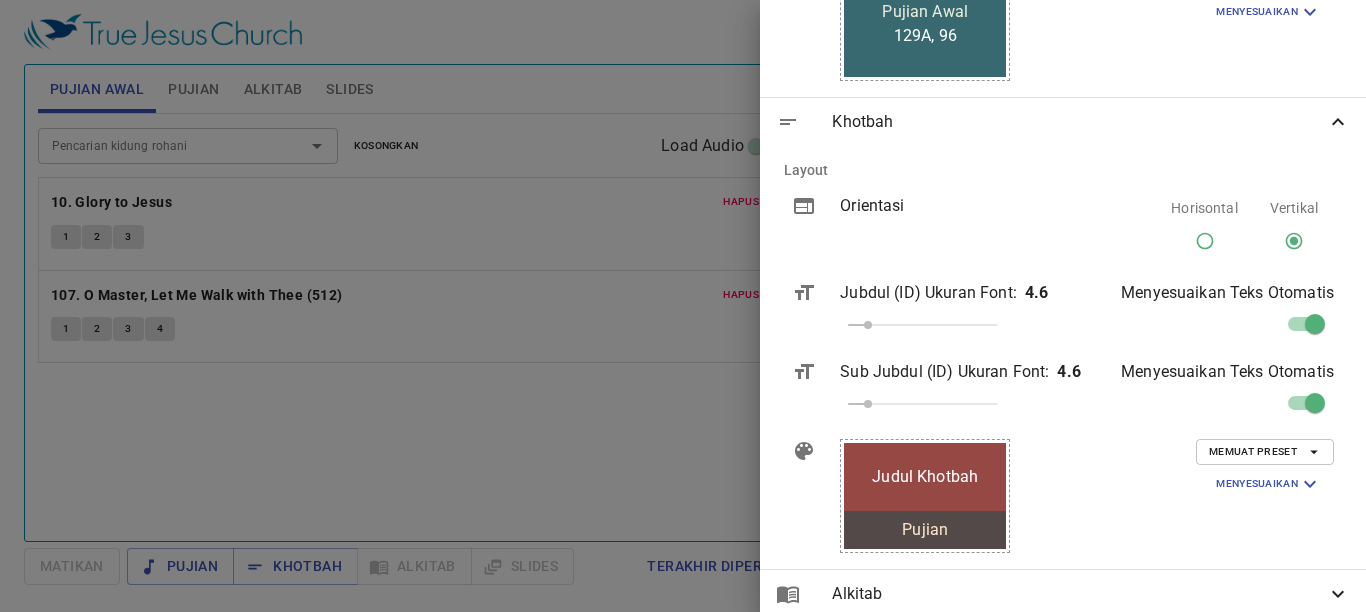 scroll, scrollTop: 800, scrollLeft: 0, axis: vertical 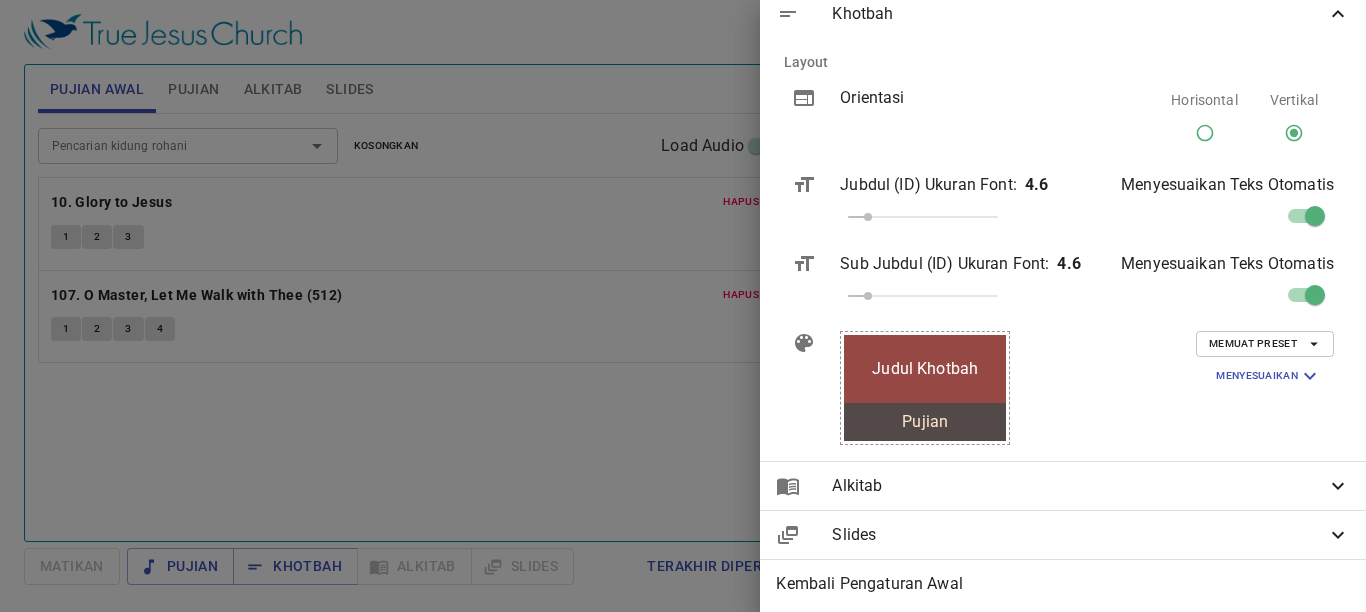 click on "Memuat Preset" at bounding box center [1265, 344] 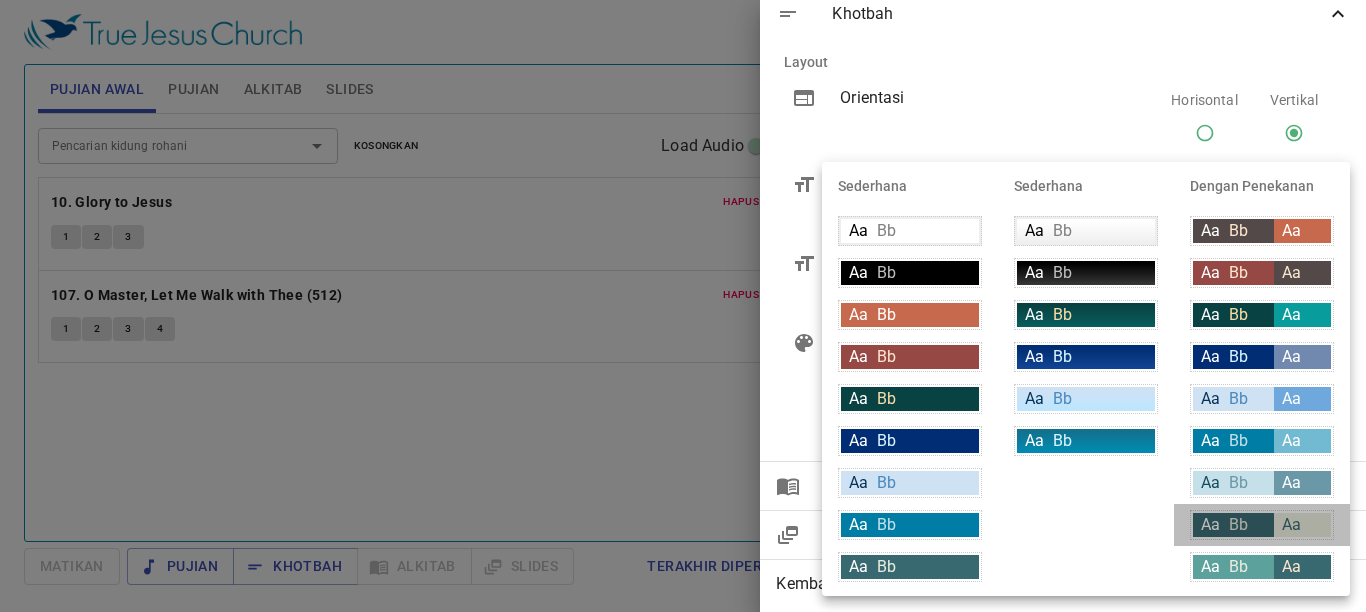 click on "Aa" at bounding box center (1210, 524) 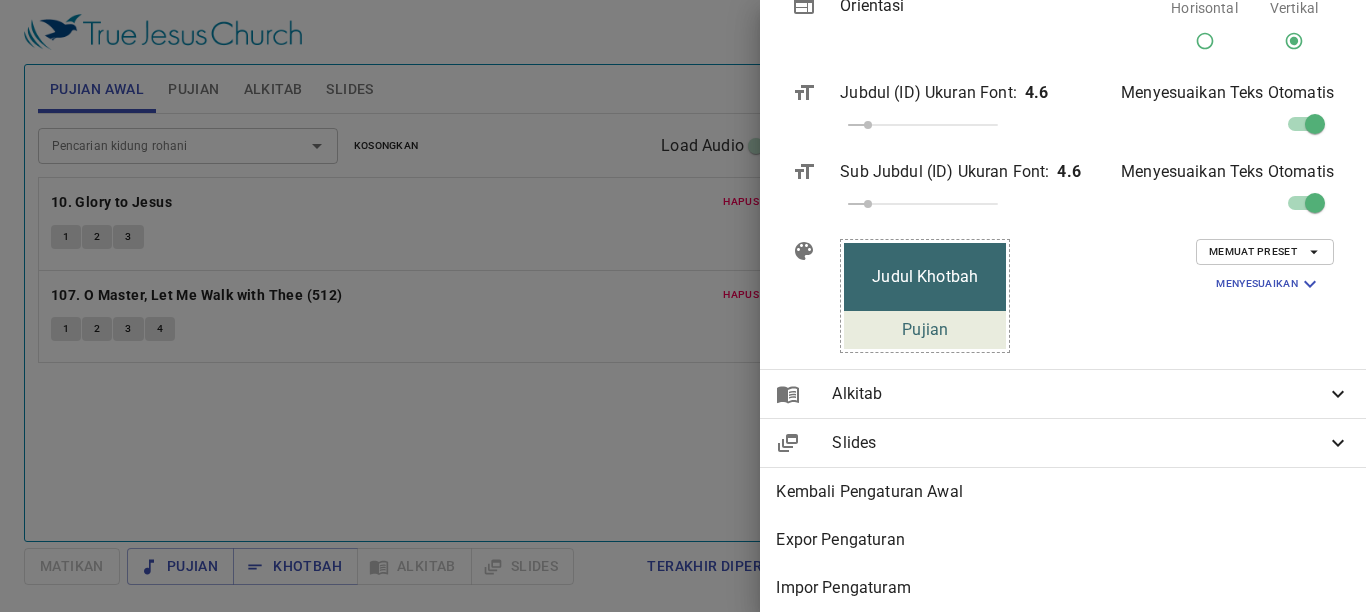 scroll, scrollTop: 900, scrollLeft: 0, axis: vertical 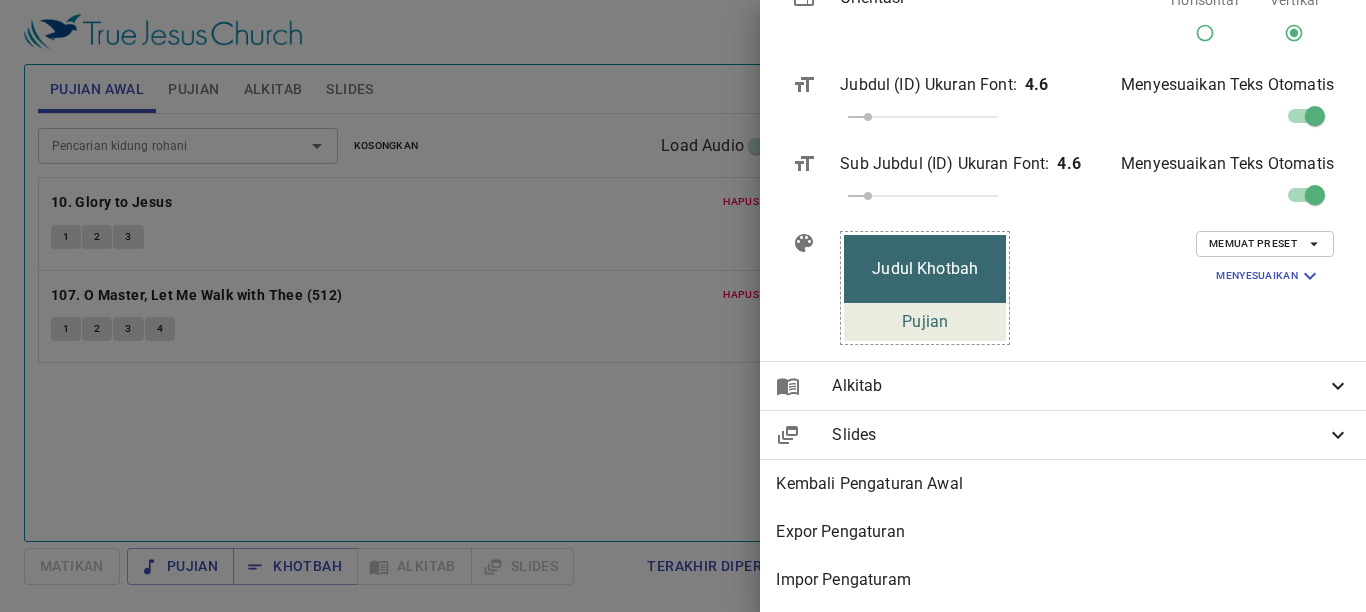 click on "Alkitab" at bounding box center [1079, 386] 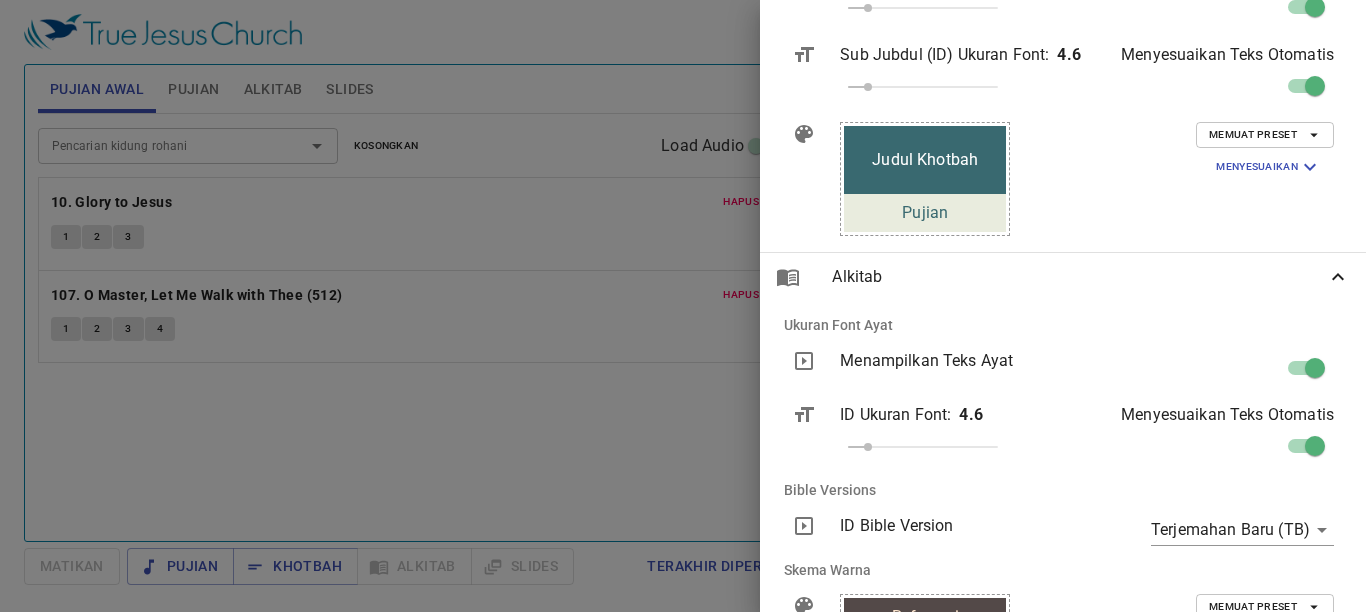 scroll, scrollTop: 1200, scrollLeft: 0, axis: vertical 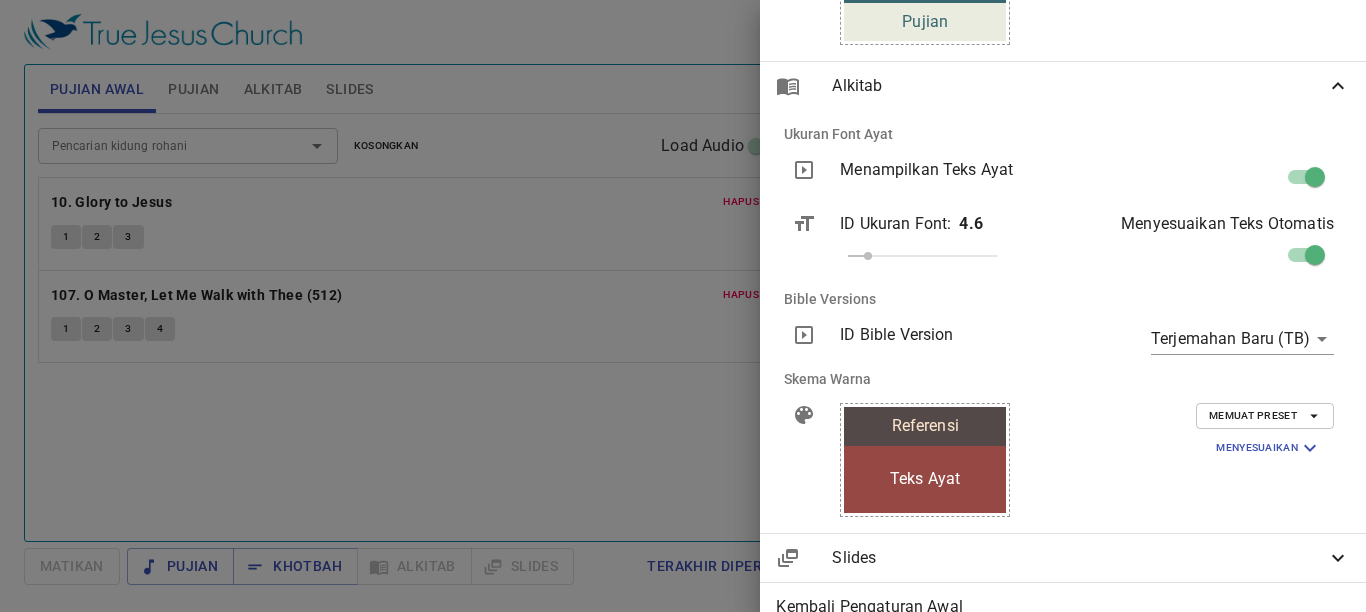 click on "Memuat Preset Menyesuaikan Latar Belakang #964844 Warna Text (Pertama) #ffffff Latar Belakang Penekanan #534948 Warna Penekanan #fce5cd Warna Batas #ffffff" at bounding box center [1230, 460] 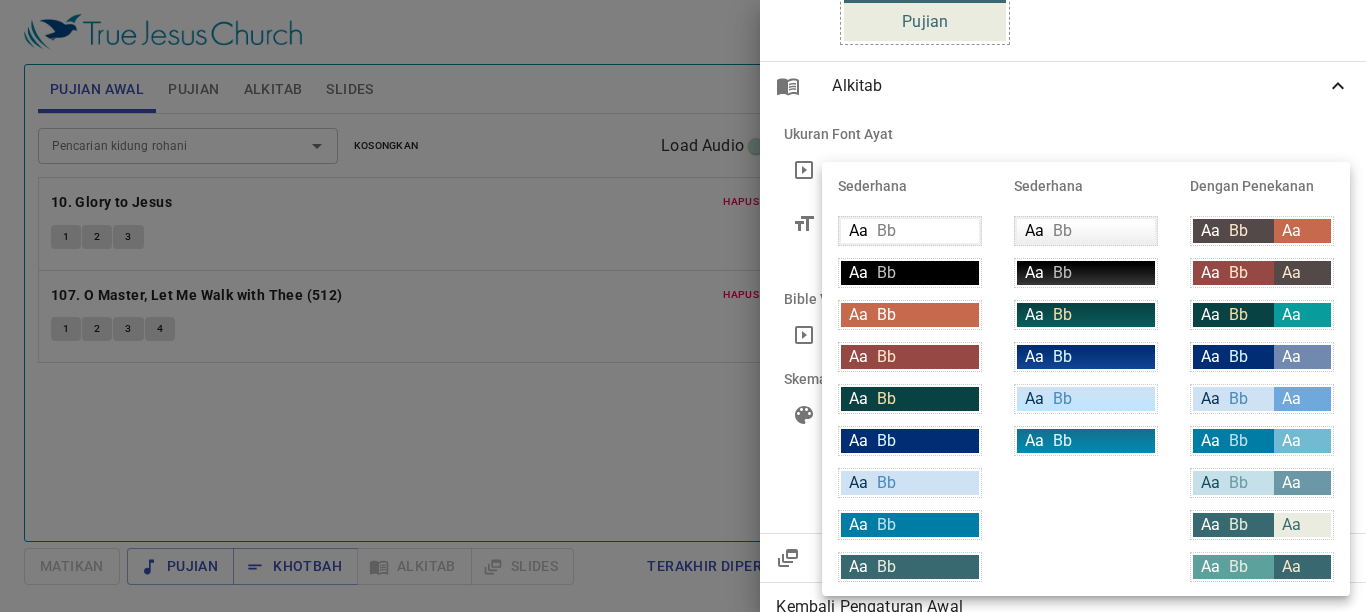 click on "Bb" at bounding box center [1238, 524] 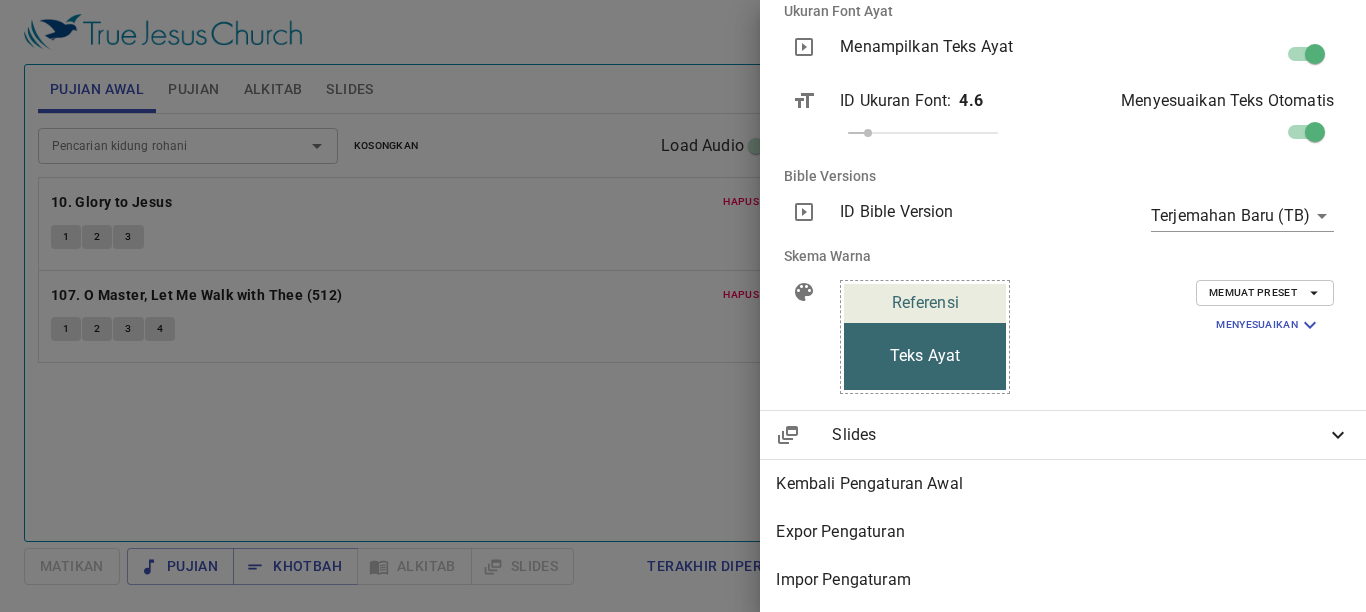 click on "Slides" at bounding box center [1079, 435] 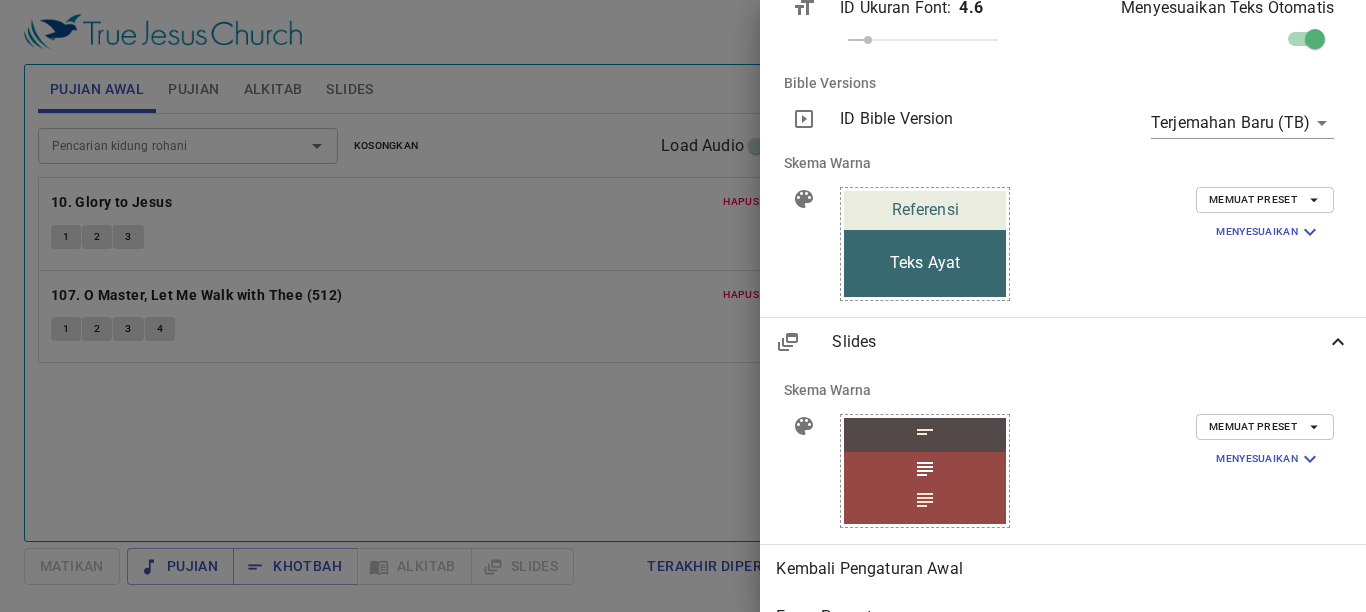 scroll, scrollTop: 1518, scrollLeft: 0, axis: vertical 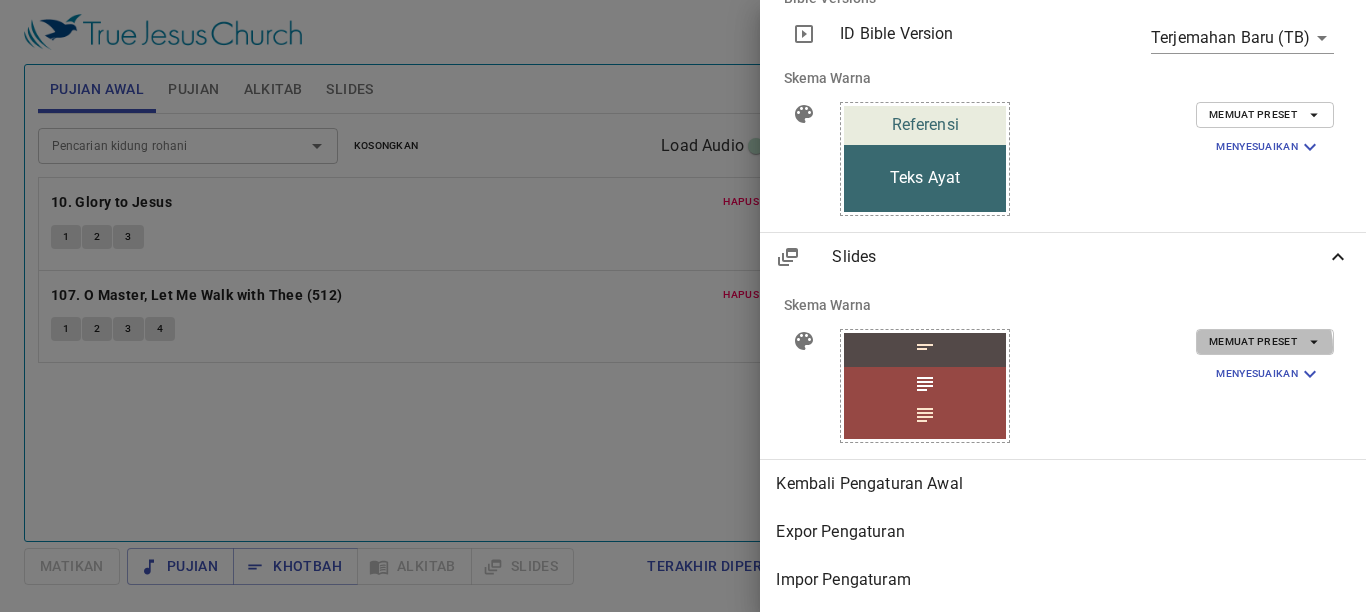click on "Memuat Preset" at bounding box center [1265, 342] 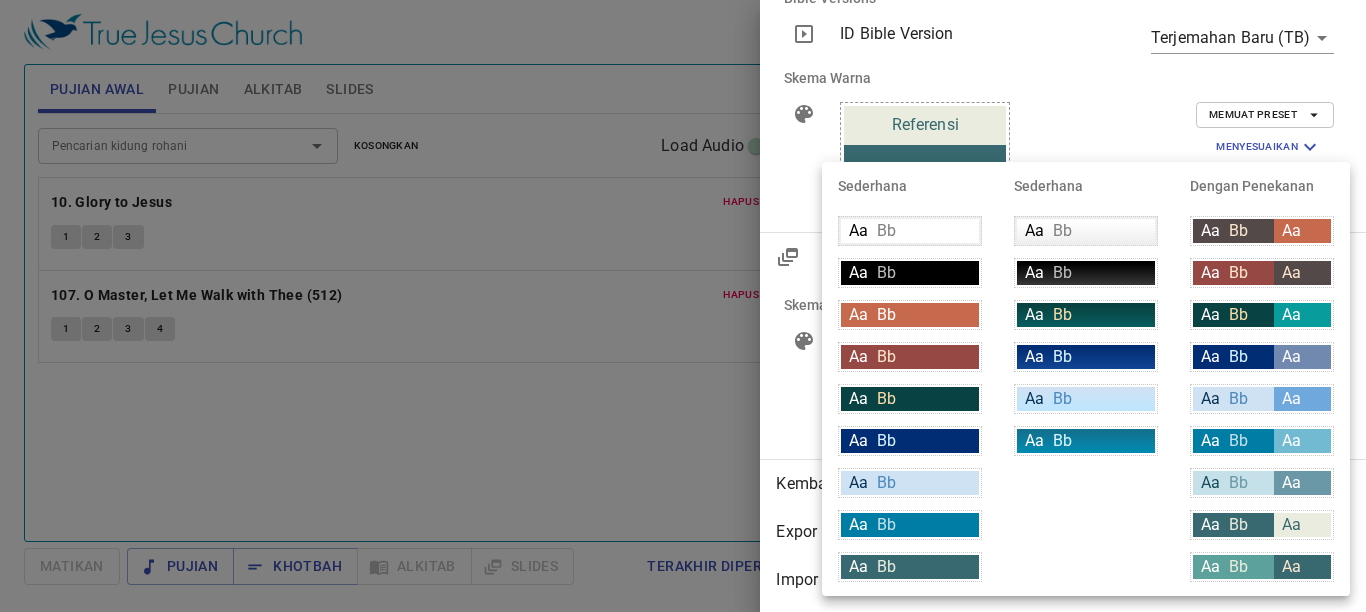 click on "Aa    Bb" at bounding box center [1233, 525] 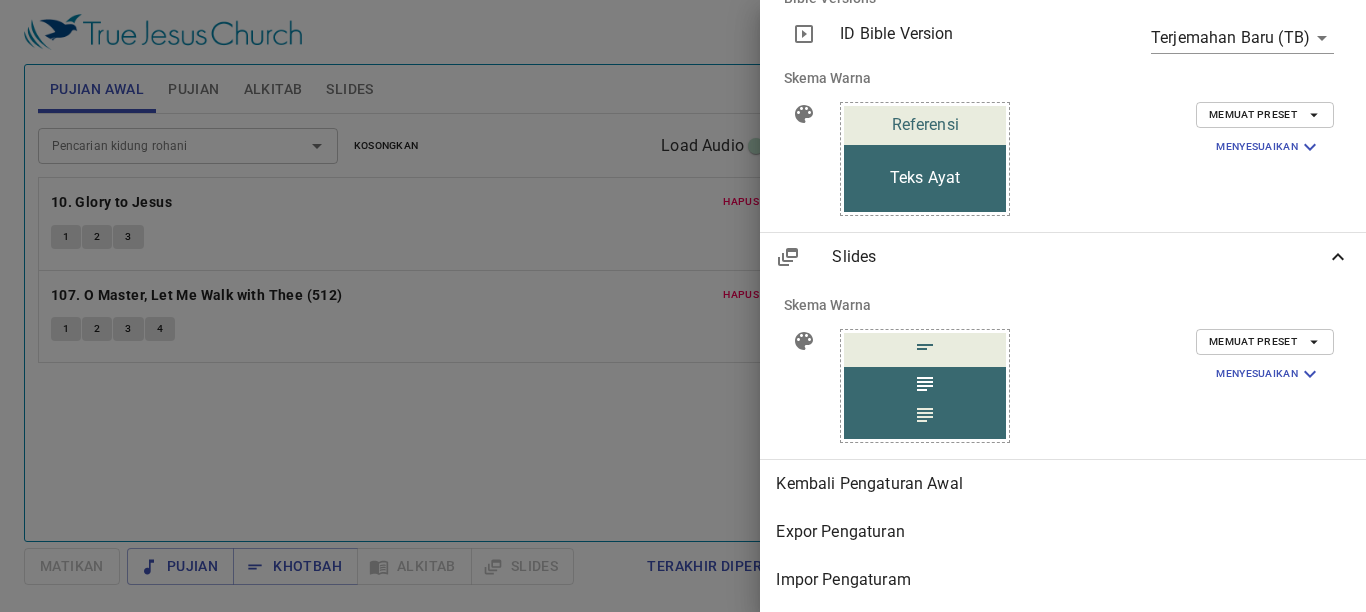 click at bounding box center [683, 306] 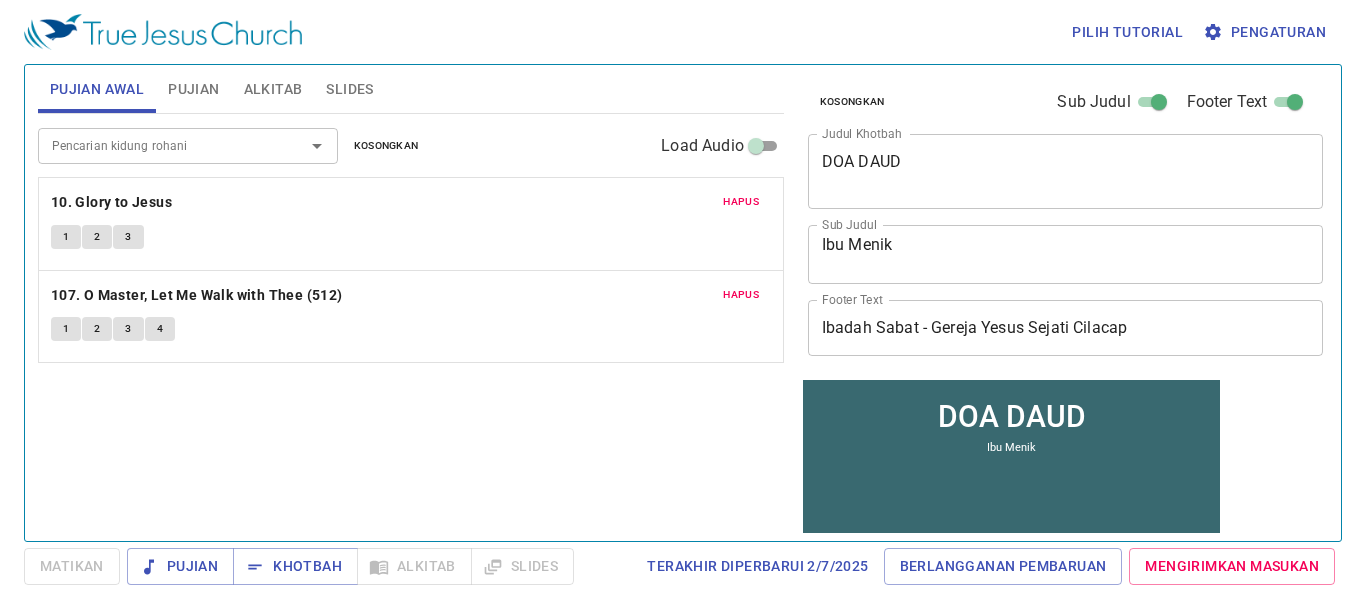 click on "Pencarian kidung rohani" at bounding box center (158, 145) 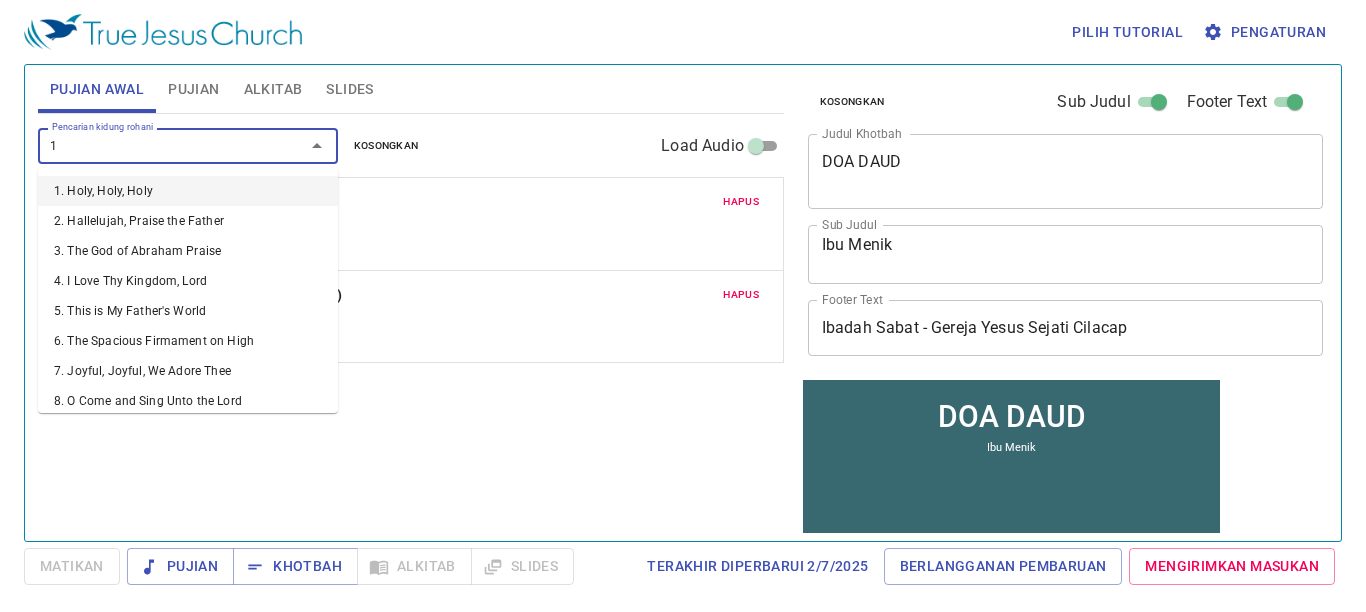 type on "12" 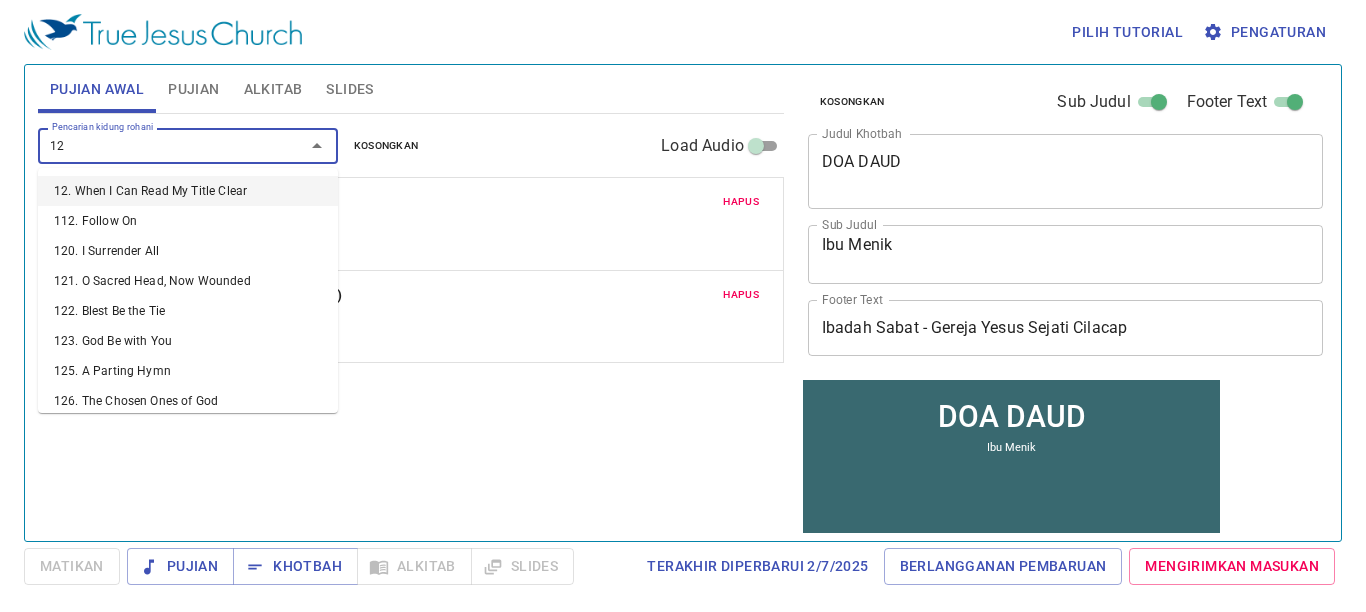 type 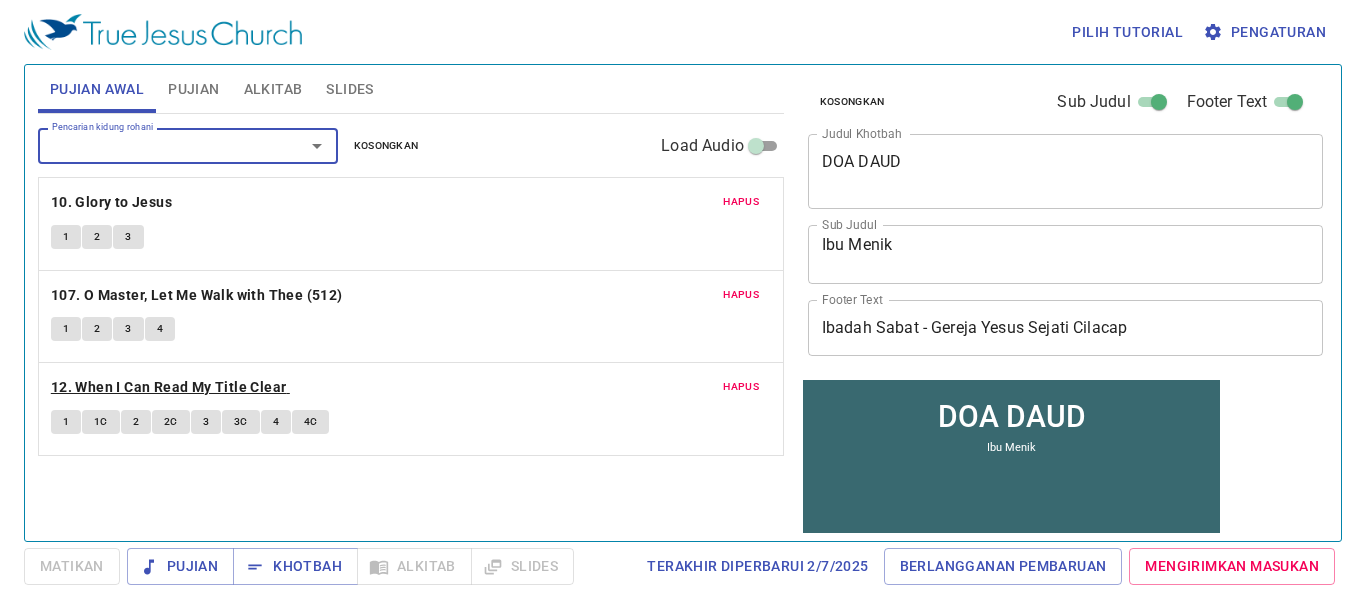click on "12. When I Can Read My Title Clear" at bounding box center (169, 387) 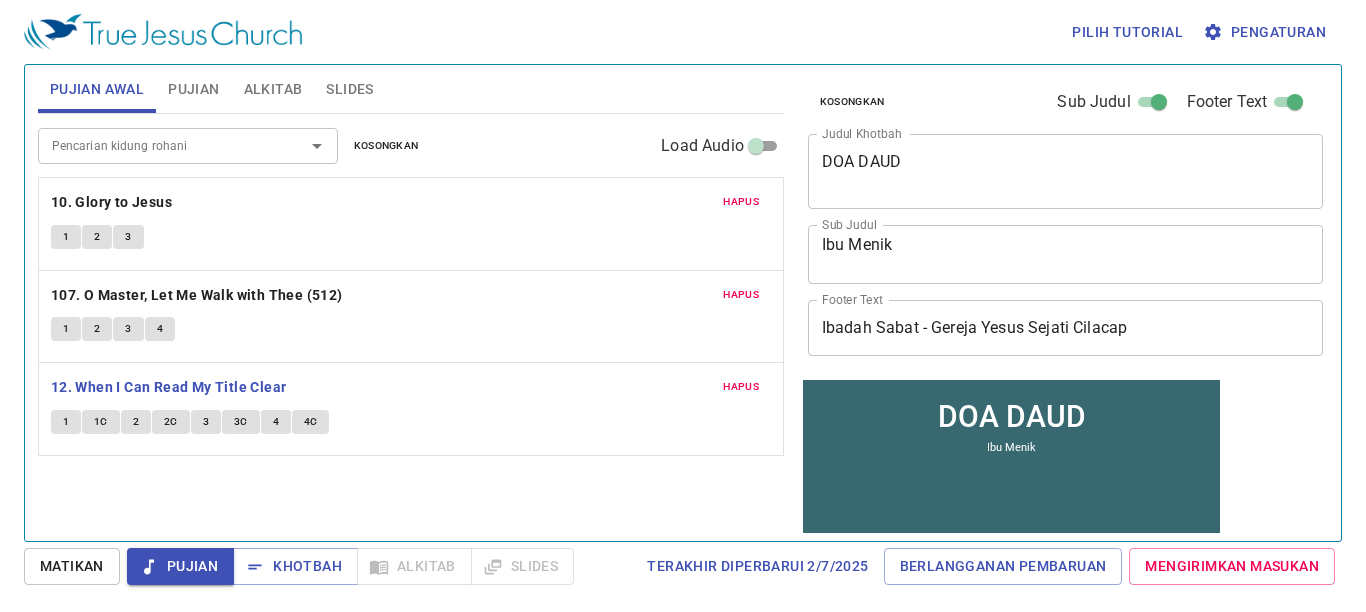 click on "1" at bounding box center (66, 422) 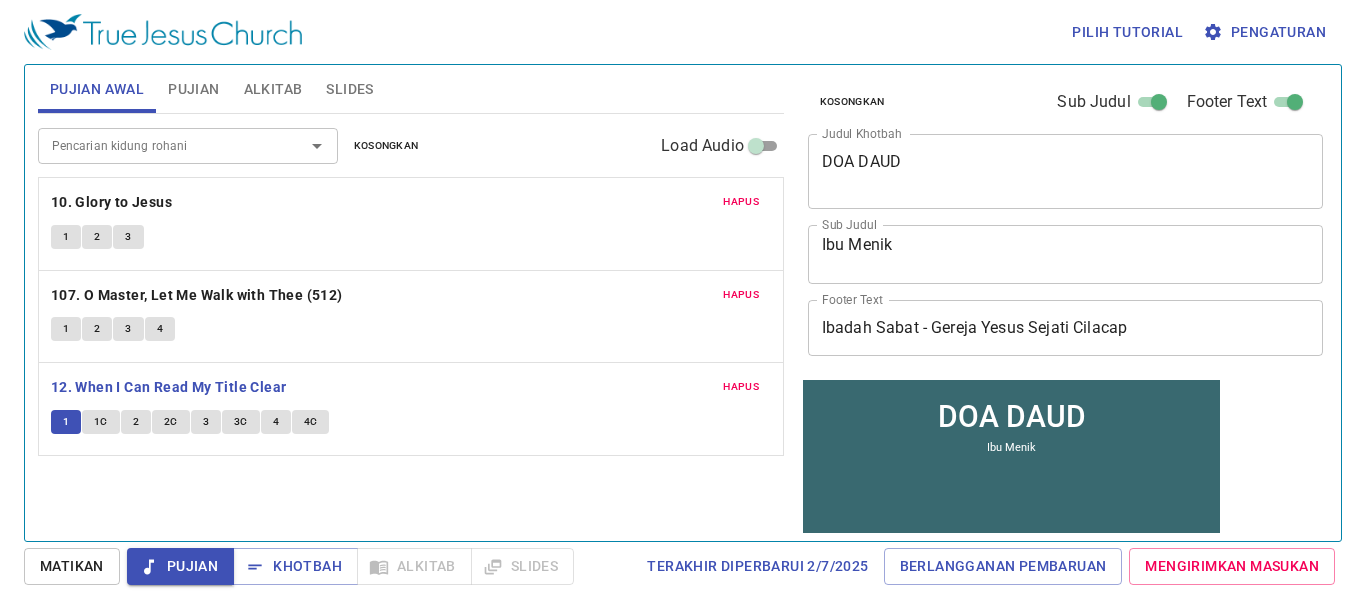 click on "1" at bounding box center [66, 422] 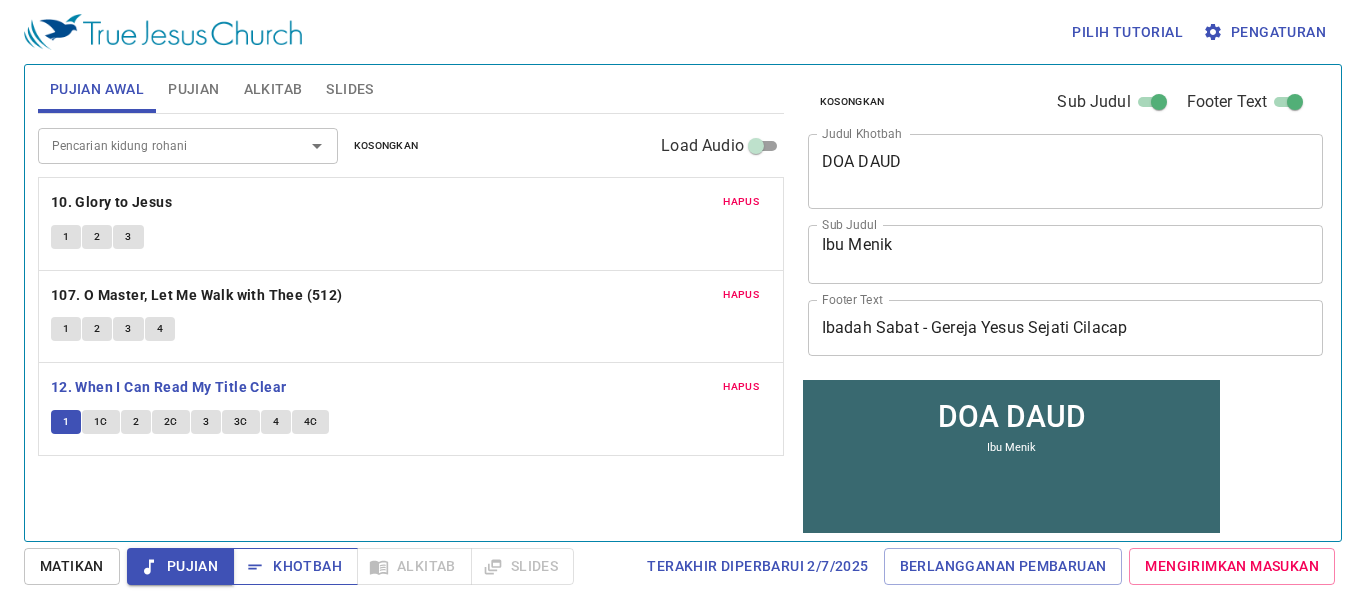 click on "Khotbah" at bounding box center (295, 566) 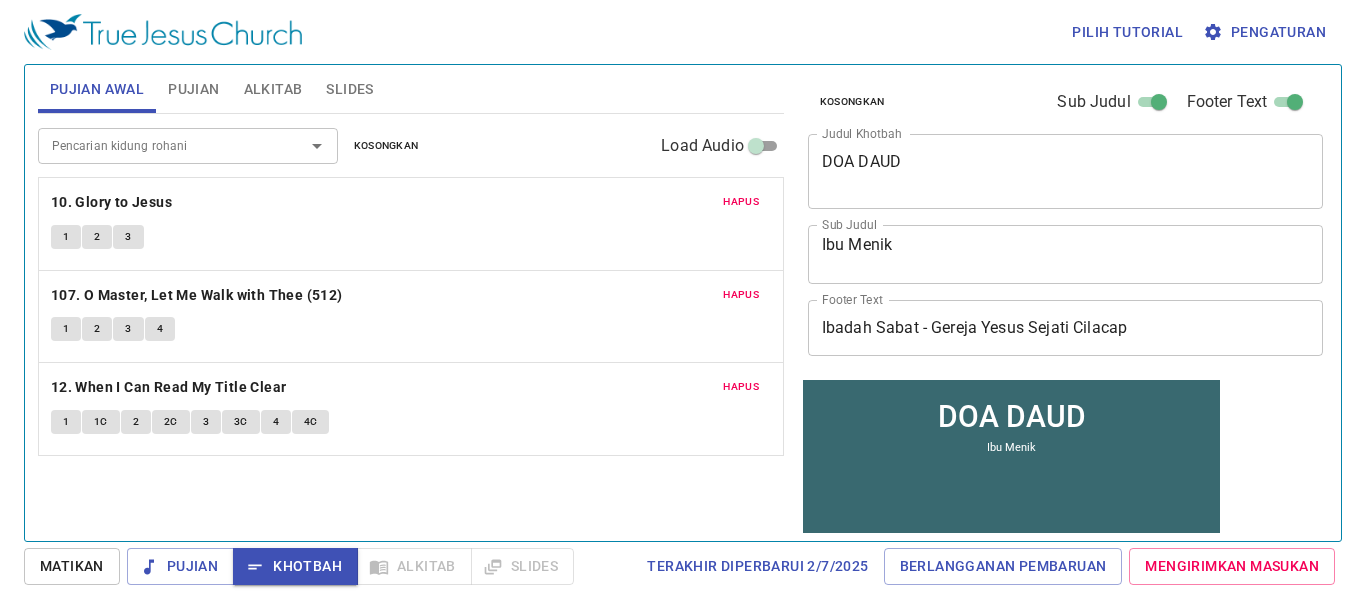 click on "1" at bounding box center (66, 422) 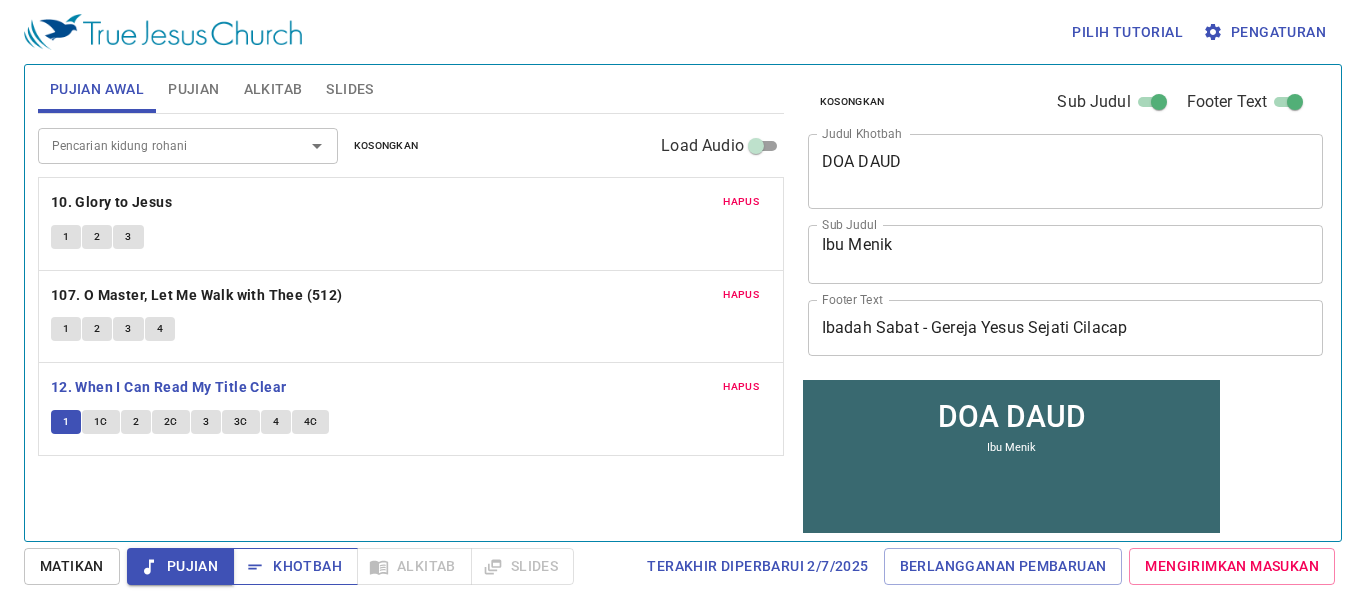 click on "Khotbah" at bounding box center (295, 566) 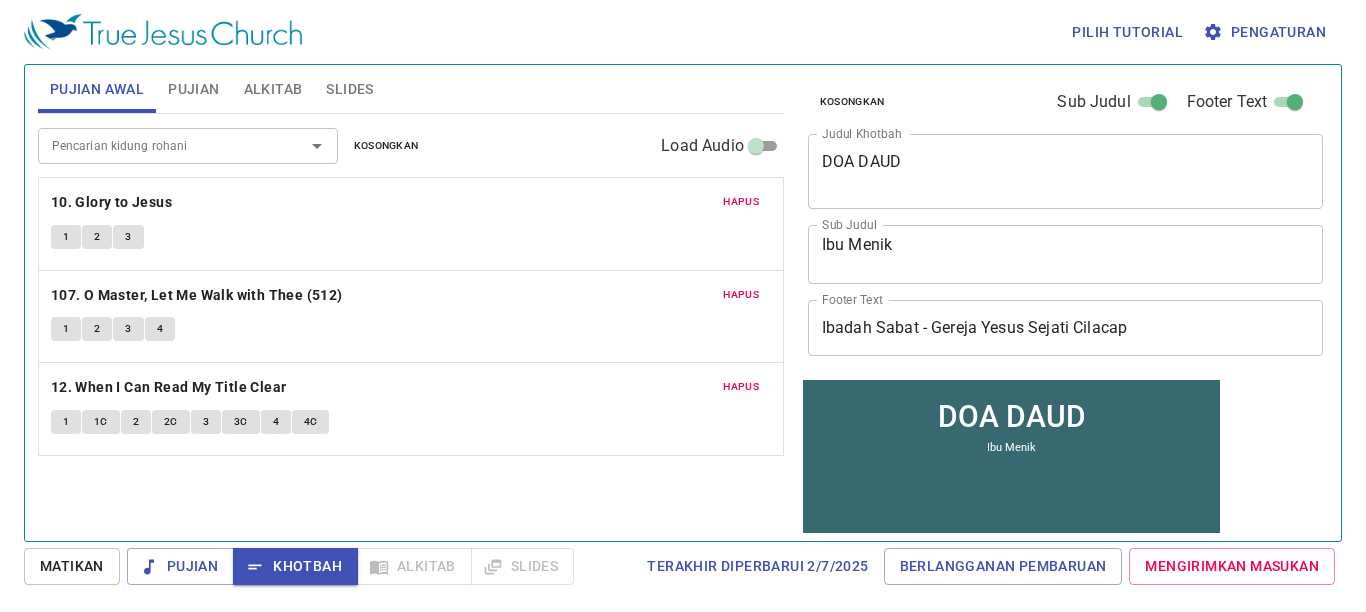 click on "1" at bounding box center [66, 422] 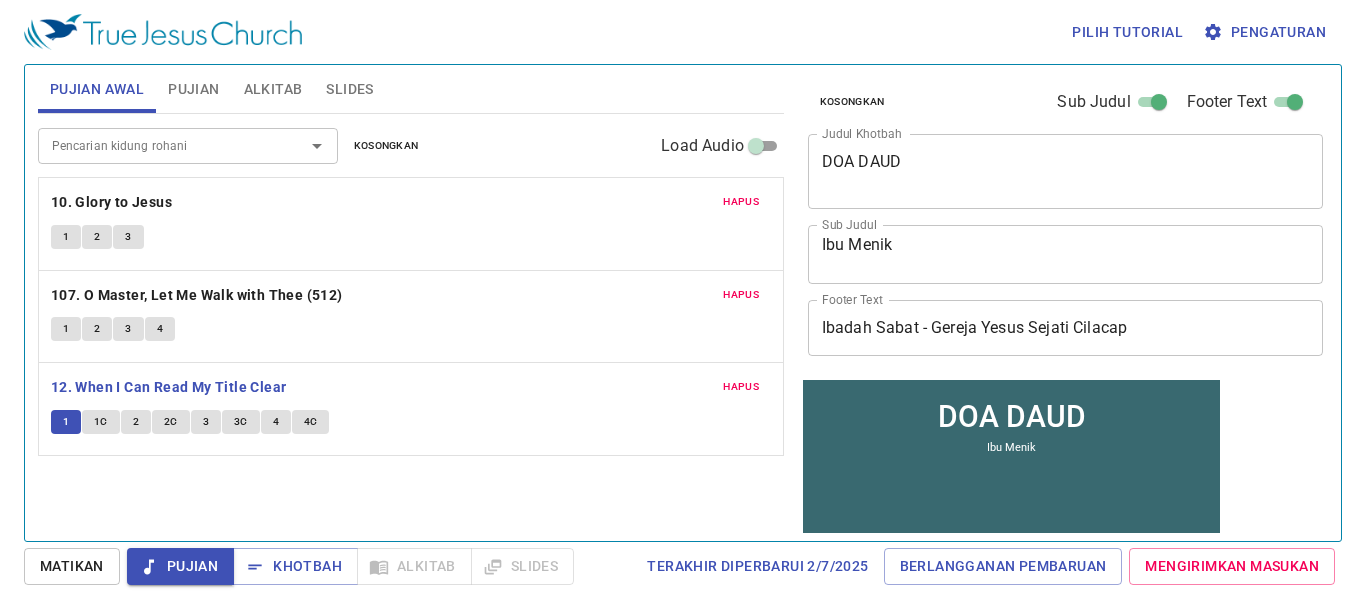 type 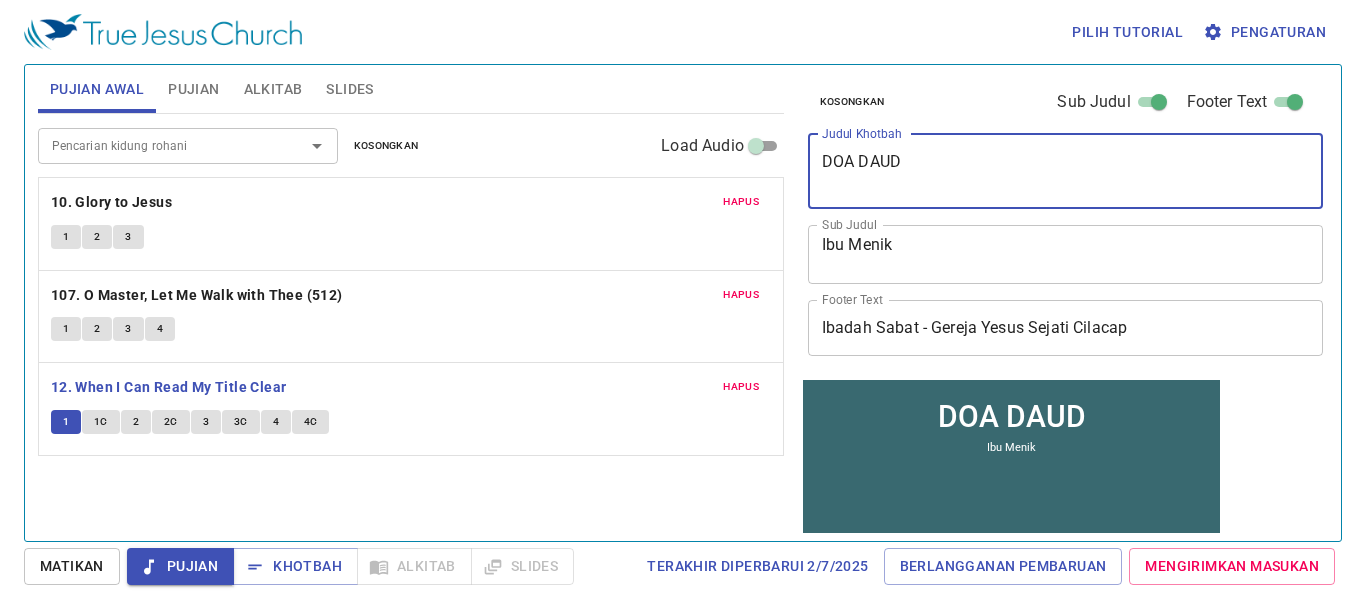drag, startPoint x: 904, startPoint y: 162, endPoint x: 729, endPoint y: 197, distance: 178.46568 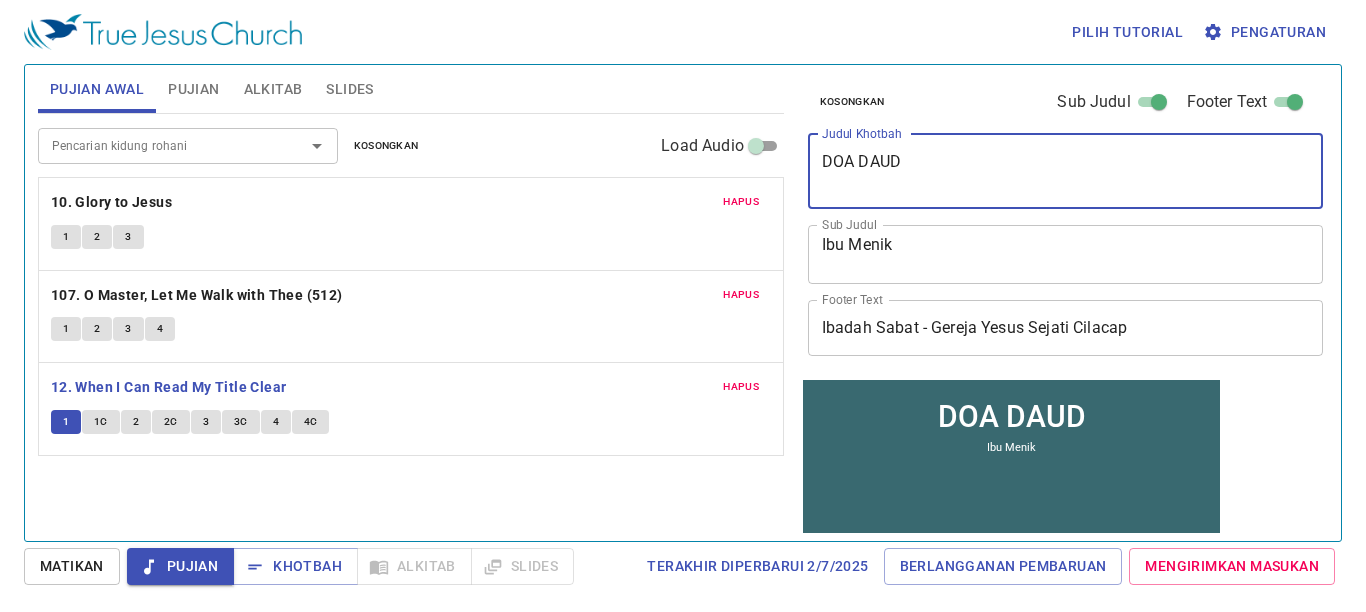 click on "Pujian Awal Pujian Alkitab Slides Pencarian kidung rohani Pencarian kidung rohani   Kosongkan Load Audio Hapus 10. Glory to Jesus   1 2 3 Hapus 107. O Master, Let Me Walk with Thee (512)   1 2 3 4 Hapus 12. When I Can Read My Title Clear   1 1C 2 2C 3 3C 4 4C Pencarian kidung rohani Pencarian kidung rohani   Kosongkan Load Audio Belum ada pujian untuk khotbah Kejadian 1 Referensi Alkitab (Ctrl +/) Referensi Alkitab (Ctrl +/)   Sejarah Ayat   Sebelumnya  (←, ↑)     Selanjutnya  (→, ↓) Tunjukkan 1 ayat Tunjukkan 2 ayat Tunjukkan 3 ayat Tunjukkan 4 ayat Tunjukkan 5 ayat 1 Pada mulanya  Allah  menciptakan  langit  dan bumi .  2 Bumi  belum berbentuk  dan kosong ; gelap gulita  menutupi  samudera raya , dan Roh  Allah  melayang-layang  di atas  permukaan  air .  3 Berfirmanlah  Allah : "Jadilah  terang ." Lalu terang  itu jadi .  4 Allah  melihat  bahwa  terang  itu baik , lalu dipisahkan-Nyalah  terang  itu dari  gelap .  5 Dan Allah  menamai  terang  itu siang , dan gelap  itu malam . Jadilah  ." at bounding box center (683, 295) 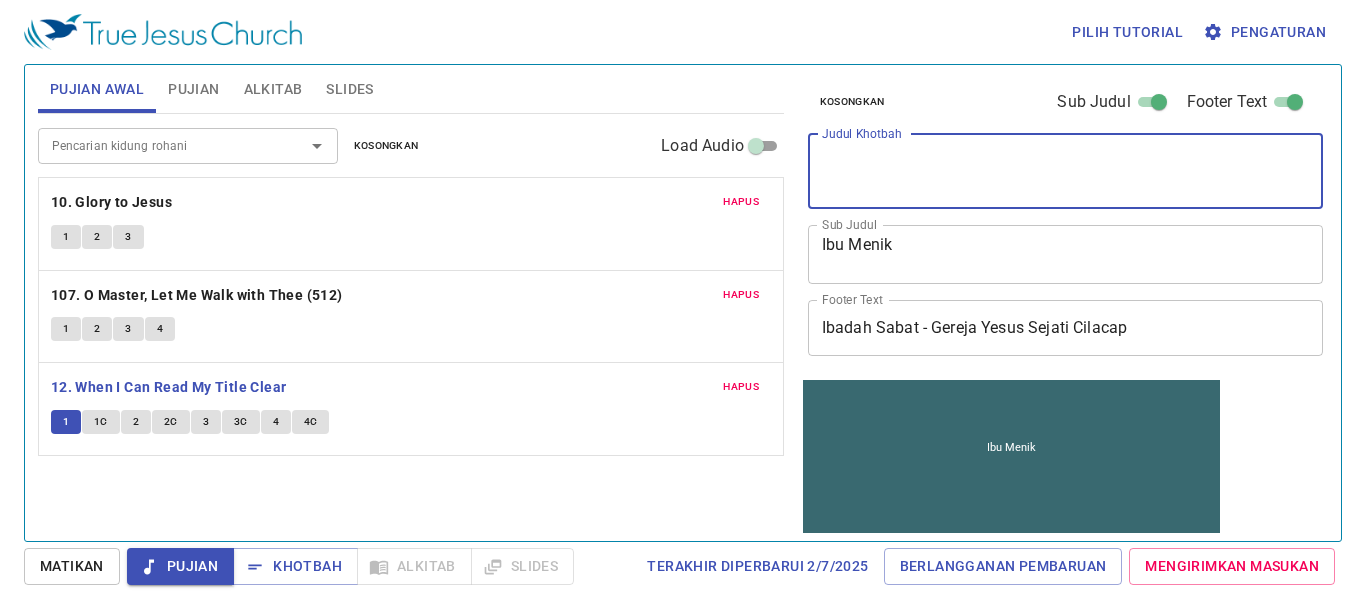 type 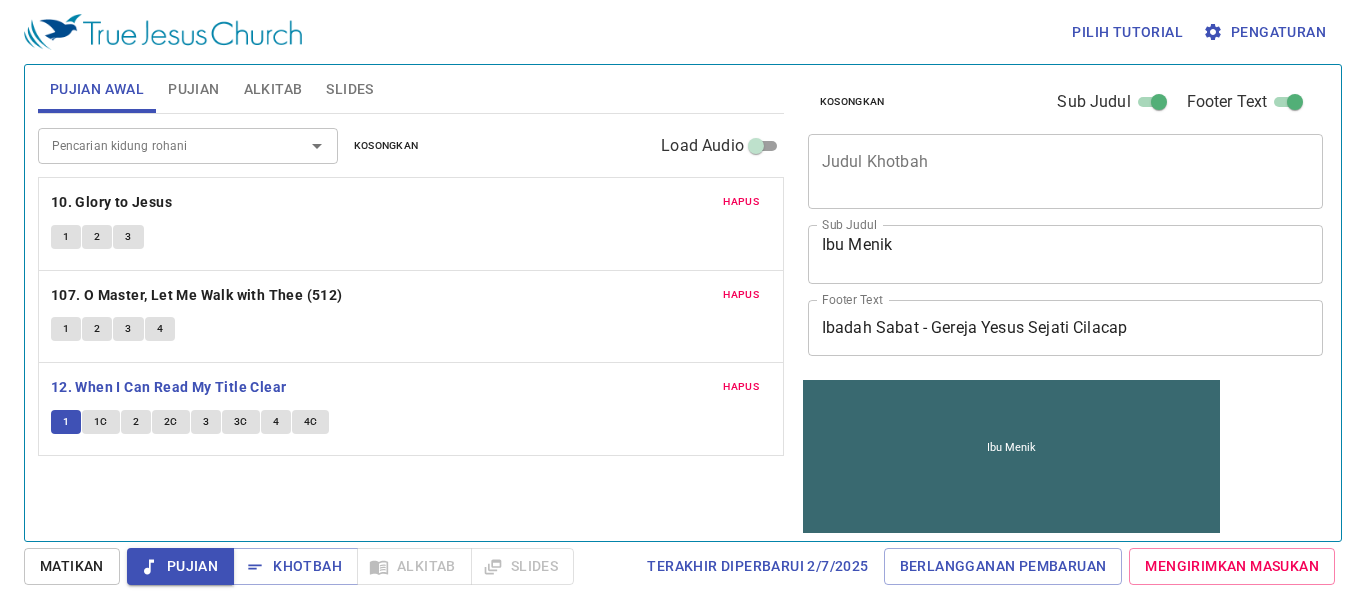 click on "Hapus 12. When I Can Read My Title Clear   1 1C 2 2C 3 3C 4 4C" at bounding box center [411, 409] 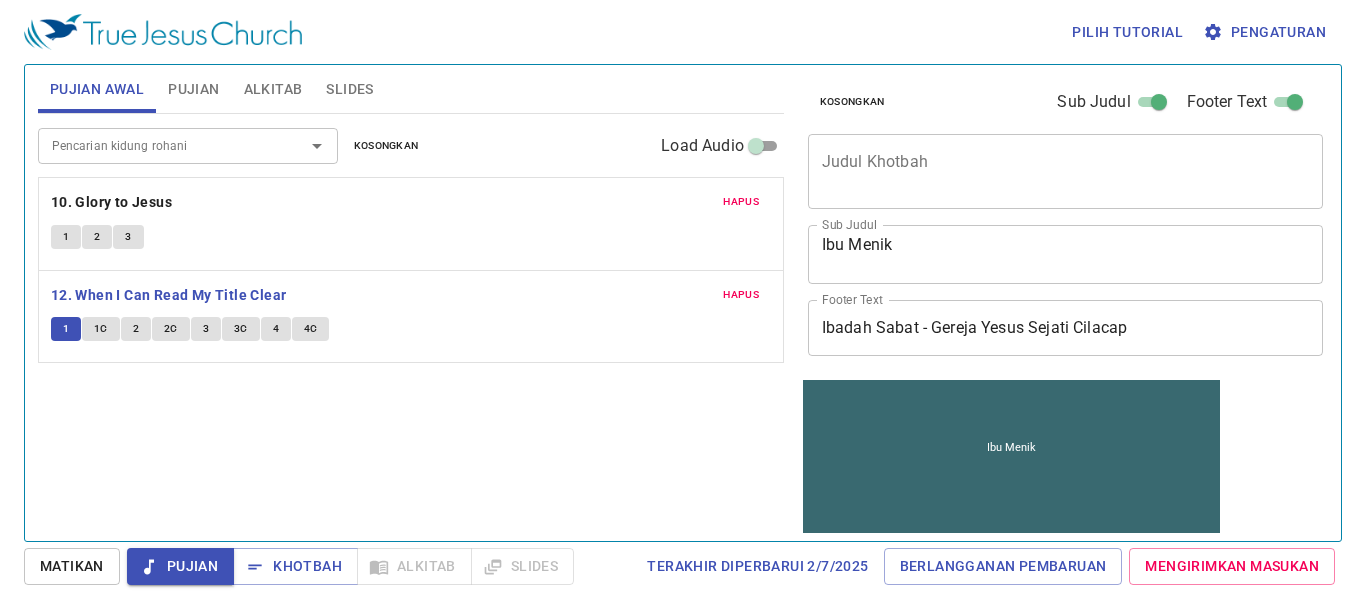 click on "Pencarian kidung rohani" at bounding box center (158, 145) 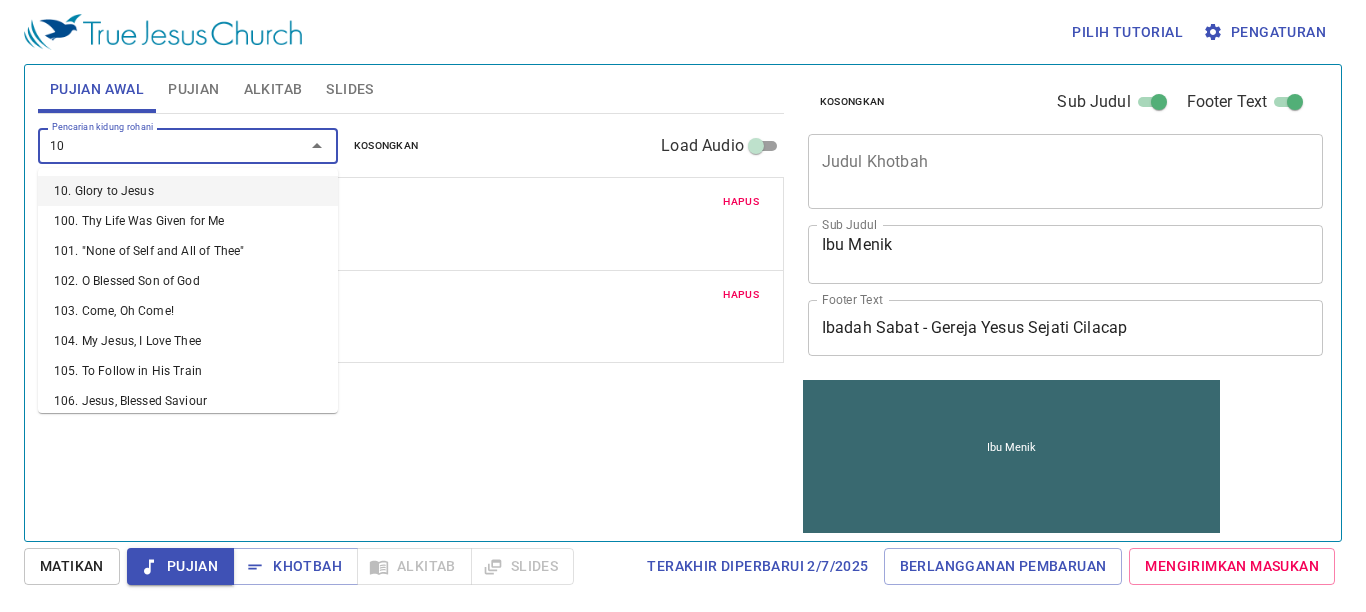 type on "107" 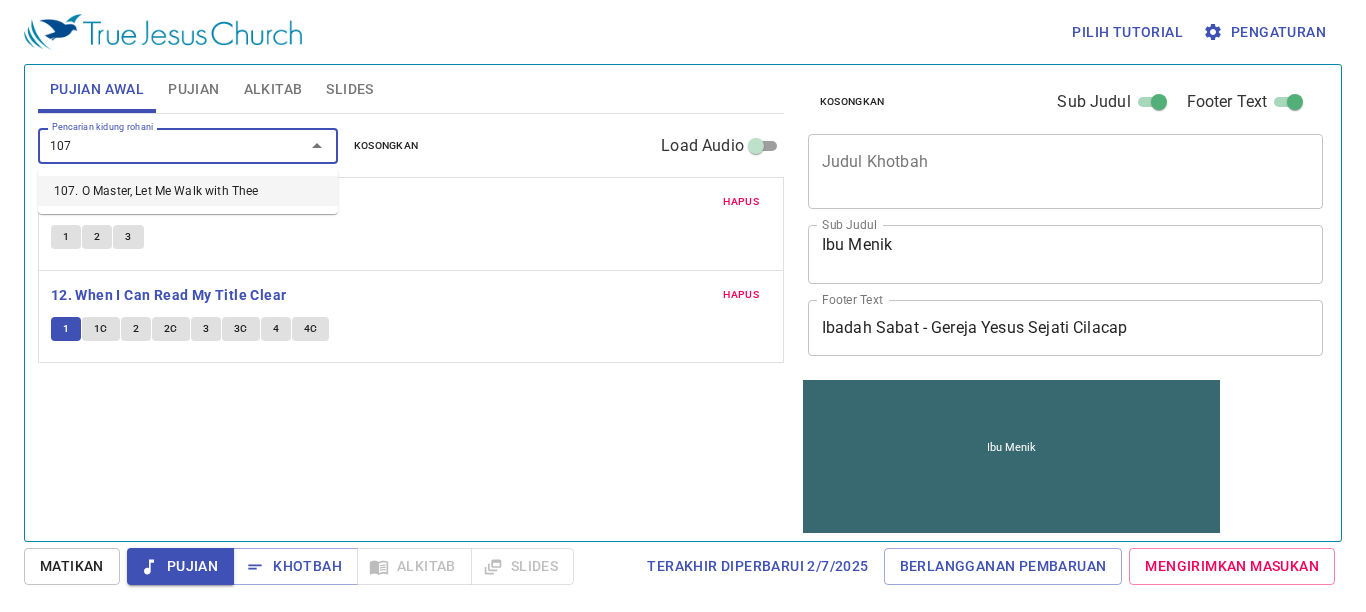 type 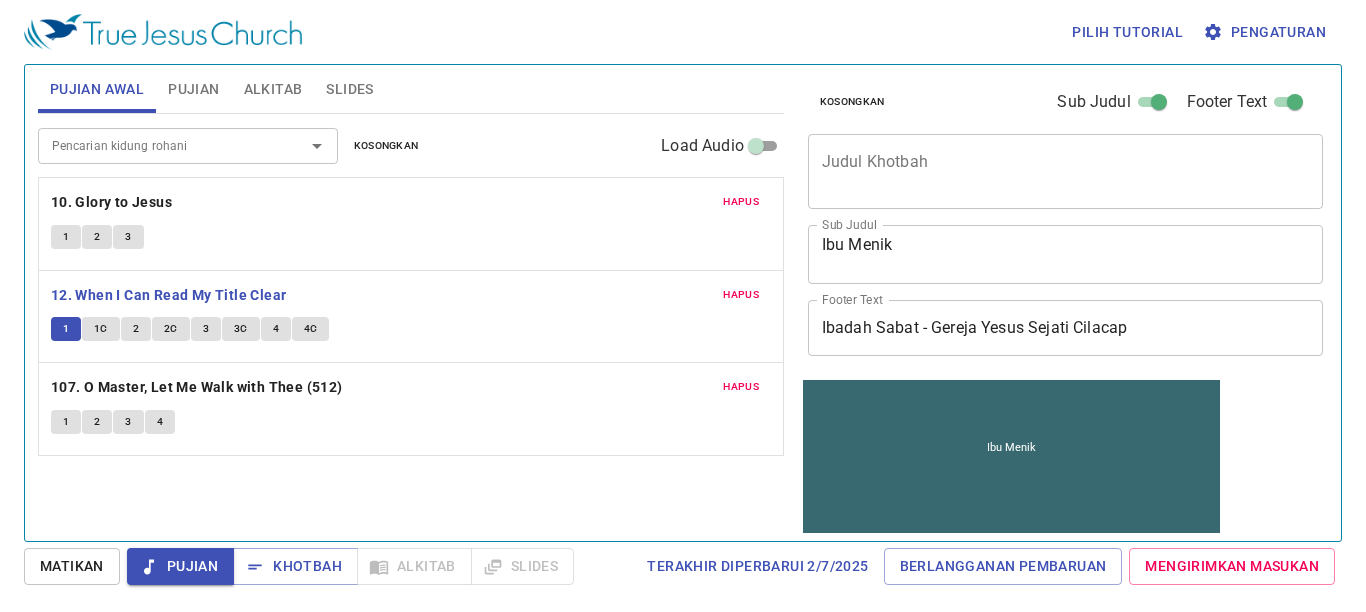 click on "Pencarian kidung rohani Pencarian kidung rohani   Kosongkan Load Audio Hapus 10. Glory to Jesus   1 2 3 Hapus 12. When I Can Read My Title Clear   1 1C 2 2C 3 3C 4 4C Hapus 107. O Master, Let Me Walk with Thee (512)   1 2 3 4" at bounding box center (411, 319) 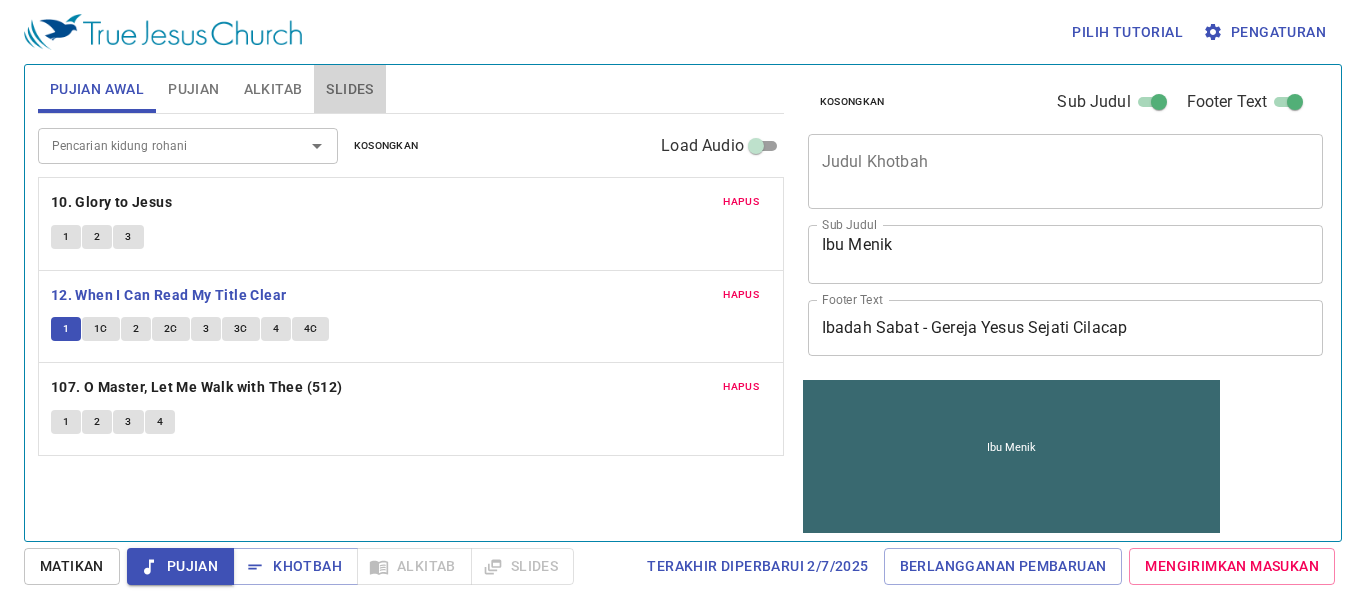 click on "Slides" at bounding box center (349, 89) 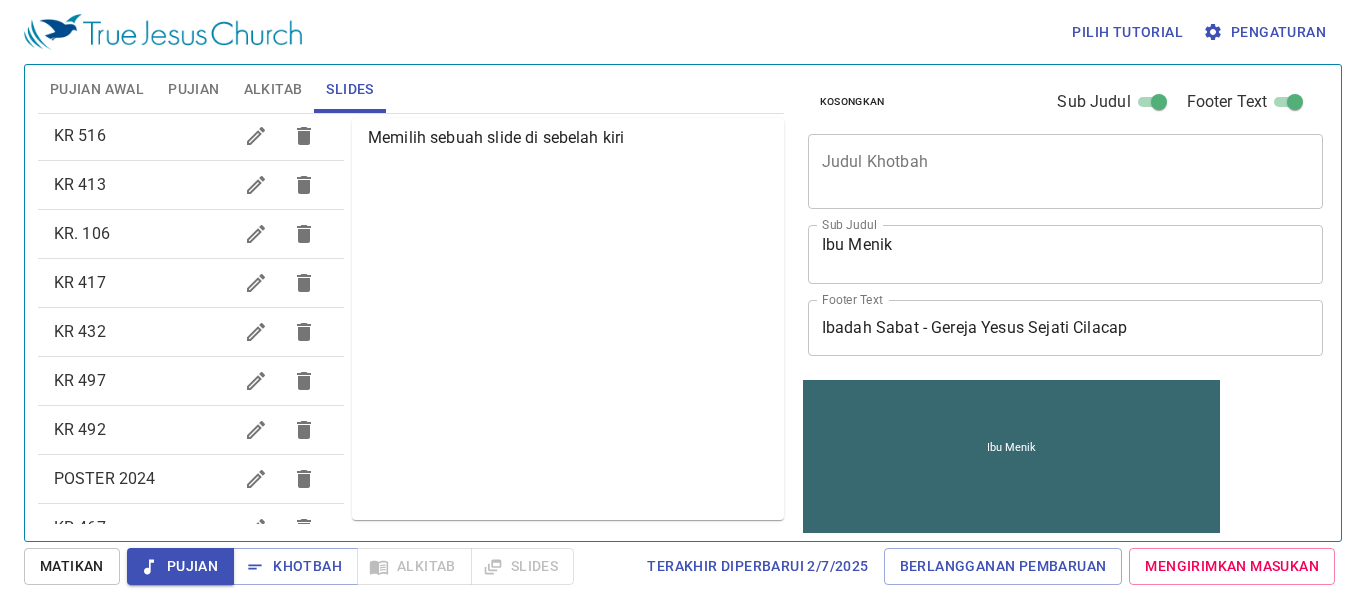 scroll, scrollTop: 1427, scrollLeft: 0, axis: vertical 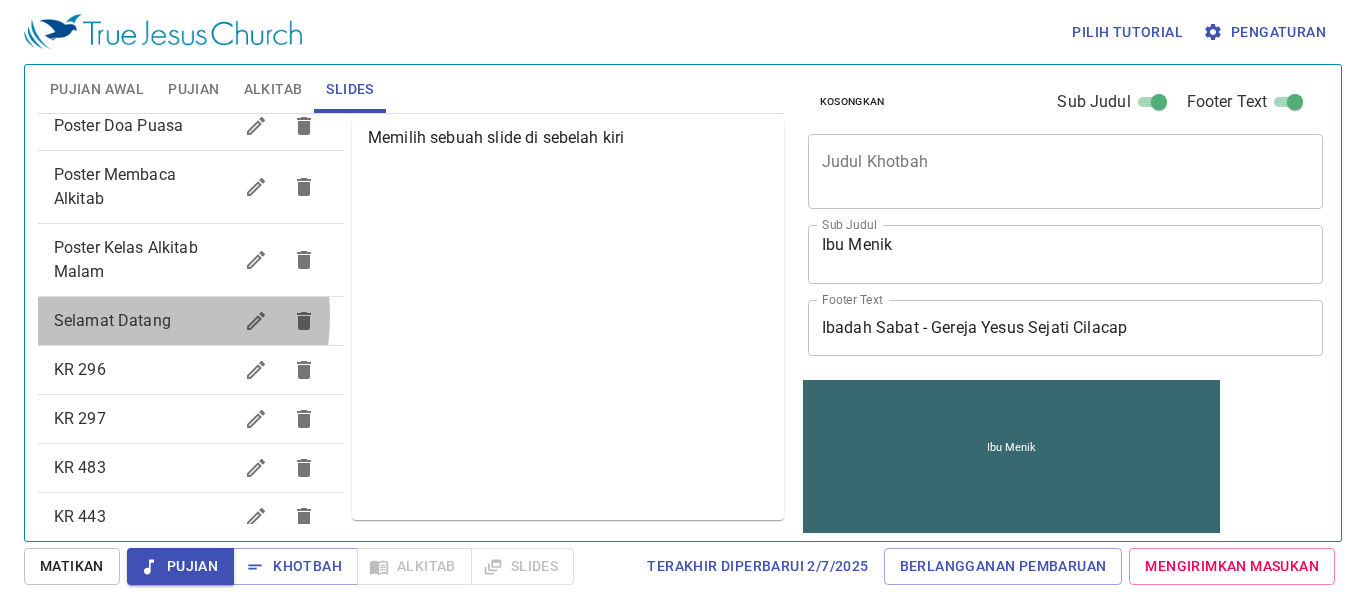 click on "Selamat Datang" at bounding box center (112, 320) 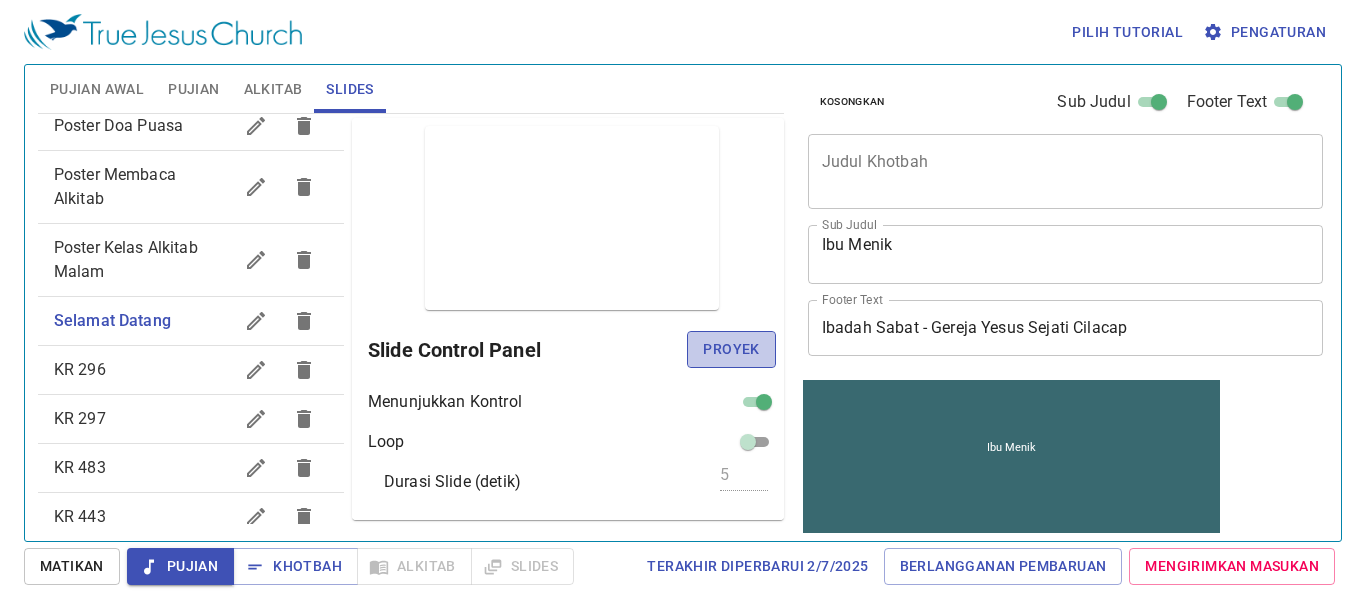 click on "Proyek" at bounding box center [731, 349] 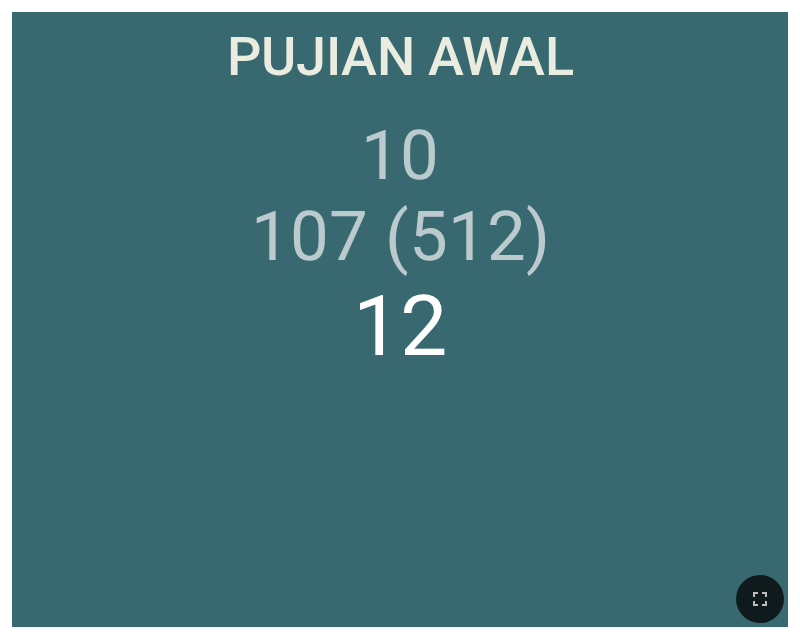 scroll, scrollTop: 0, scrollLeft: 0, axis: both 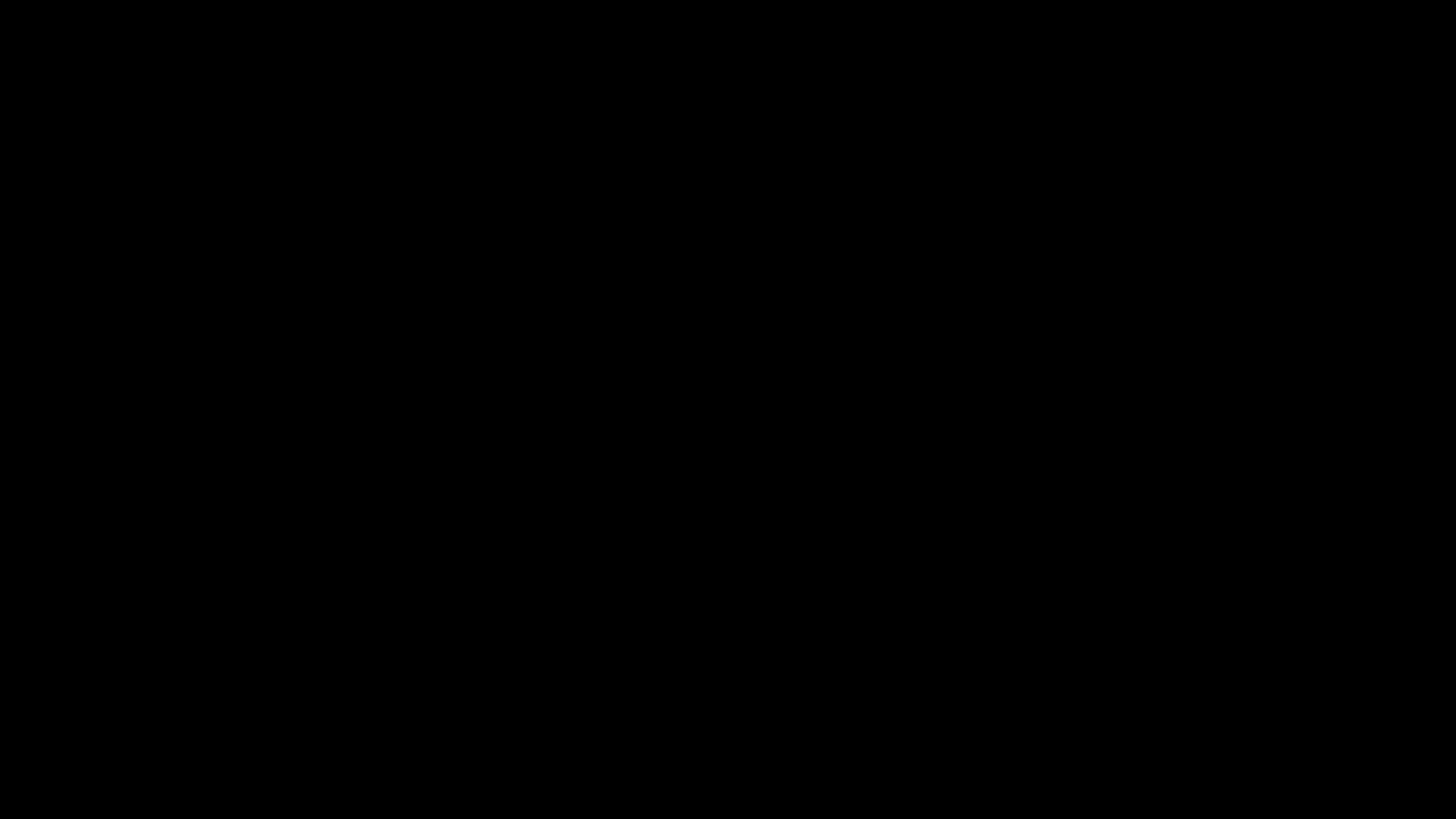 drag, startPoint x: 917, startPoint y: 0, endPoint x: 934, endPoint y: 3, distance: 17.26268 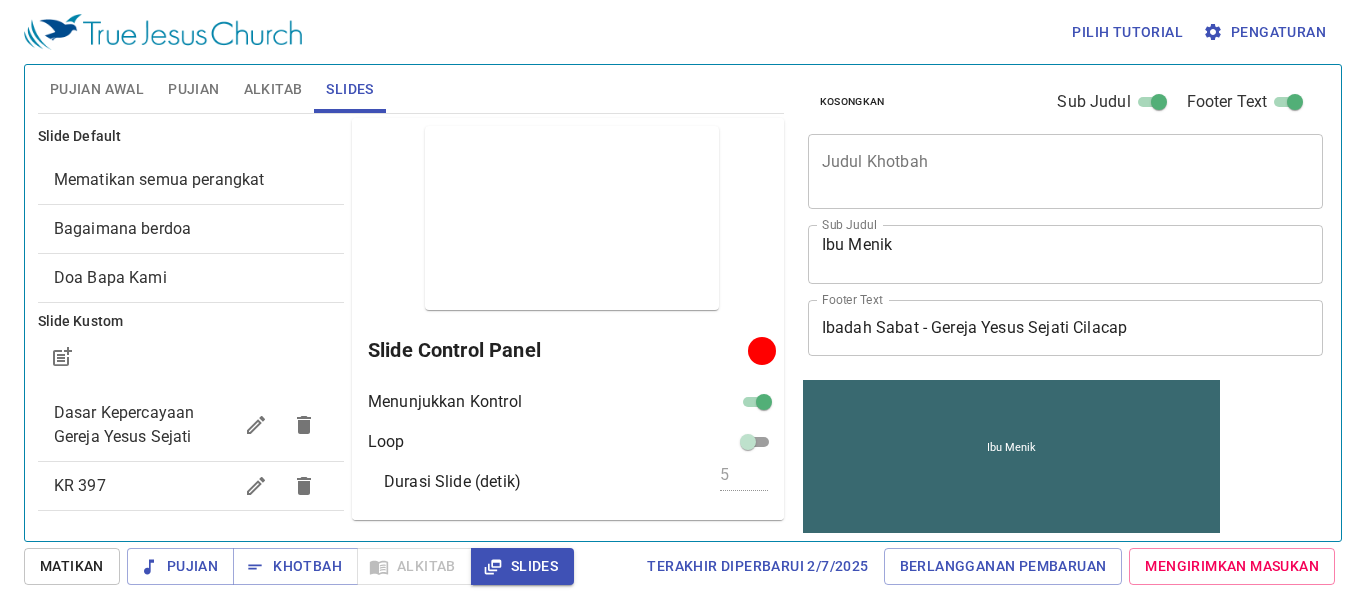 scroll, scrollTop: 0, scrollLeft: 0, axis: both 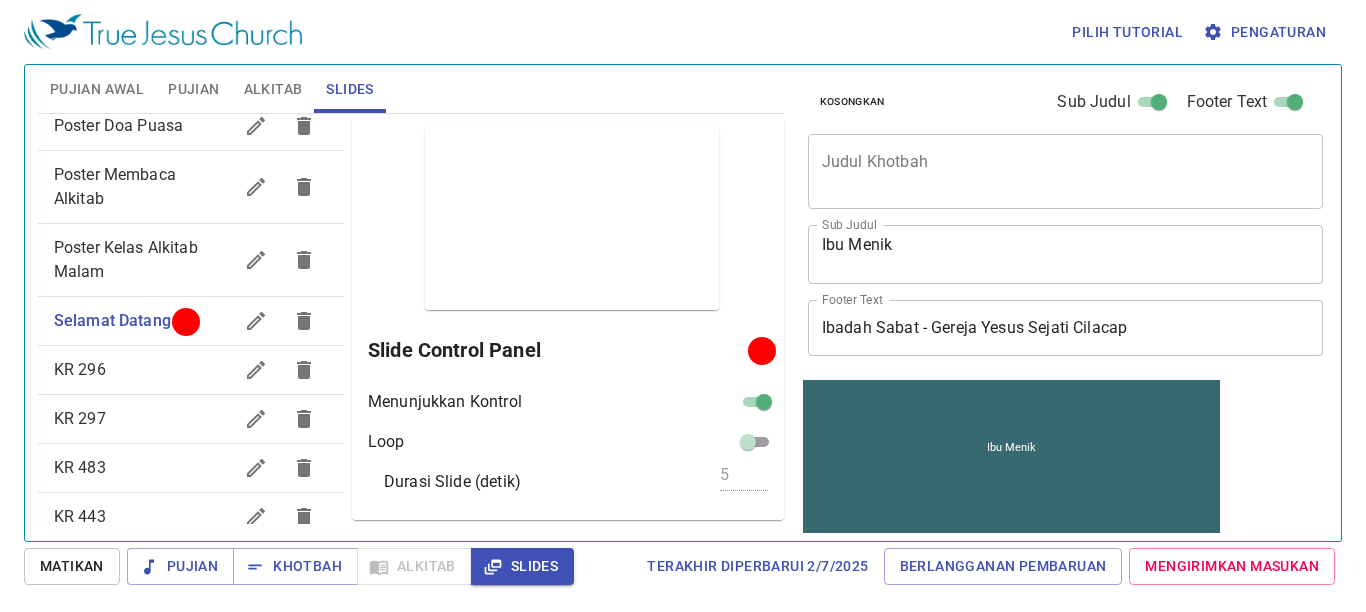 click on "Selamat Datang" at bounding box center (112, 320) 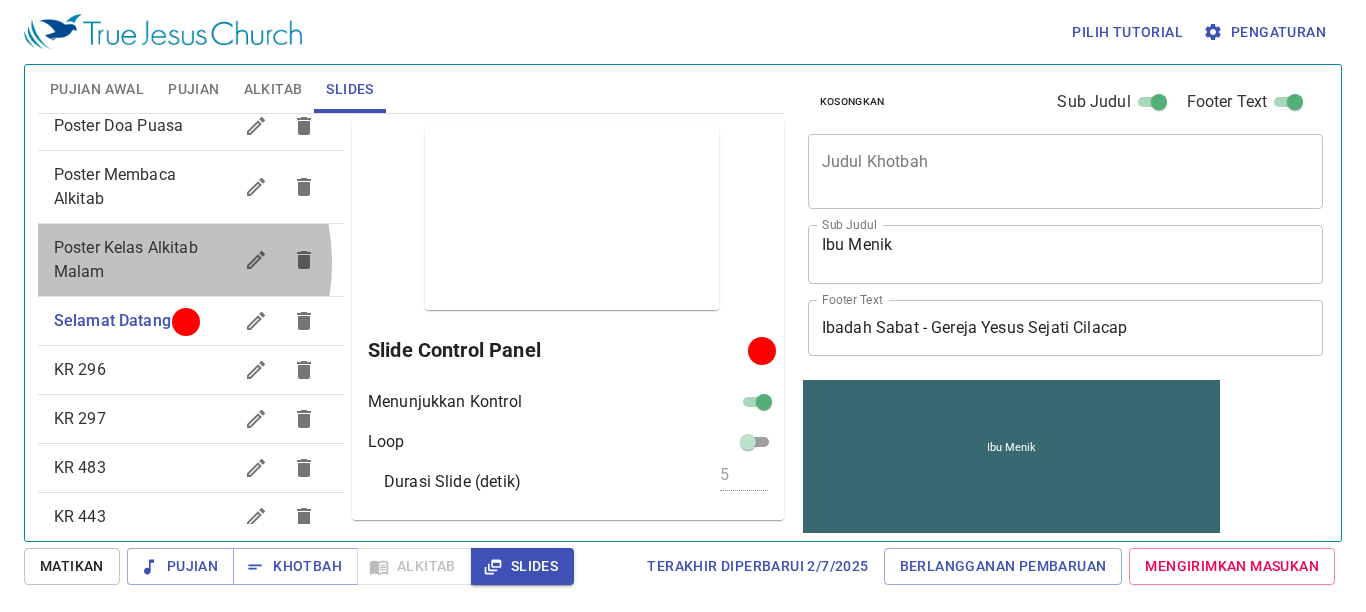 click on "Poster Kelas Alkitab Malam" at bounding box center (143, 260) 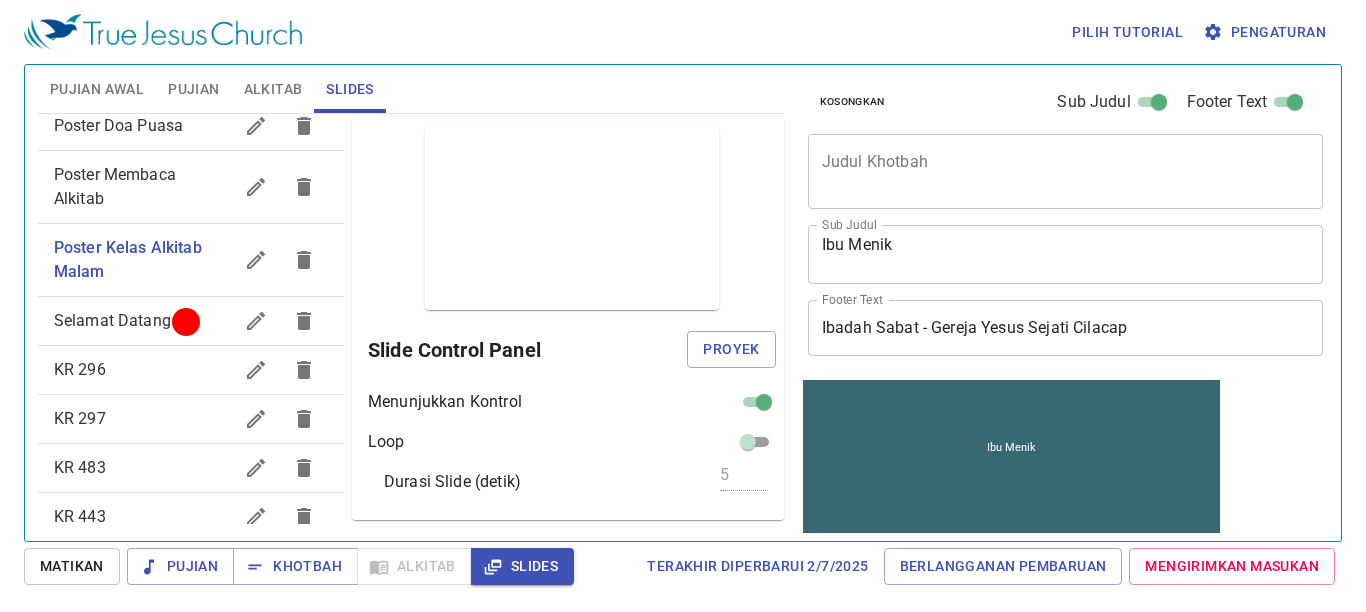 click on "Selamat Datang" at bounding box center [112, 320] 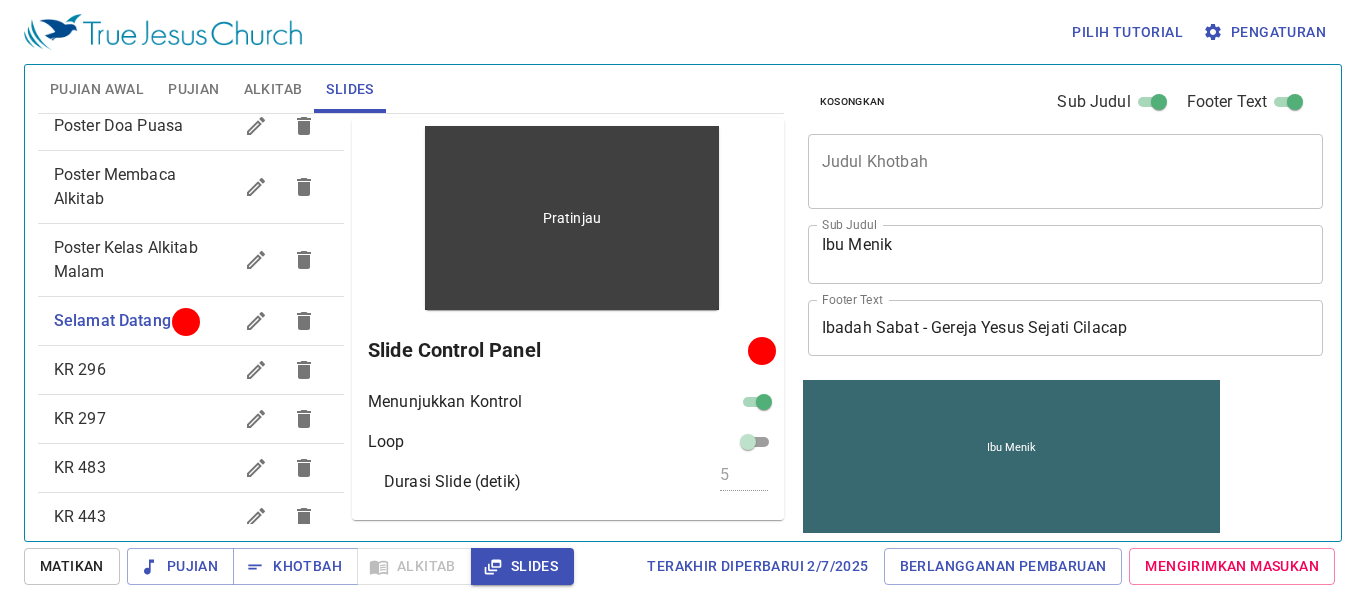 click on "Pratinjau" at bounding box center [572, 218] 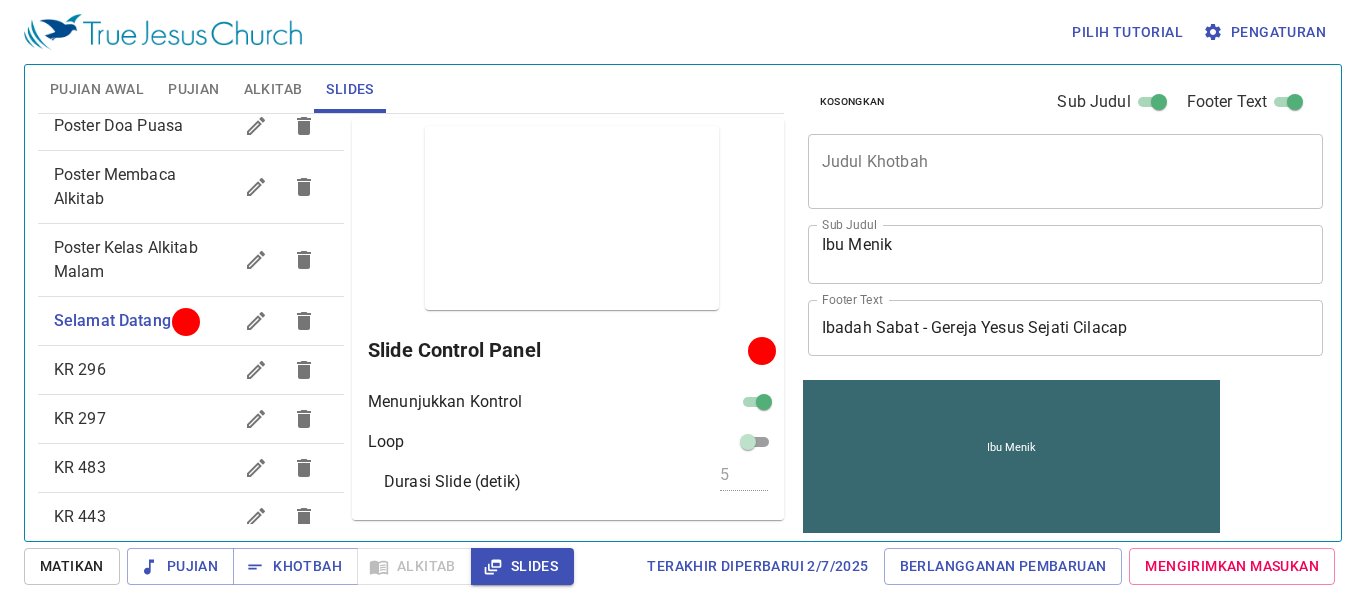 drag, startPoint x: 707, startPoint y: 195, endPoint x: 699, endPoint y: 311, distance: 116.275536 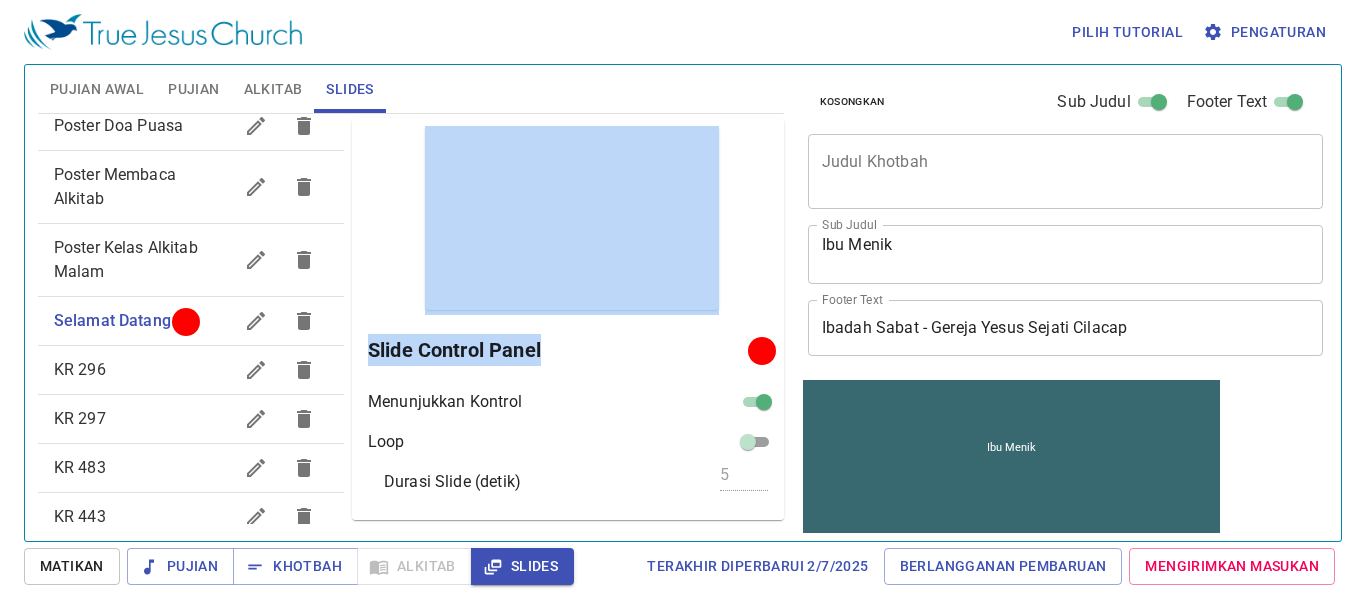 click on "Slide Control Panel" at bounding box center (561, 350) 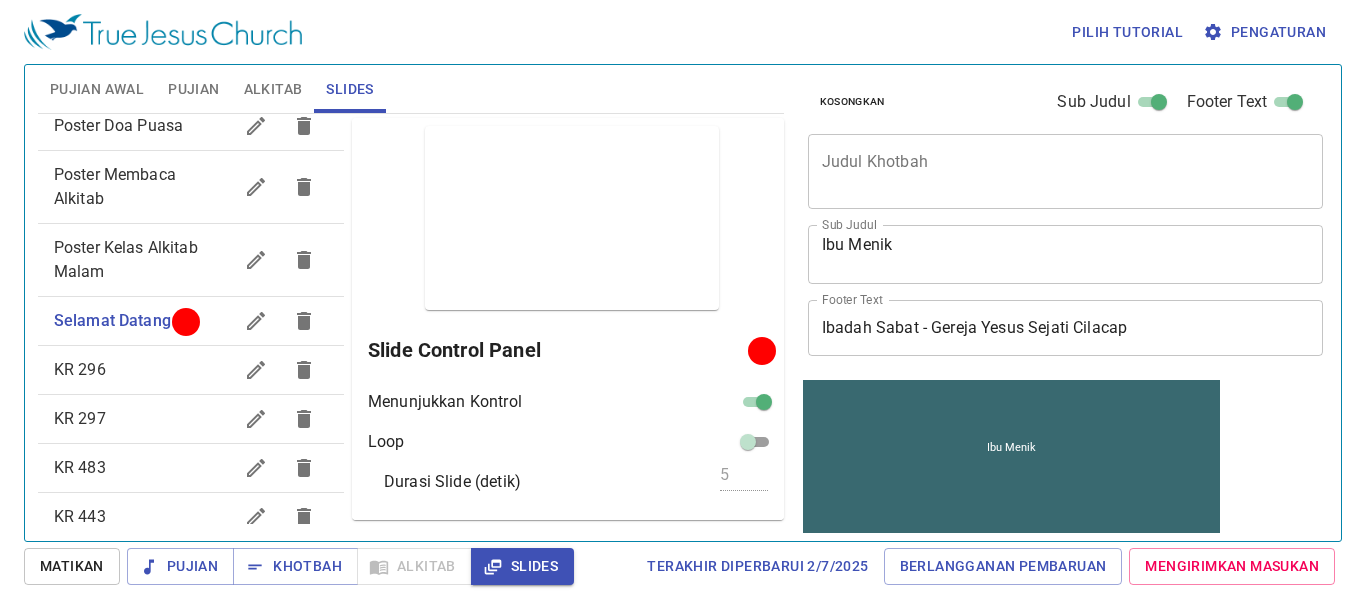 click on "Poster Membaca Alkitab" at bounding box center [191, 187] 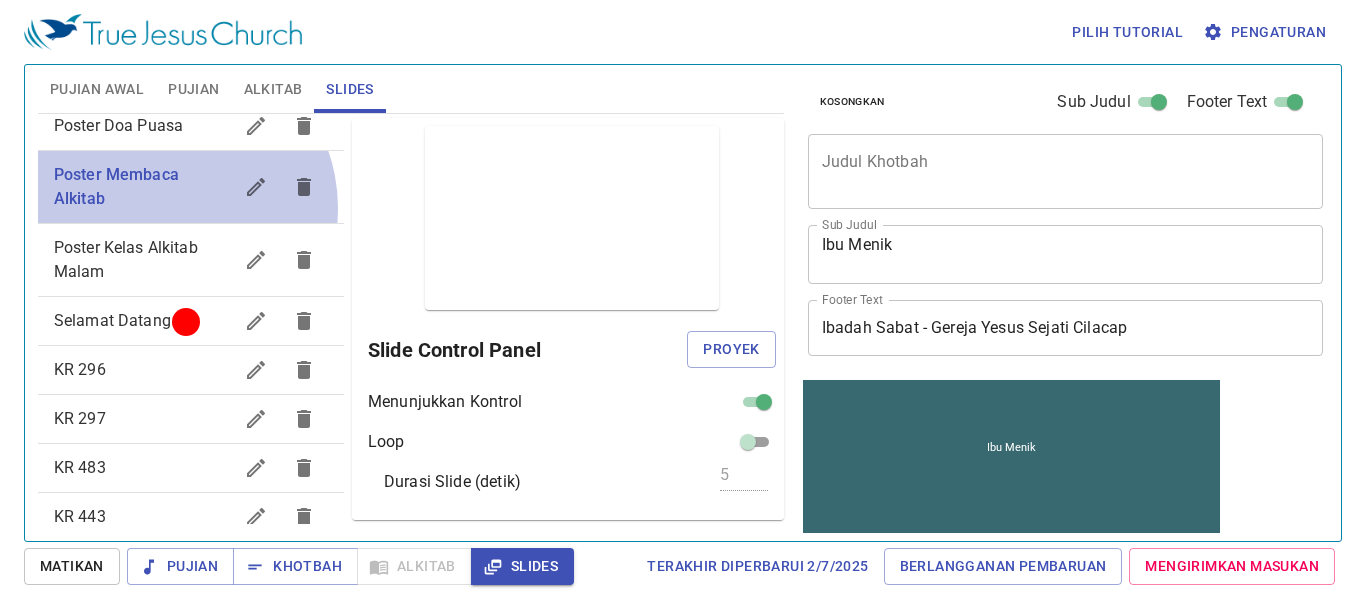 click on "Poster Membaca Alkitab" at bounding box center (143, 187) 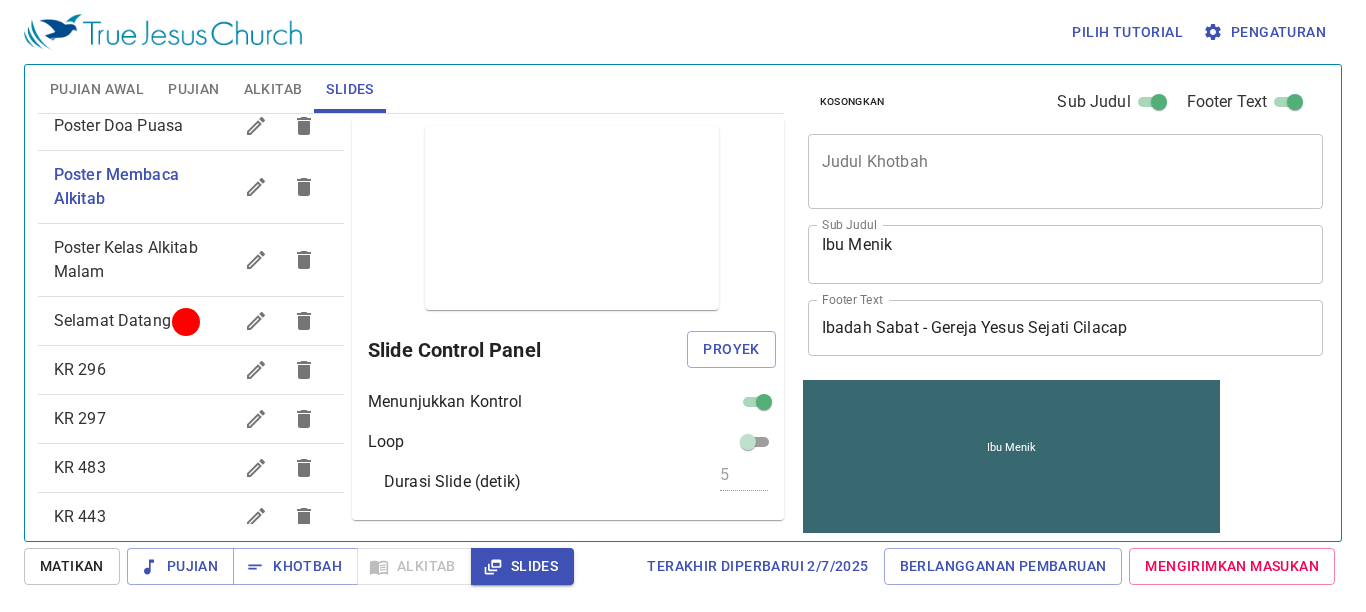 click on "Poster Kelas Alkitab Malam" at bounding box center (191, 260) 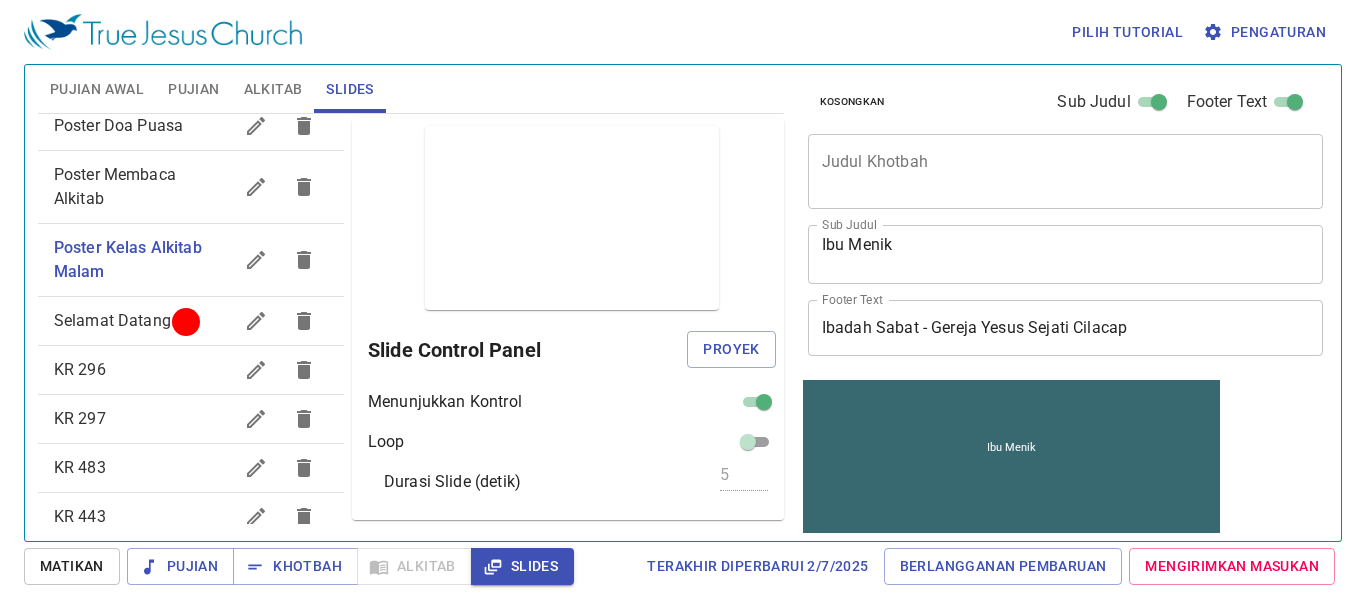 click on "Pujian Awal" at bounding box center [97, 89] 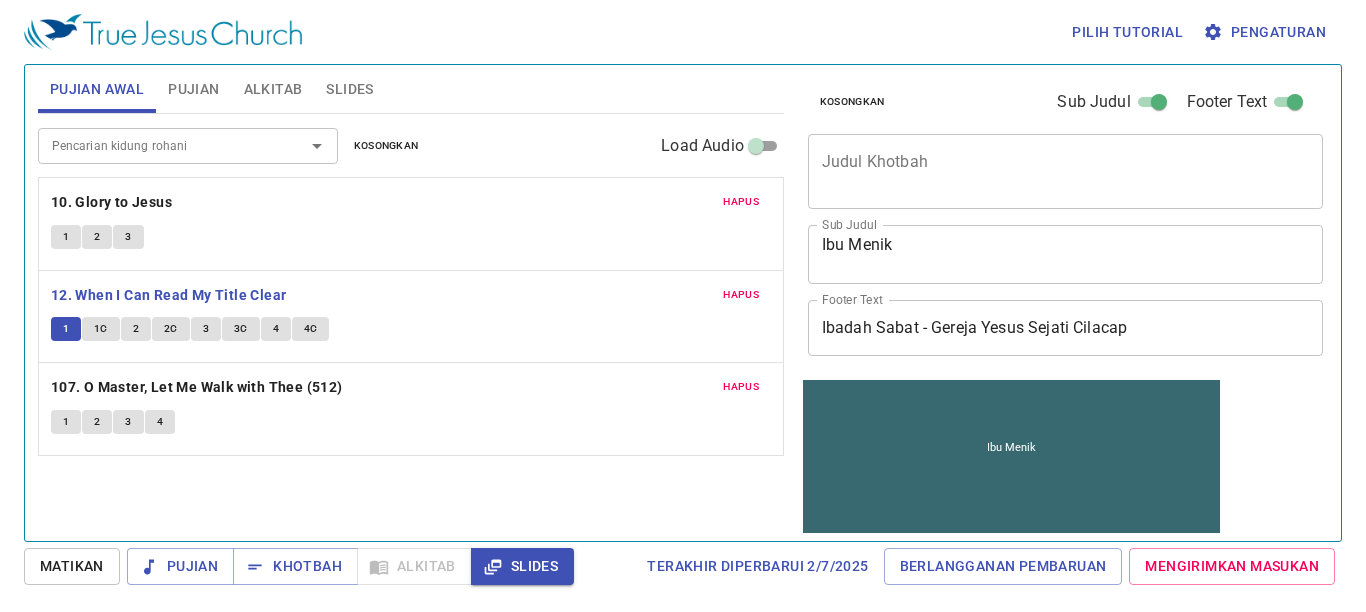 click on "Pujian" at bounding box center [193, 89] 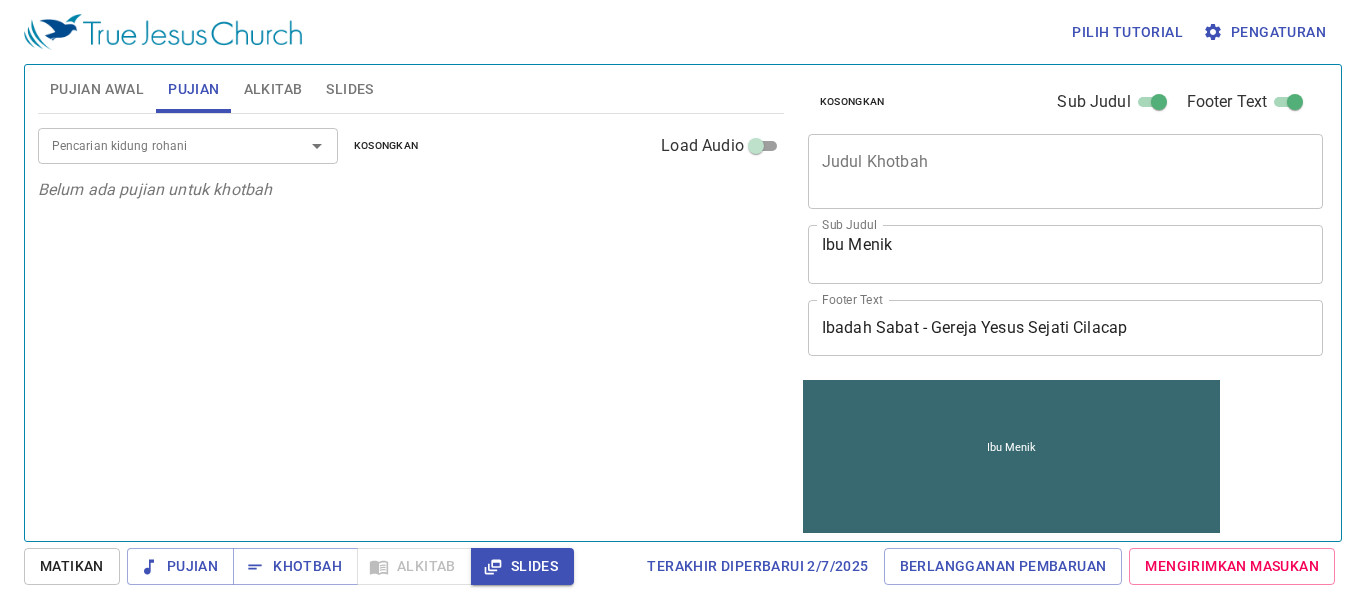 click on "Slides" at bounding box center (349, 89) 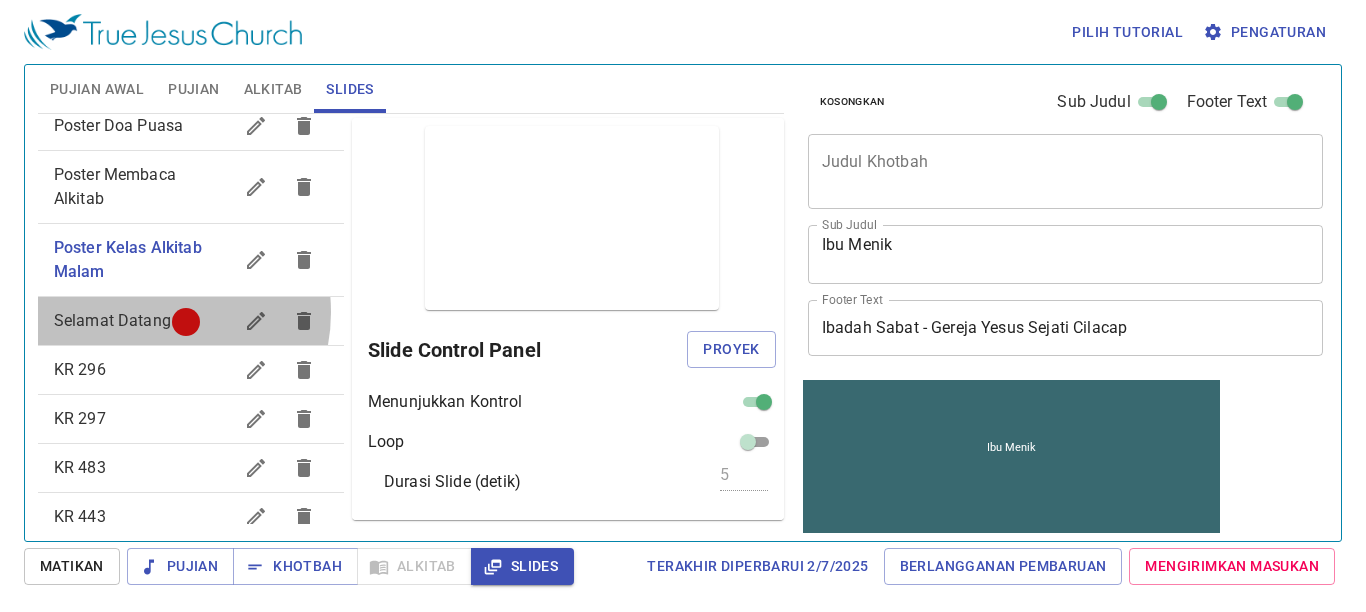 click on "Selamat Datang" at bounding box center [112, 320] 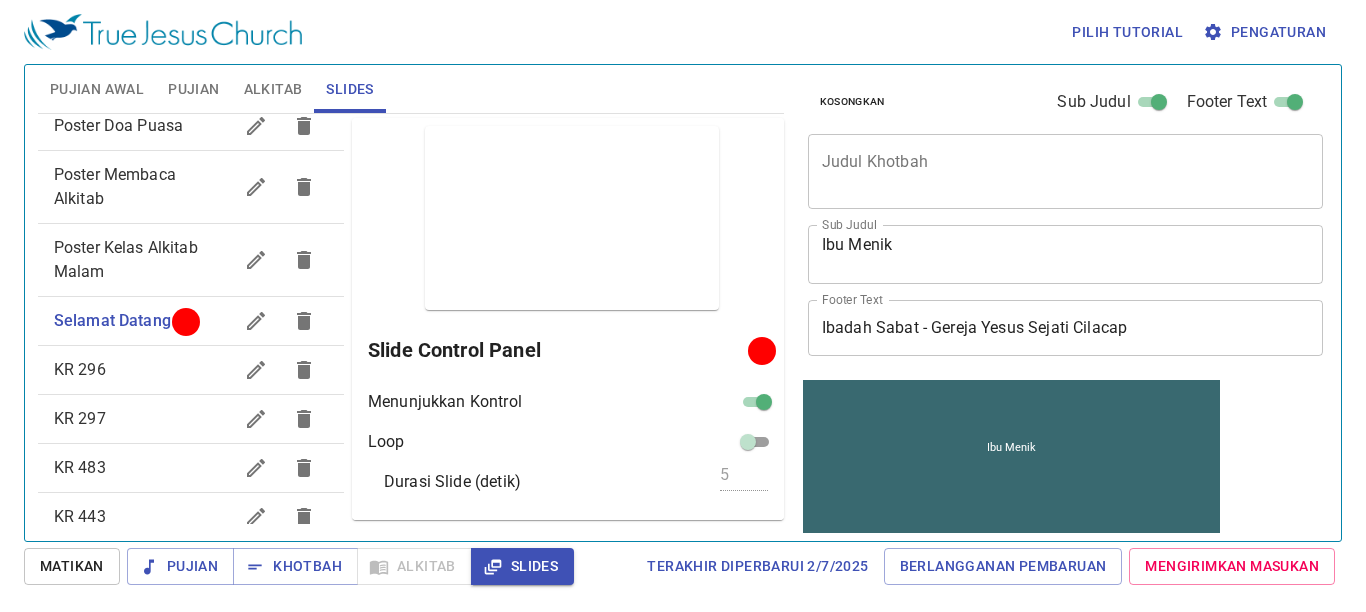 click on "KR 296" at bounding box center [143, 370] 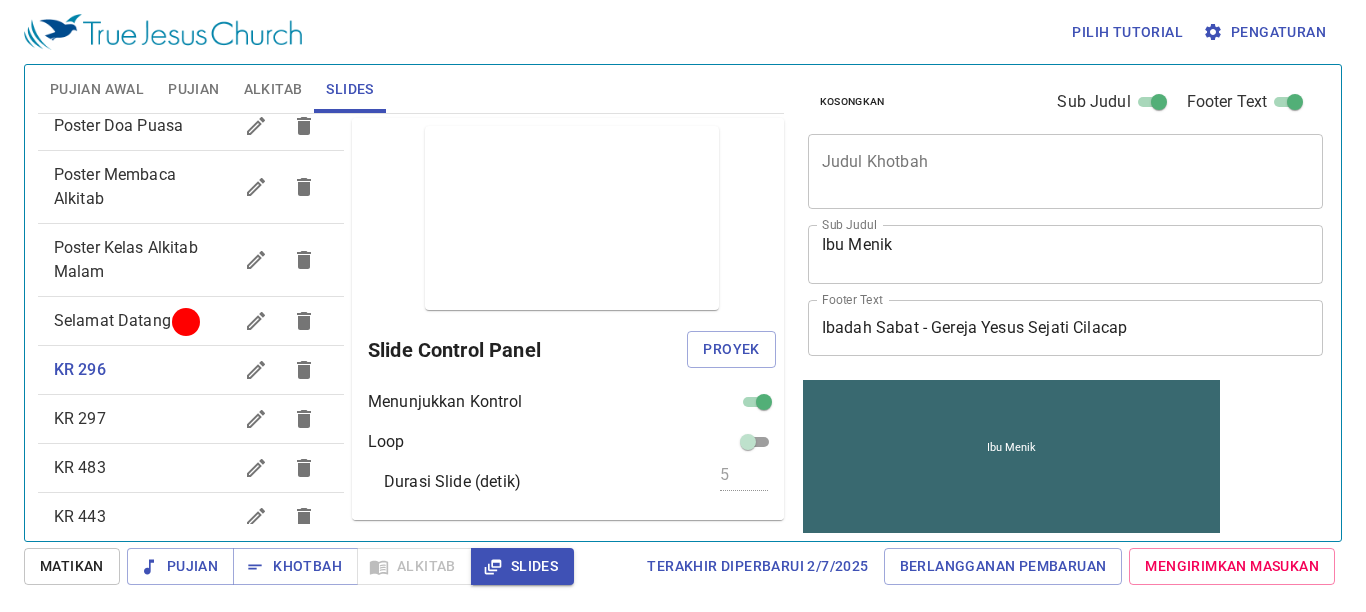 click on "Selamat Datang" at bounding box center (112, 320) 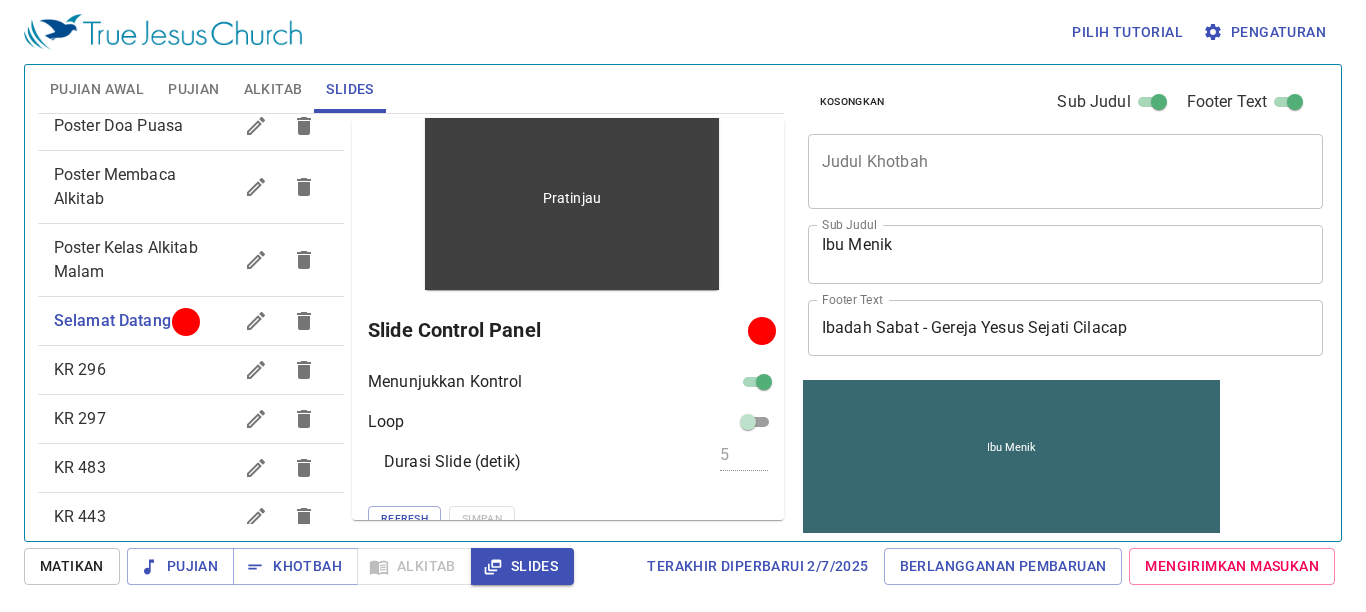 scroll, scrollTop: 0, scrollLeft: 0, axis: both 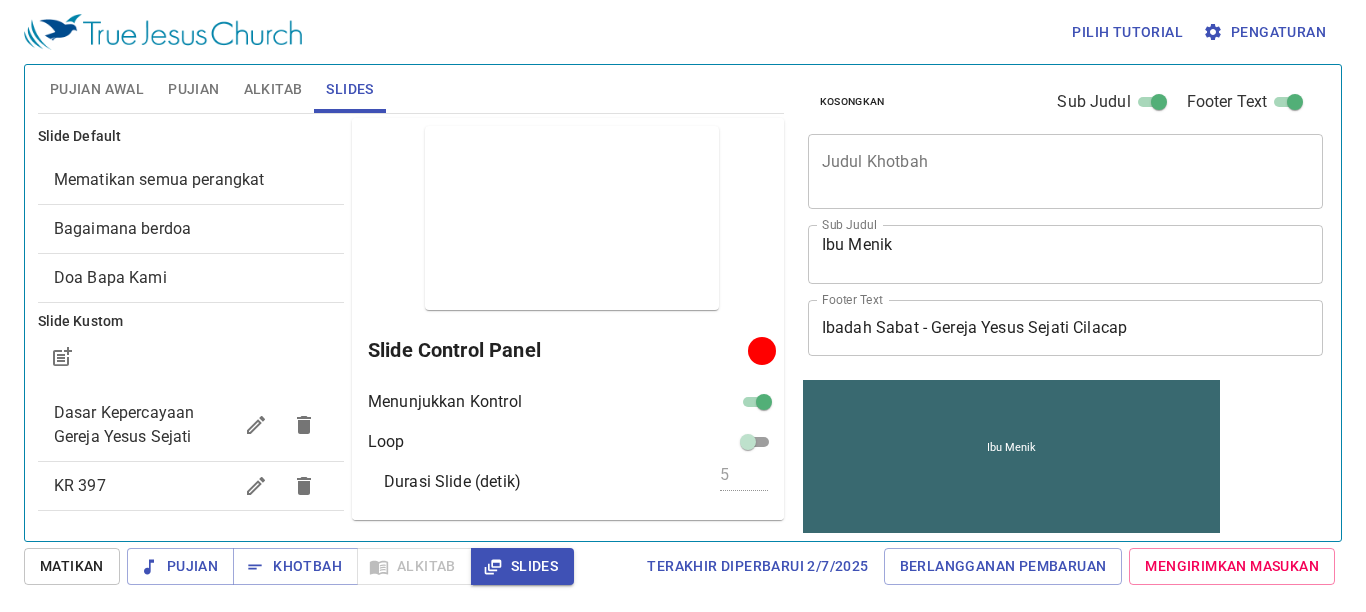 click on "Dasar Kepercayaan Gereja Yesus Sejati" at bounding box center [124, 424] 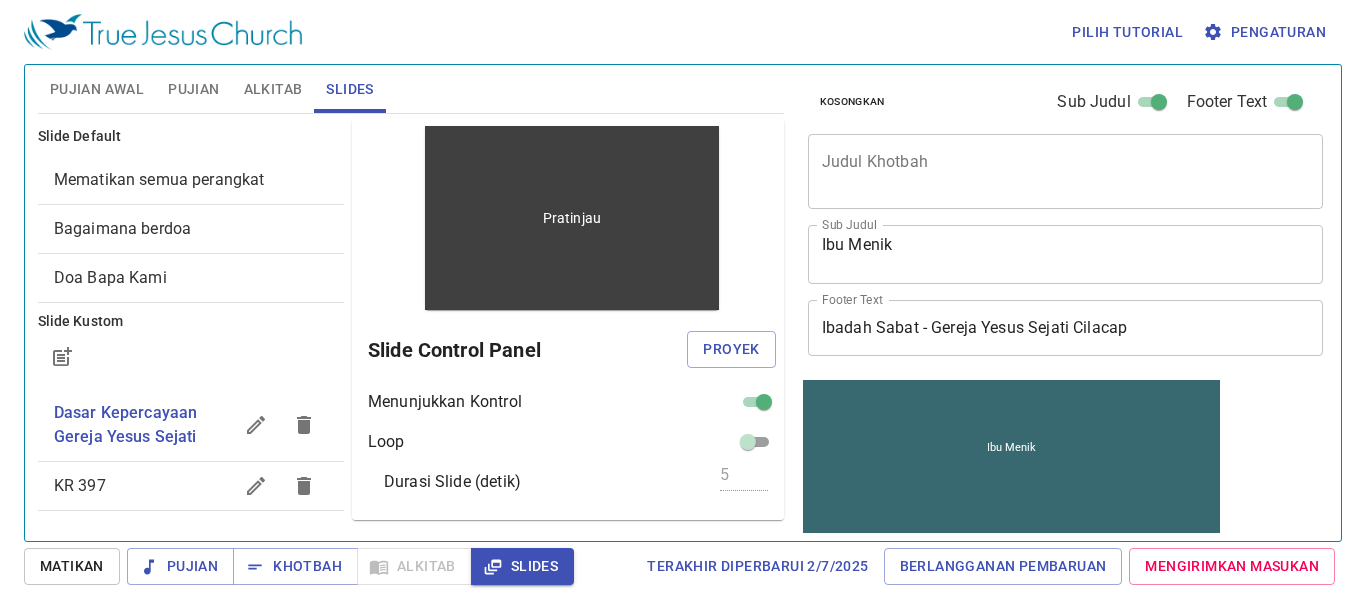 drag, startPoint x: 707, startPoint y: 215, endPoint x: 698, endPoint y: 273, distance: 58.694122 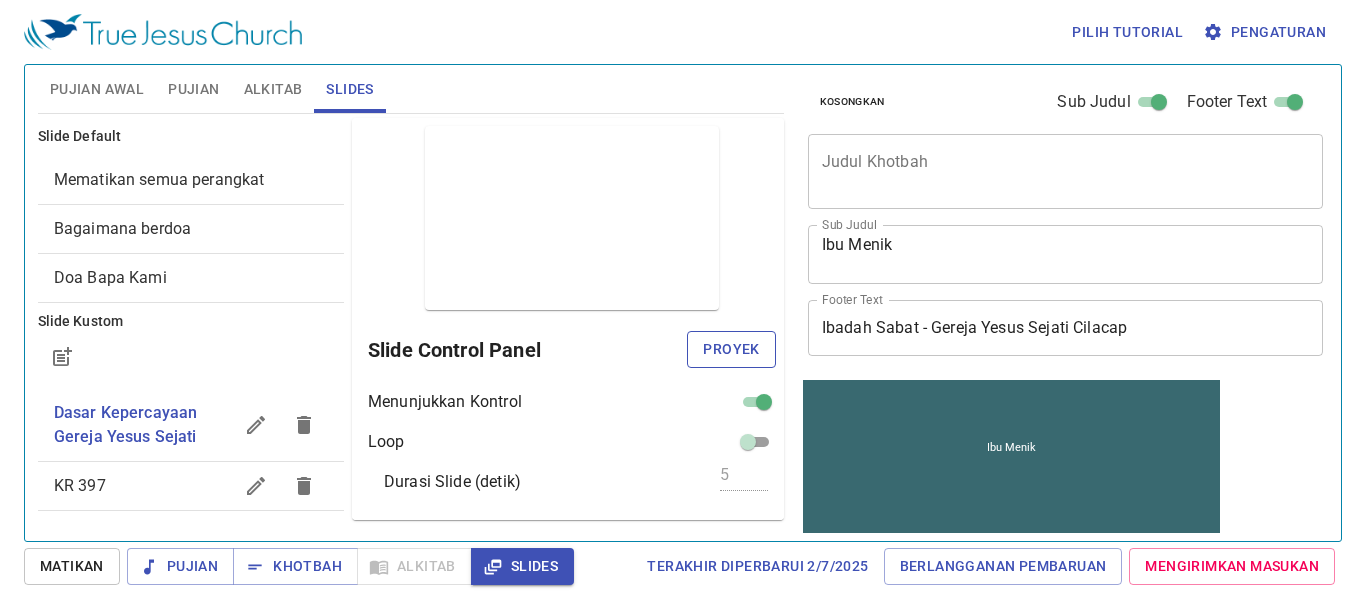 click on "Proyek" at bounding box center (731, 349) 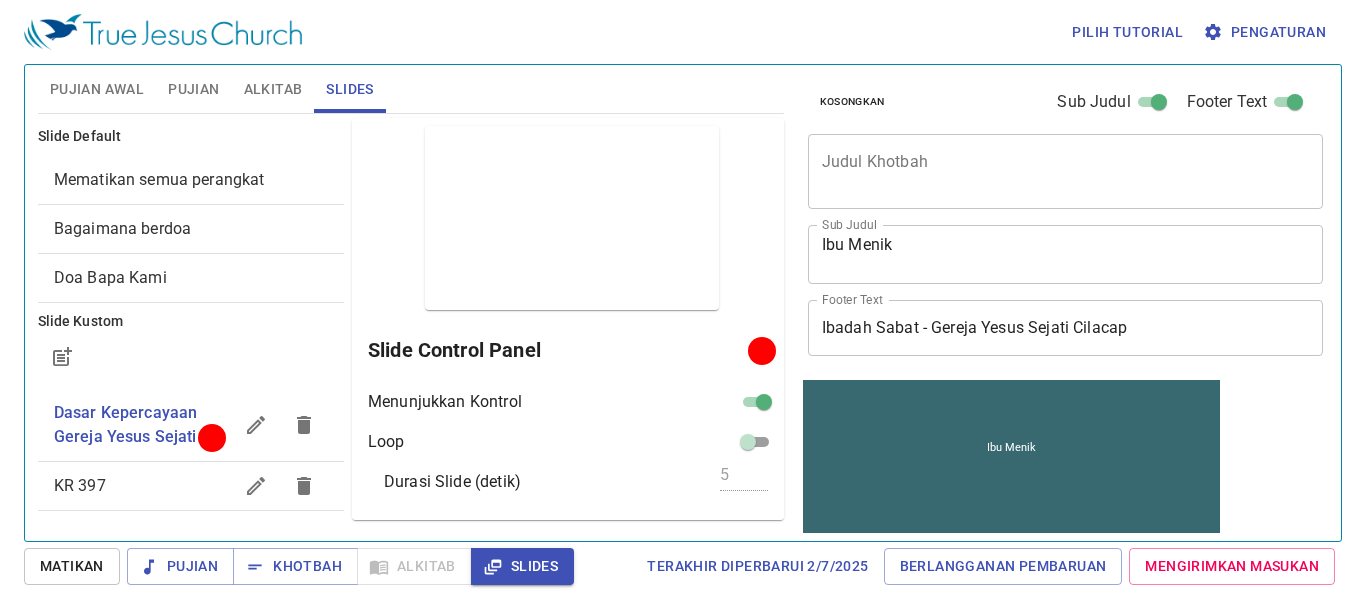 click at bounding box center (762, 351) 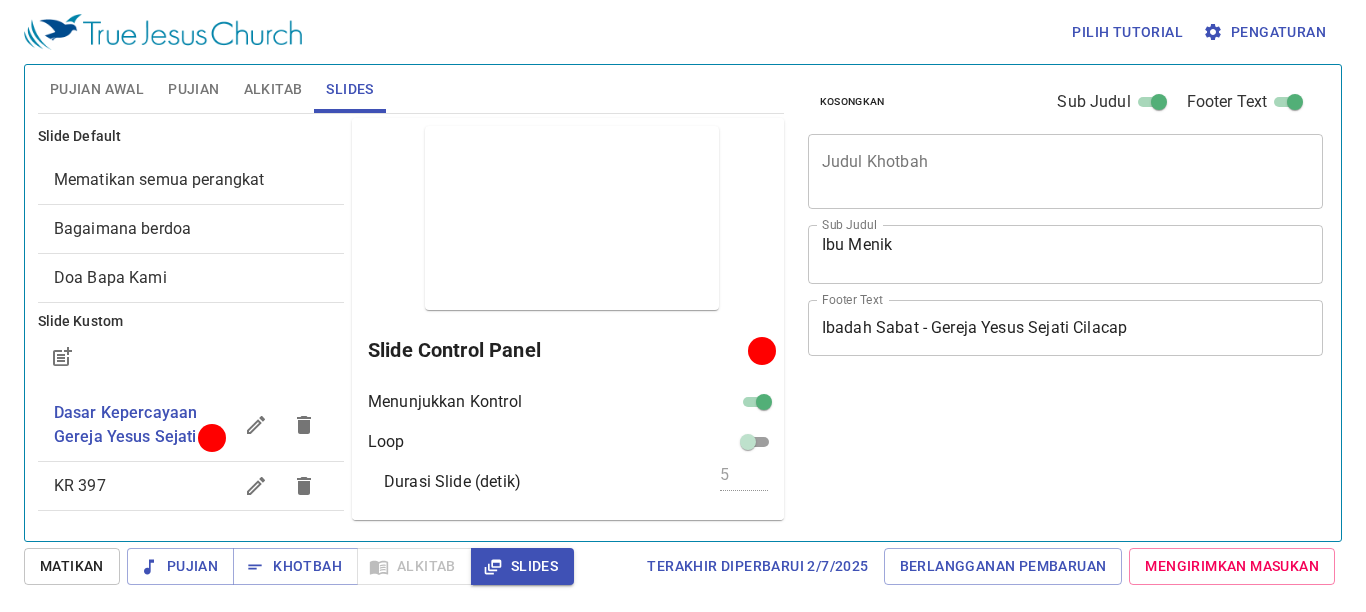 scroll, scrollTop: 0, scrollLeft: 0, axis: both 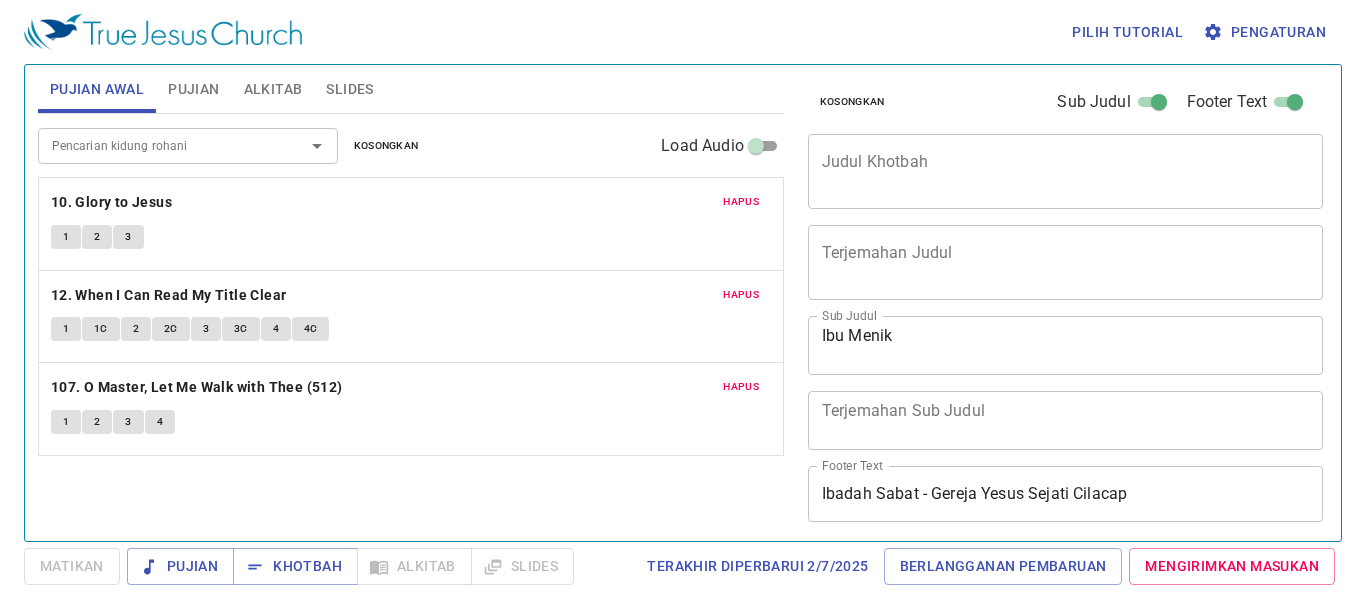 click on "Slides" at bounding box center [349, 89] 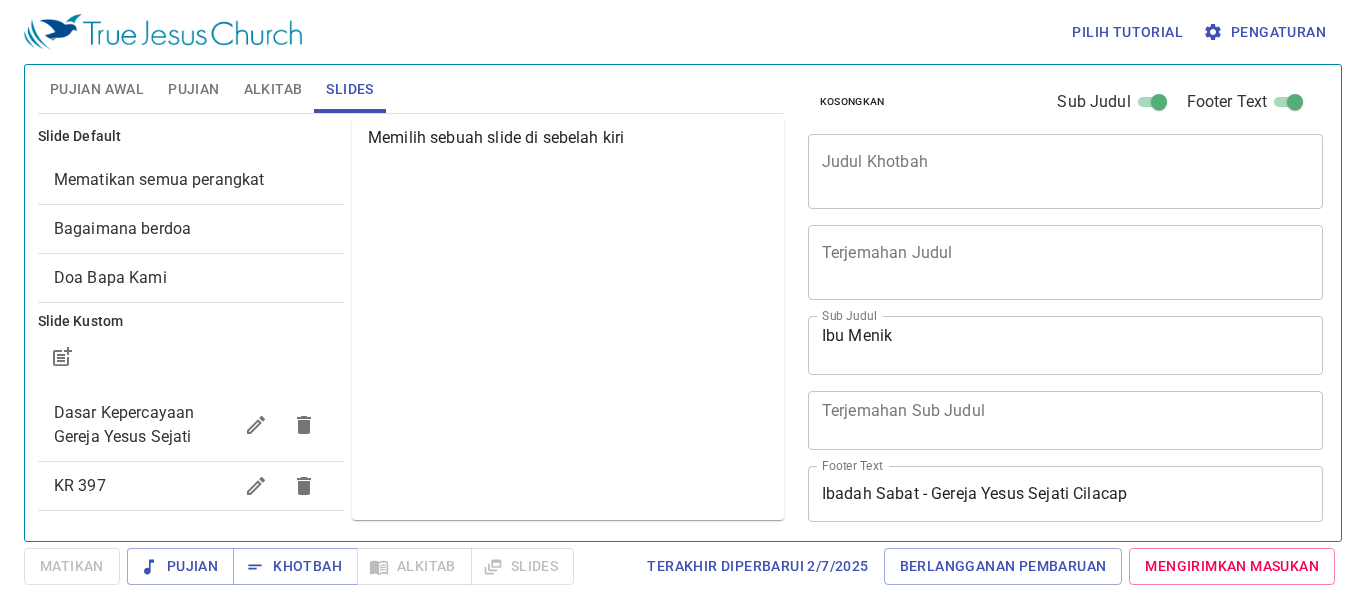 click on "Doa Bapa Kami" at bounding box center (110, 277) 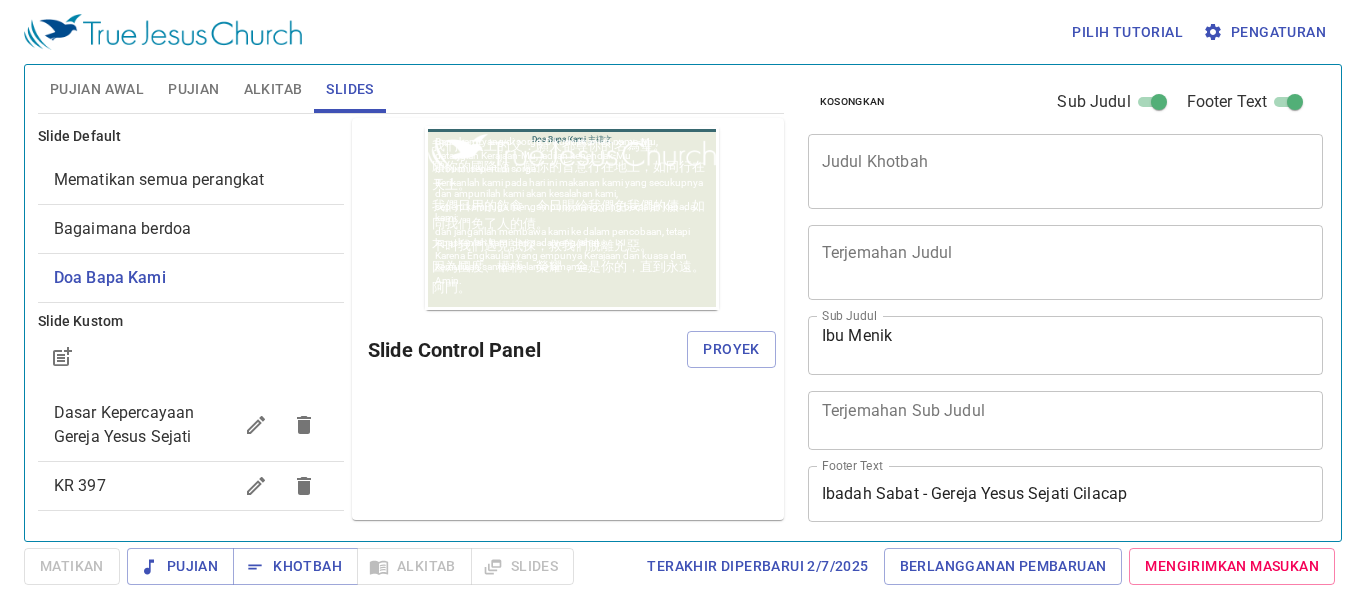 scroll, scrollTop: 0, scrollLeft: 0, axis: both 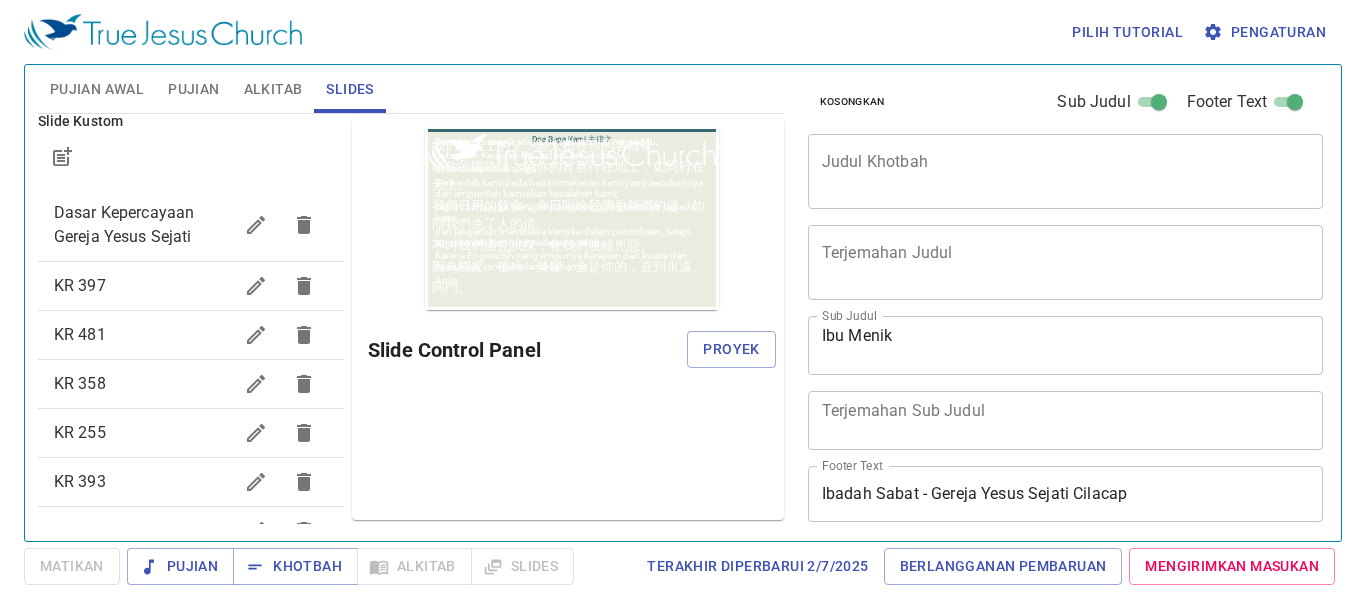 click on "Dasar Kepercayaan Gereja Yesus Sejati" at bounding box center [143, 225] 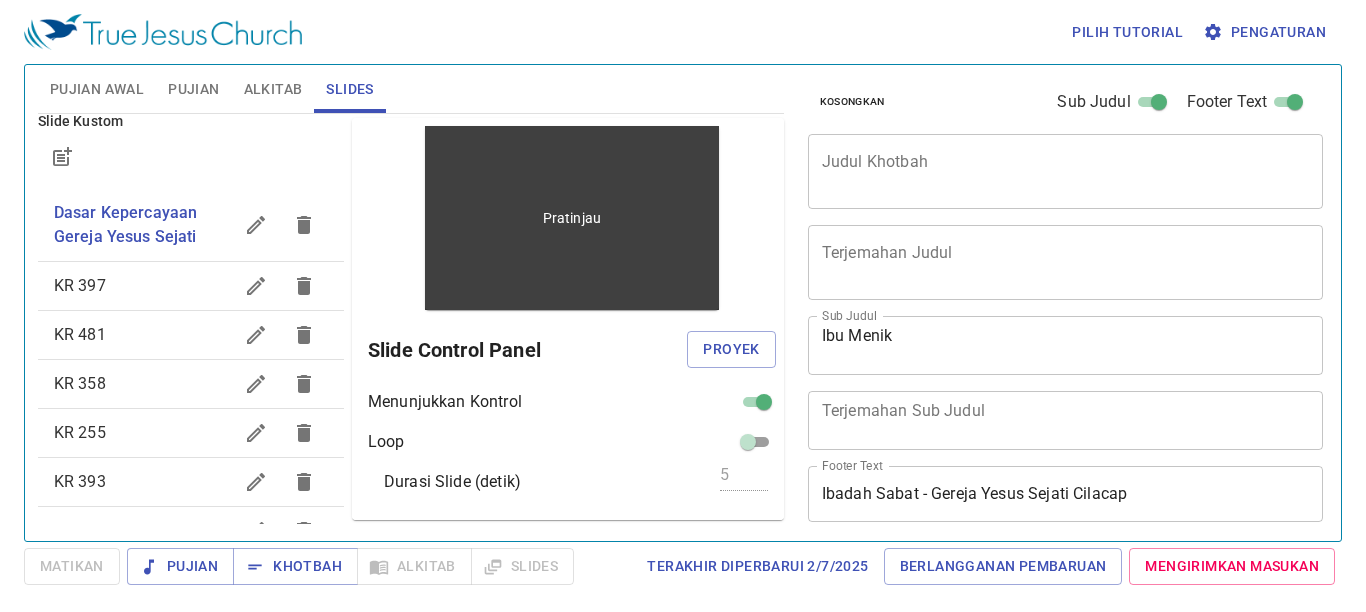 click on "Pratinjau" at bounding box center [572, 218] 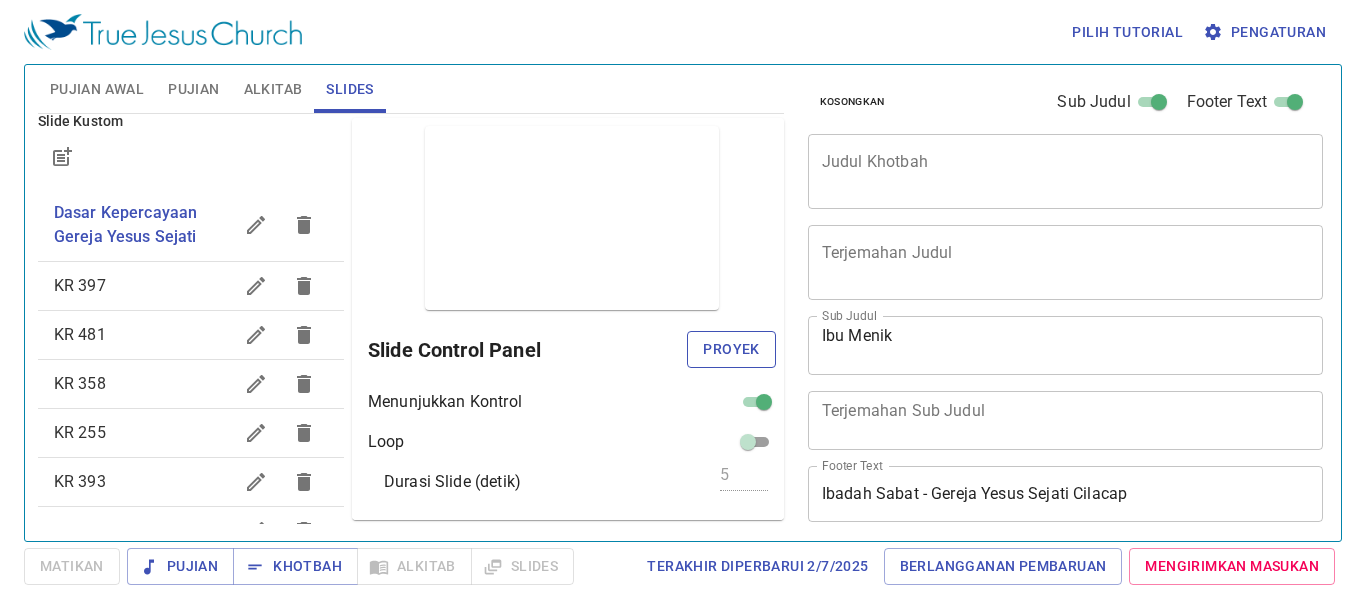 click on "Proyek" at bounding box center [731, 349] 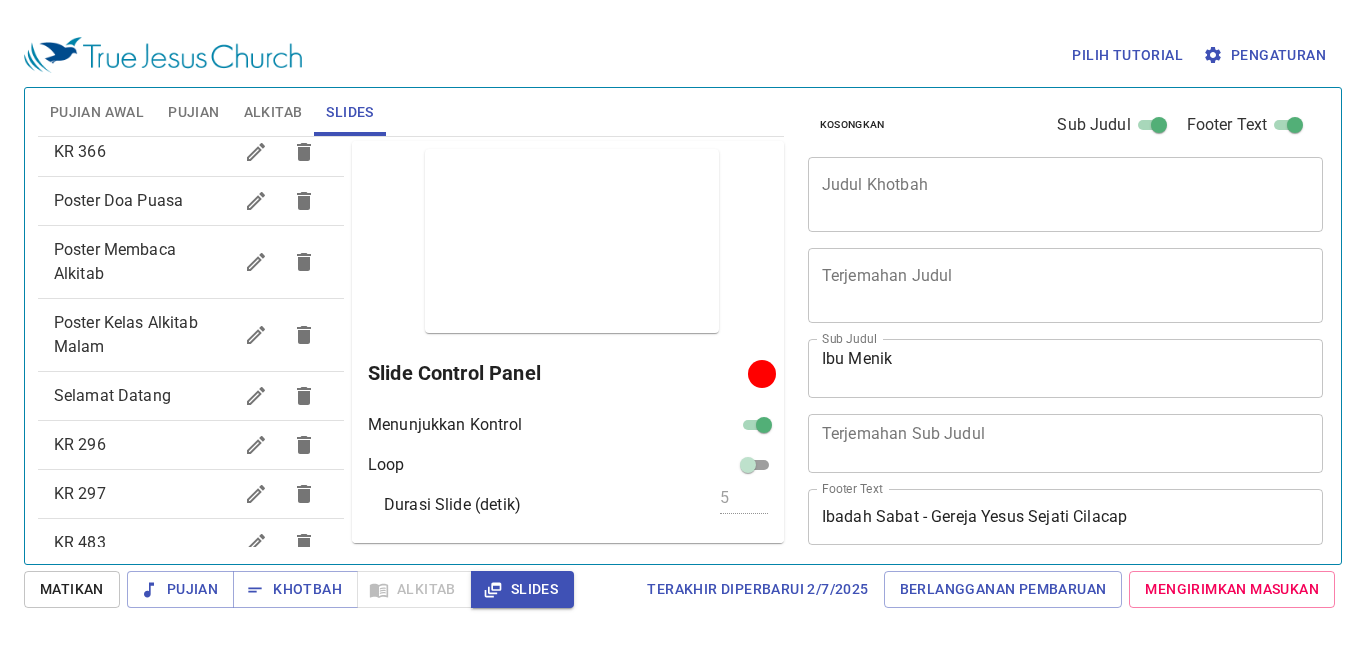 scroll, scrollTop: 800, scrollLeft: 0, axis: vertical 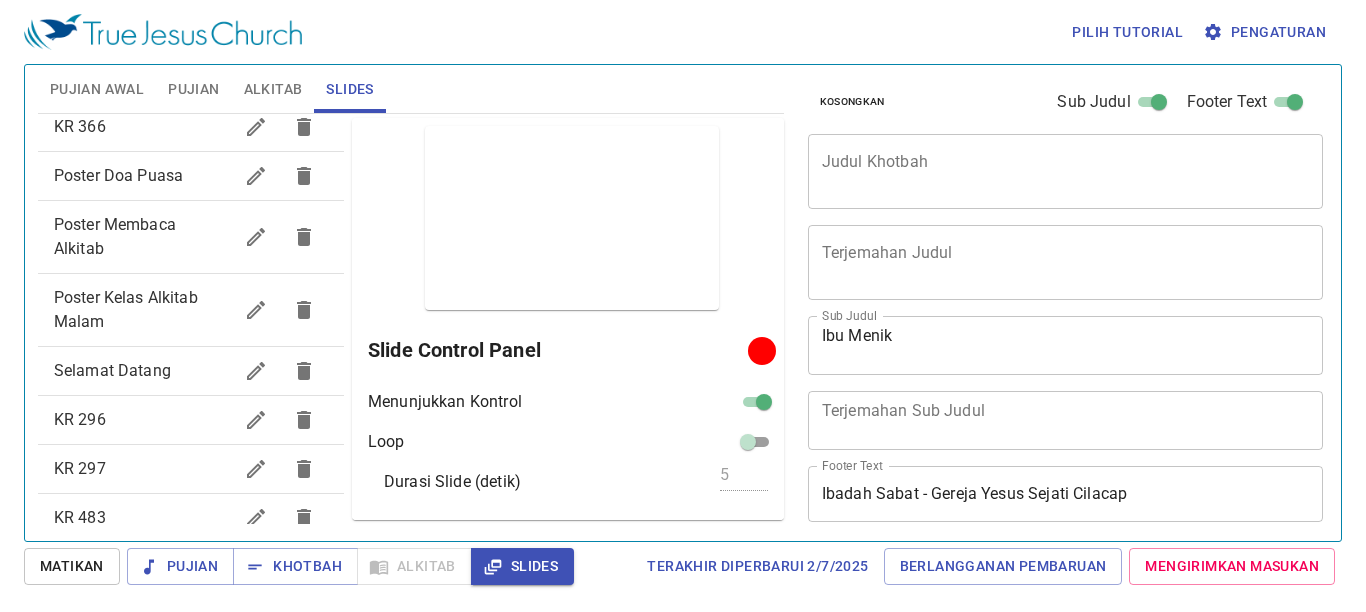 drag, startPoint x: 1288, startPoint y: 0, endPoint x: 726, endPoint y: 102, distance: 571.1812 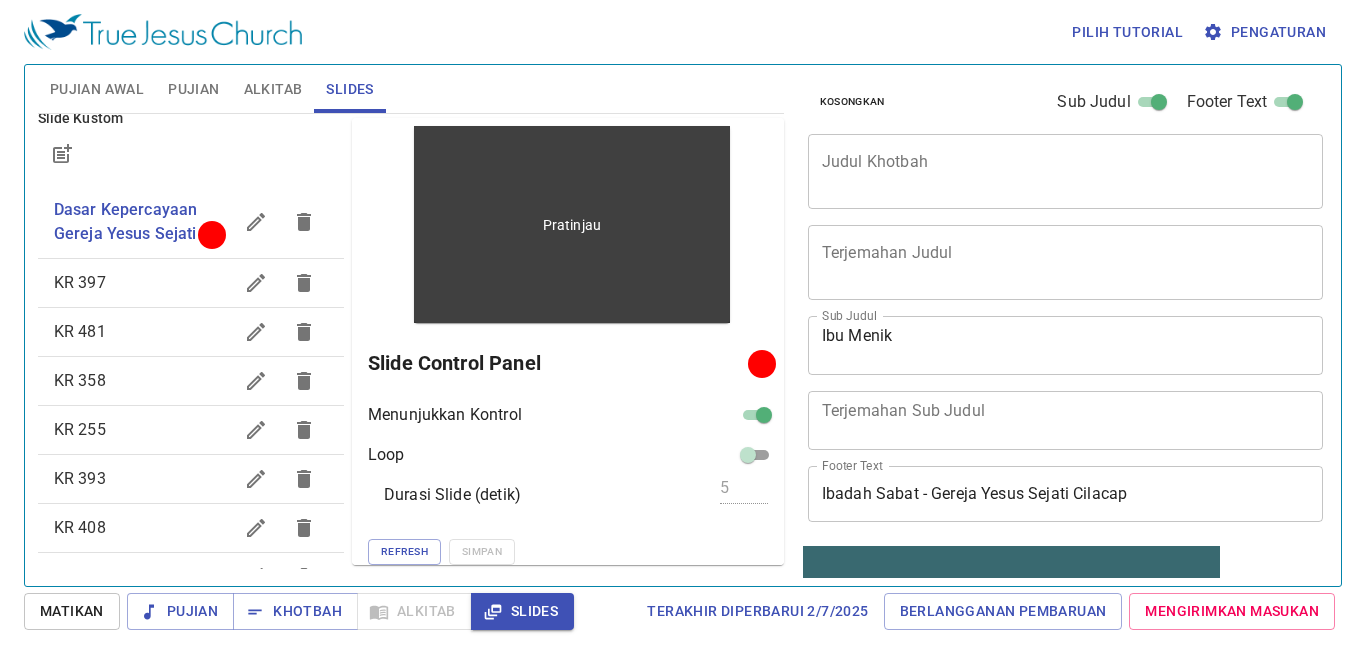 scroll, scrollTop: 200, scrollLeft: 0, axis: vertical 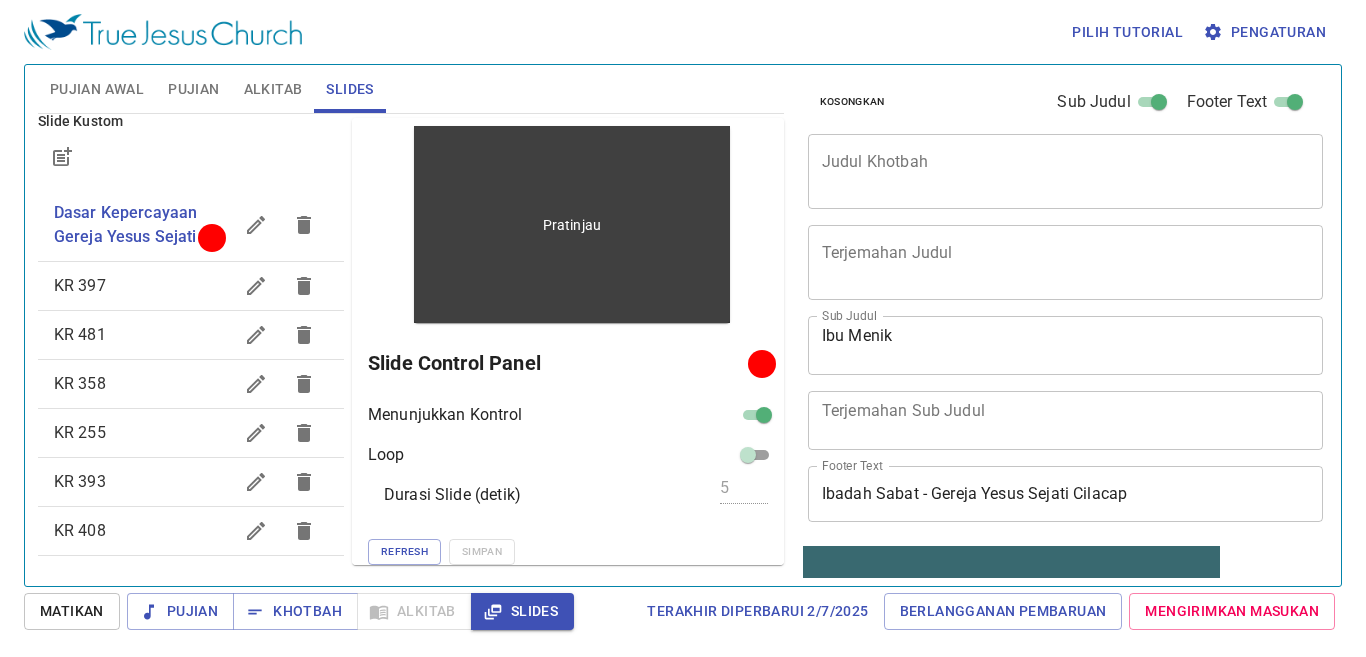 click on "Pratinjau" at bounding box center (571, 224) 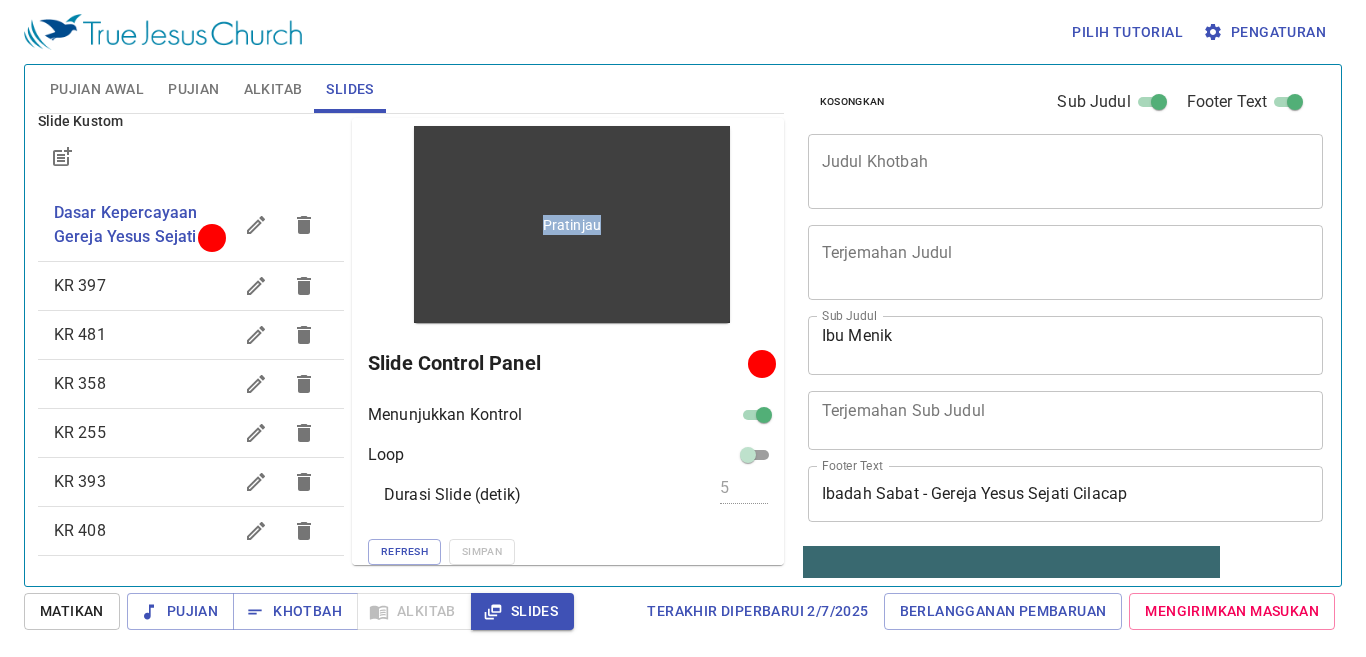 click on "Pratinjau" at bounding box center (571, 224) 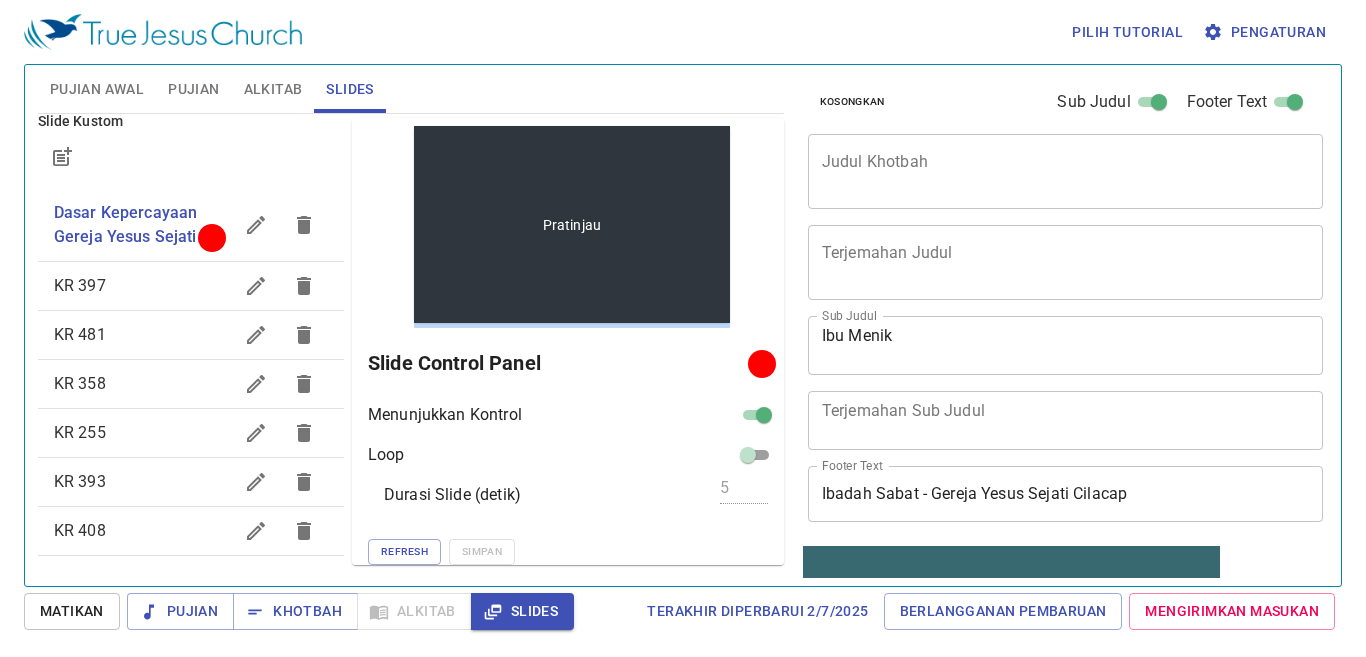 click on "Pratinjau" at bounding box center (571, 224) 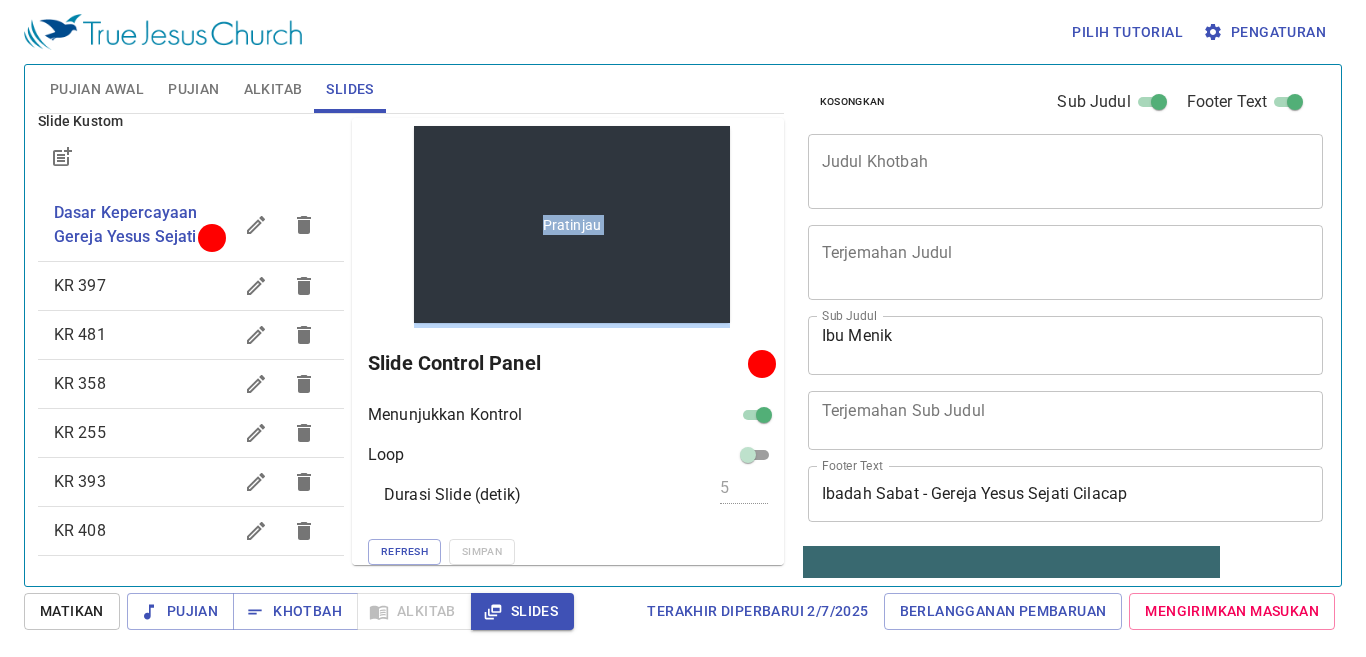 click on "Pratinjau" at bounding box center [571, 224] 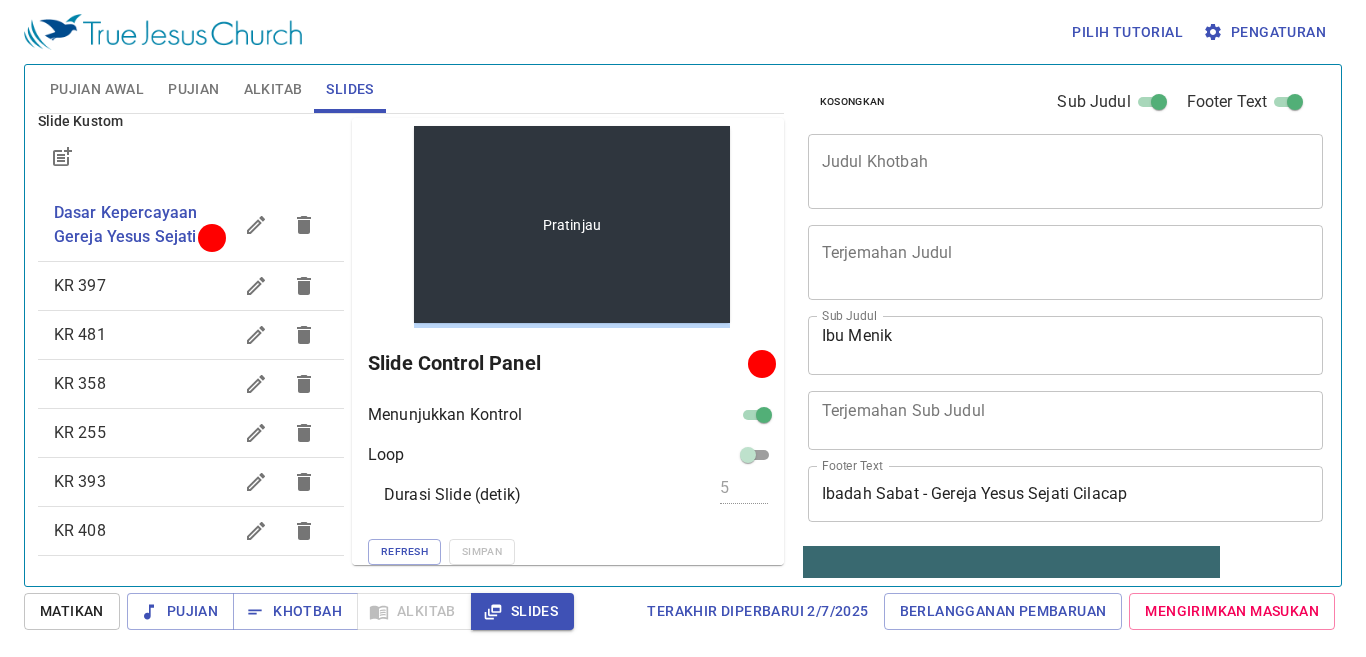 click on "Pratinjau" at bounding box center (571, 224) 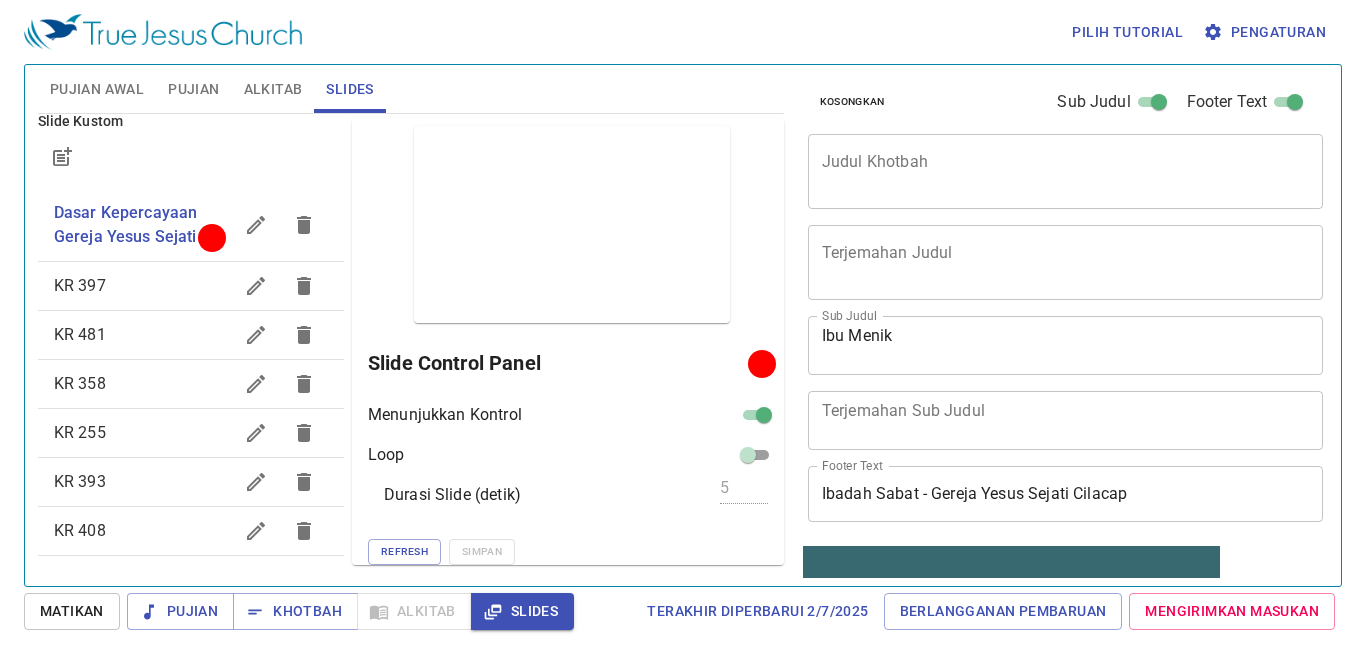 click on "Pujian Awal Pujian Alkitab Slides" at bounding box center (411, 89) 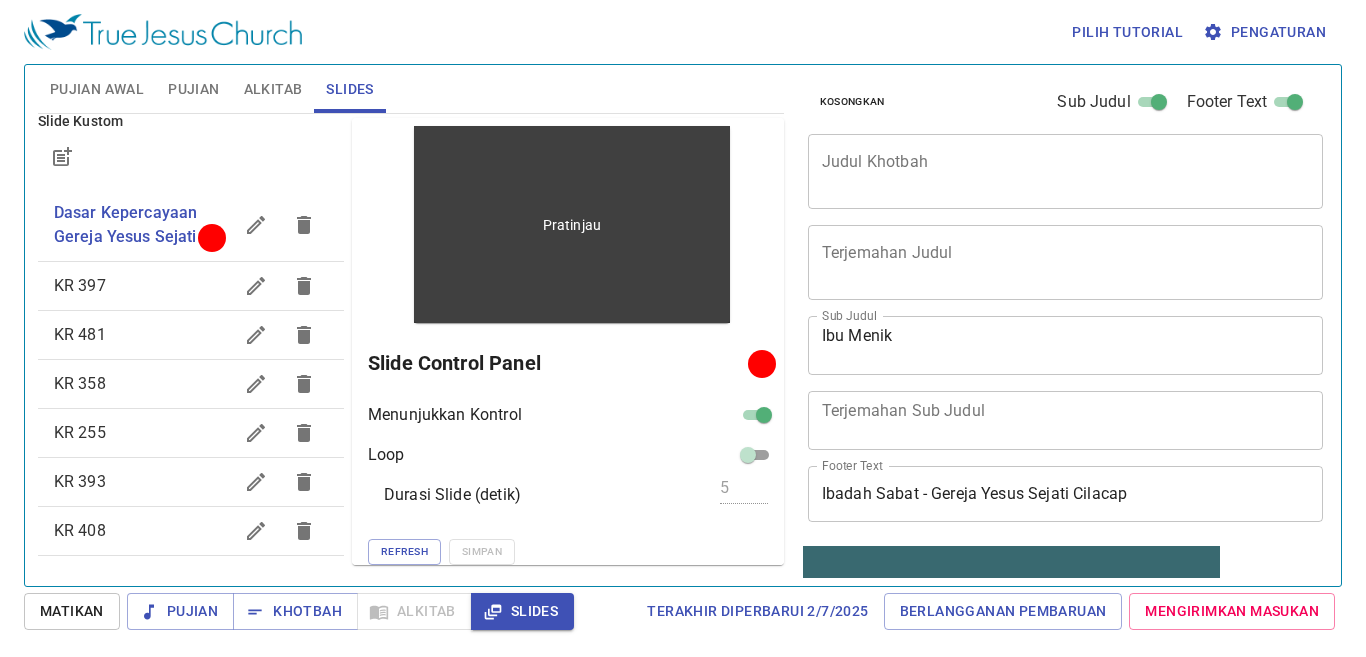 click on "Pratinjau" at bounding box center [571, 224] 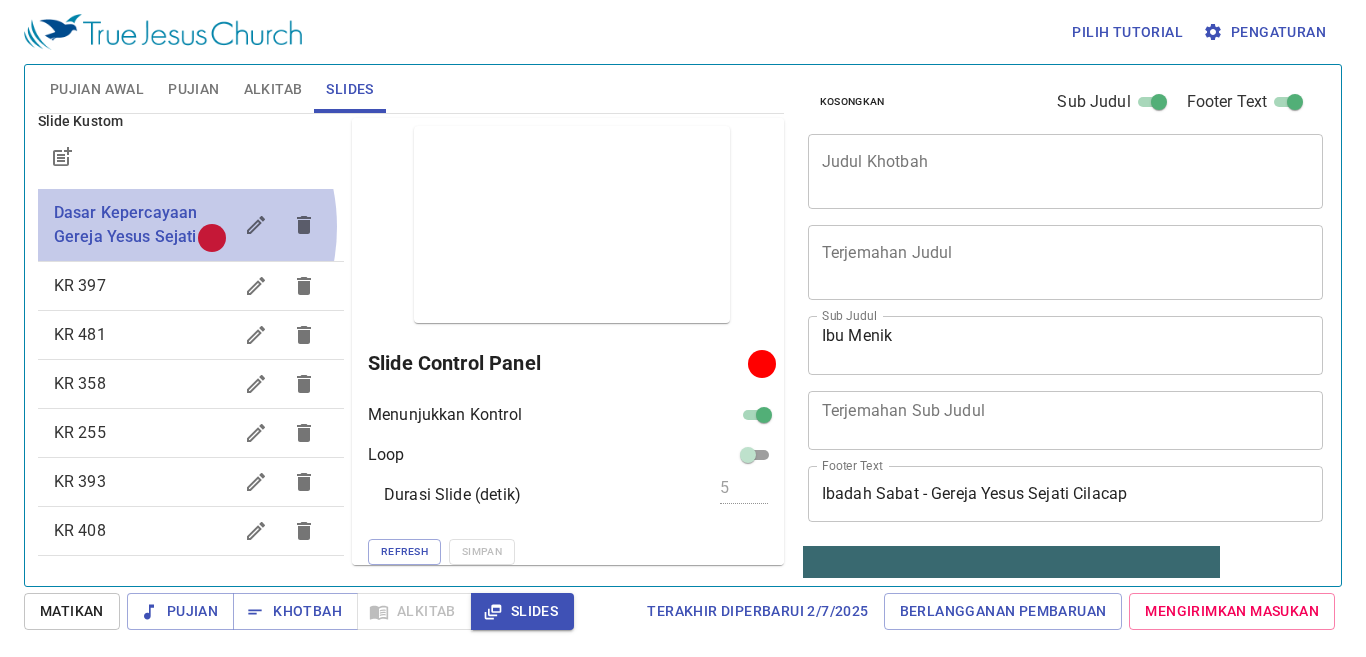 click on "Dasar Kepercayaan Gereja Yesus Sejati" at bounding box center [126, 224] 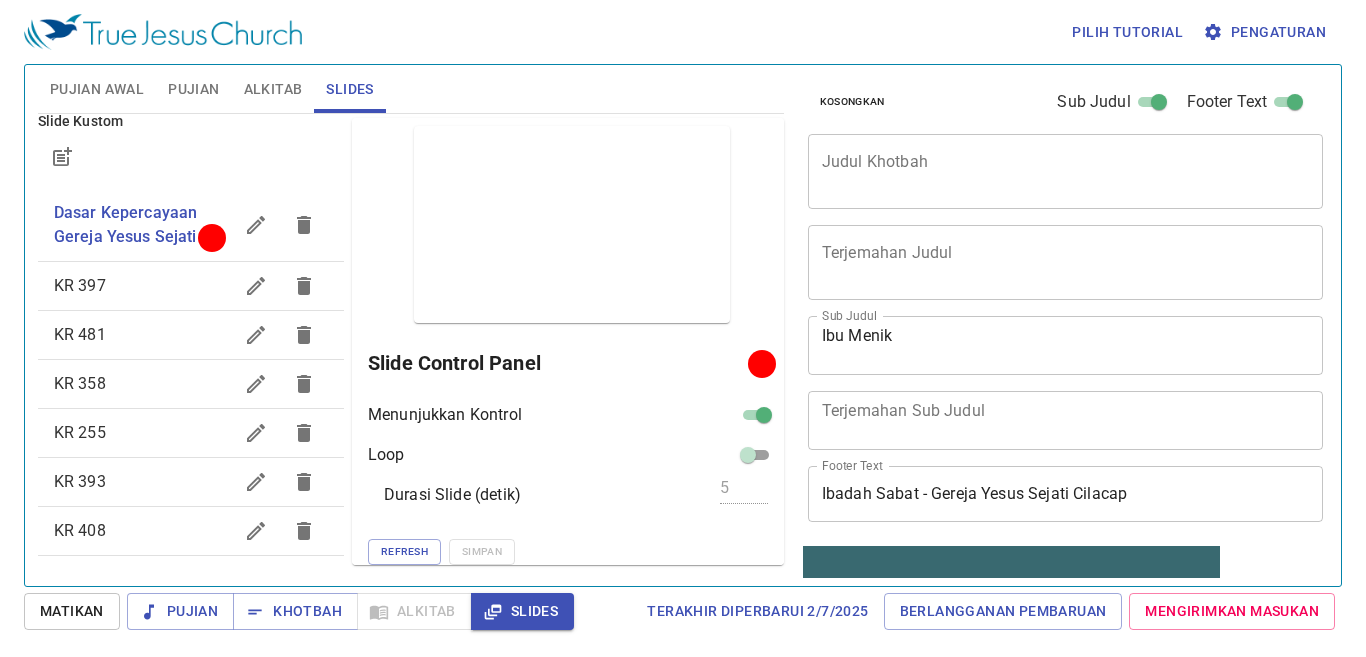 click on "KR 255" at bounding box center (191, 433) 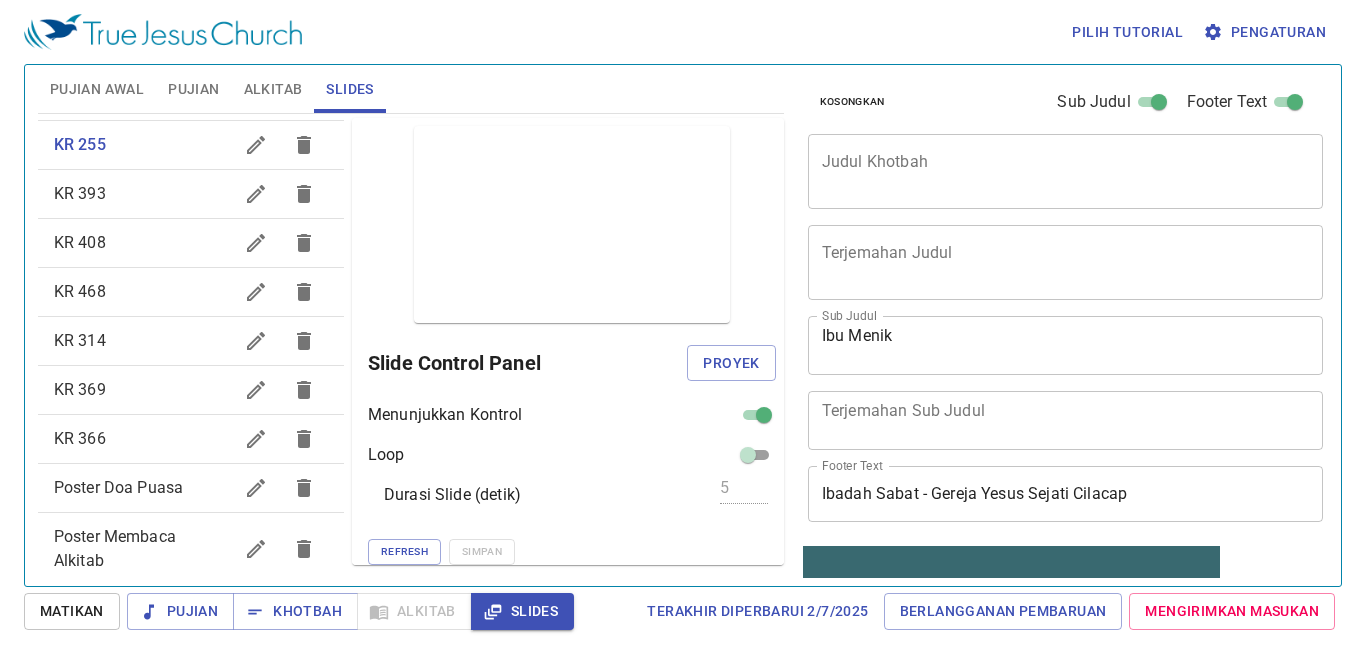 scroll, scrollTop: 600, scrollLeft: 0, axis: vertical 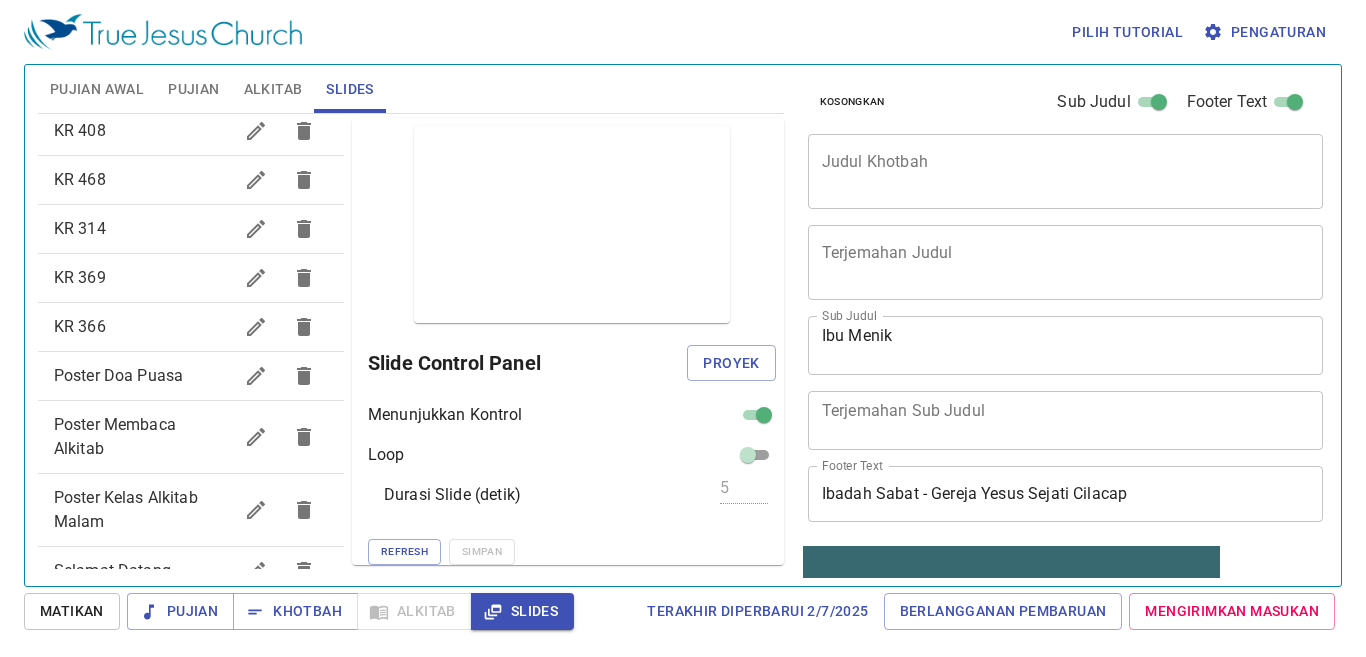 click on "Poster Membaca Alkitab" at bounding box center (143, 437) 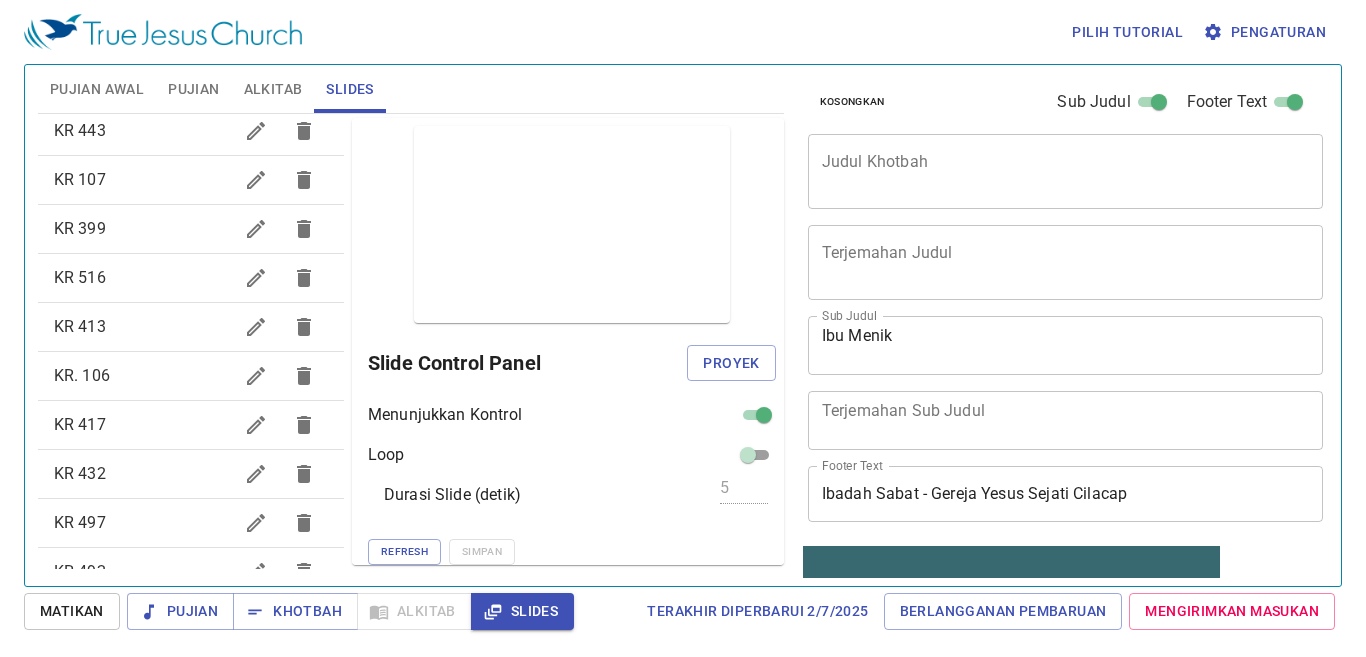 scroll, scrollTop: 1382, scrollLeft: 0, axis: vertical 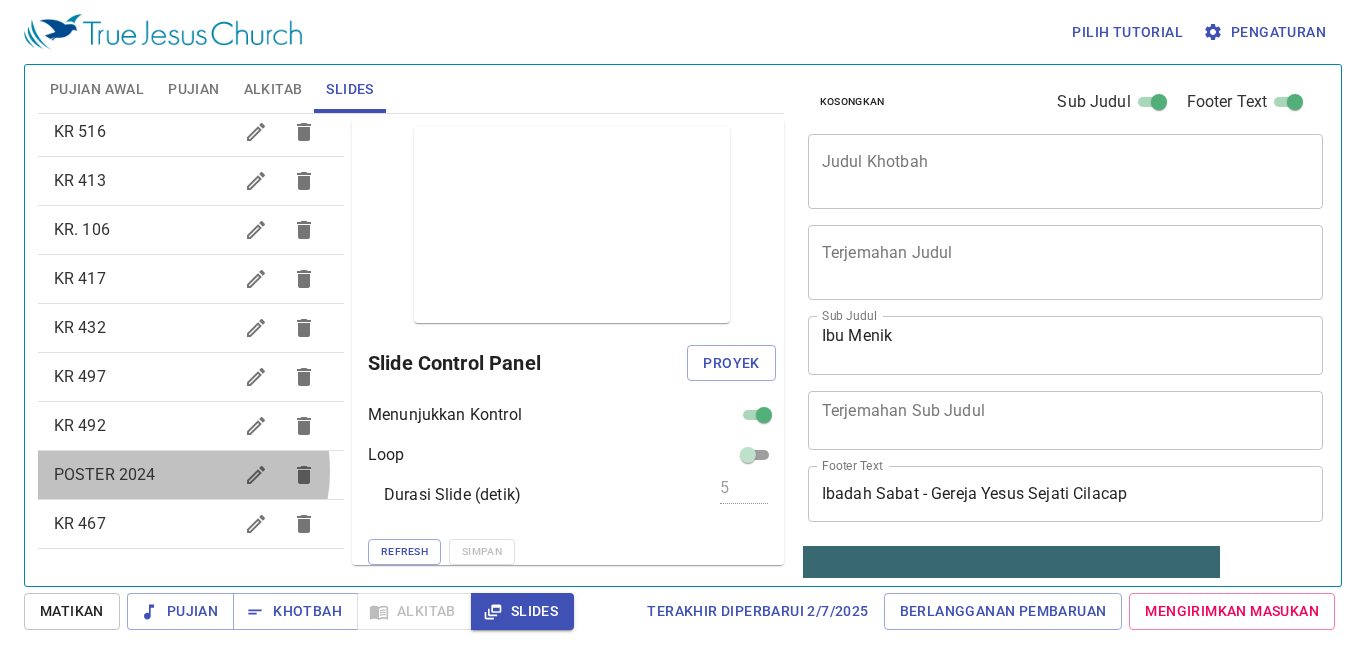 click on "POSTER 2024" at bounding box center (143, 475) 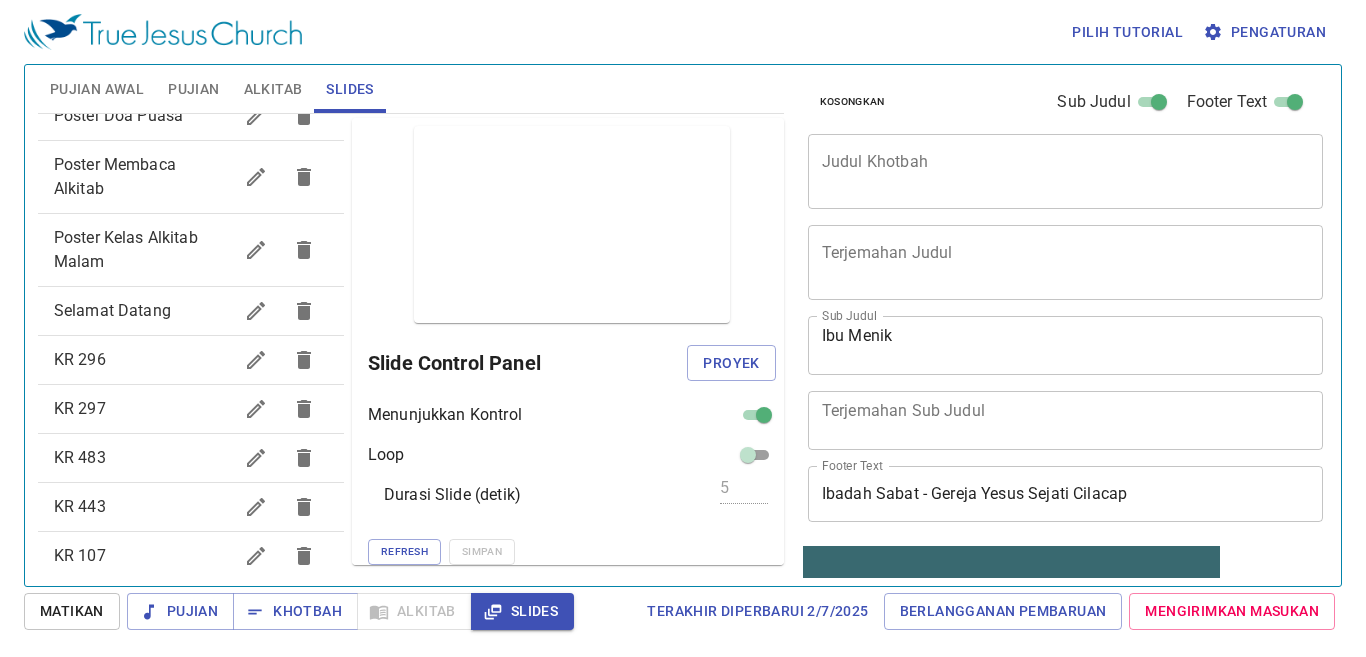 scroll, scrollTop: 882, scrollLeft: 0, axis: vertical 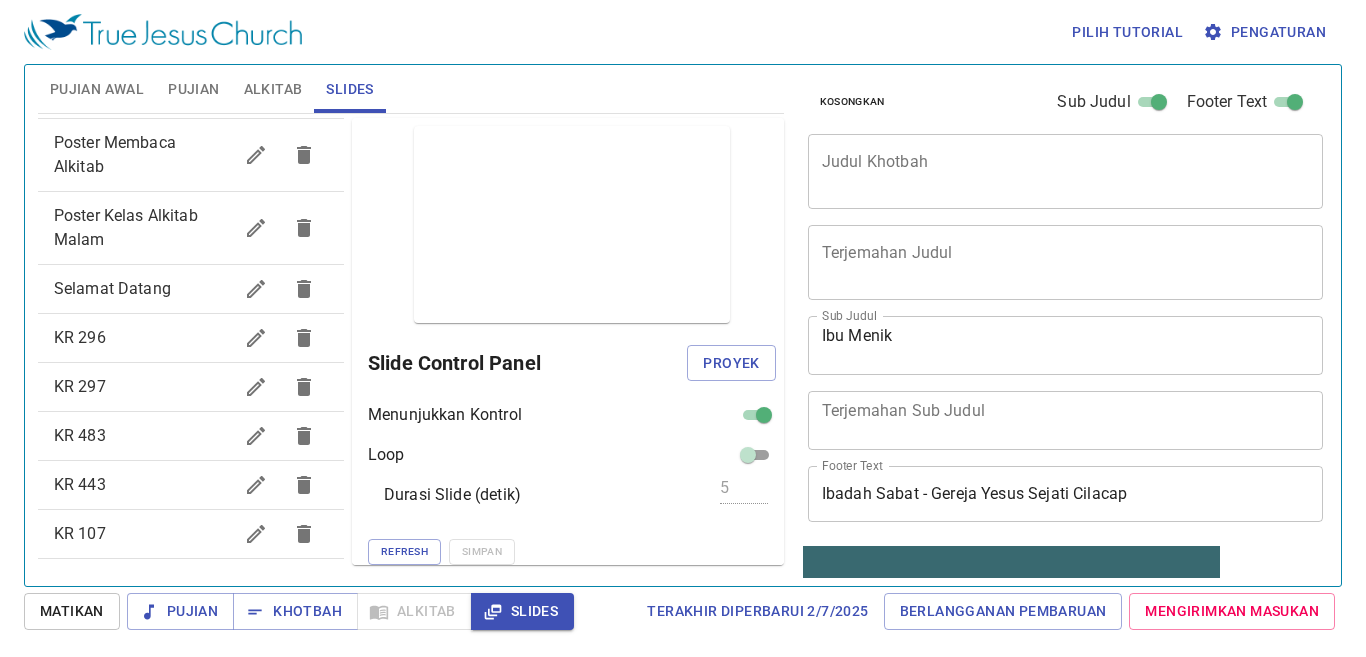 click on "Selamat Datang" at bounding box center (112, 288) 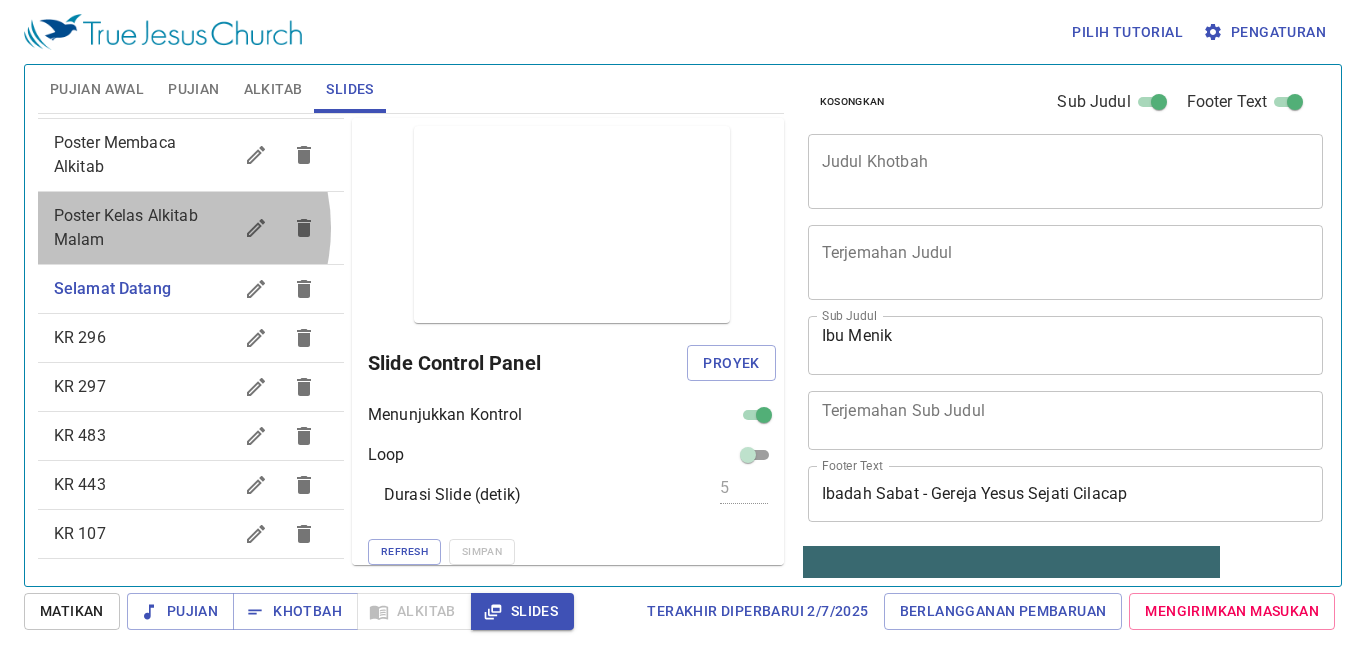 click on "Poster Kelas Alkitab Malam" at bounding box center (143, 228) 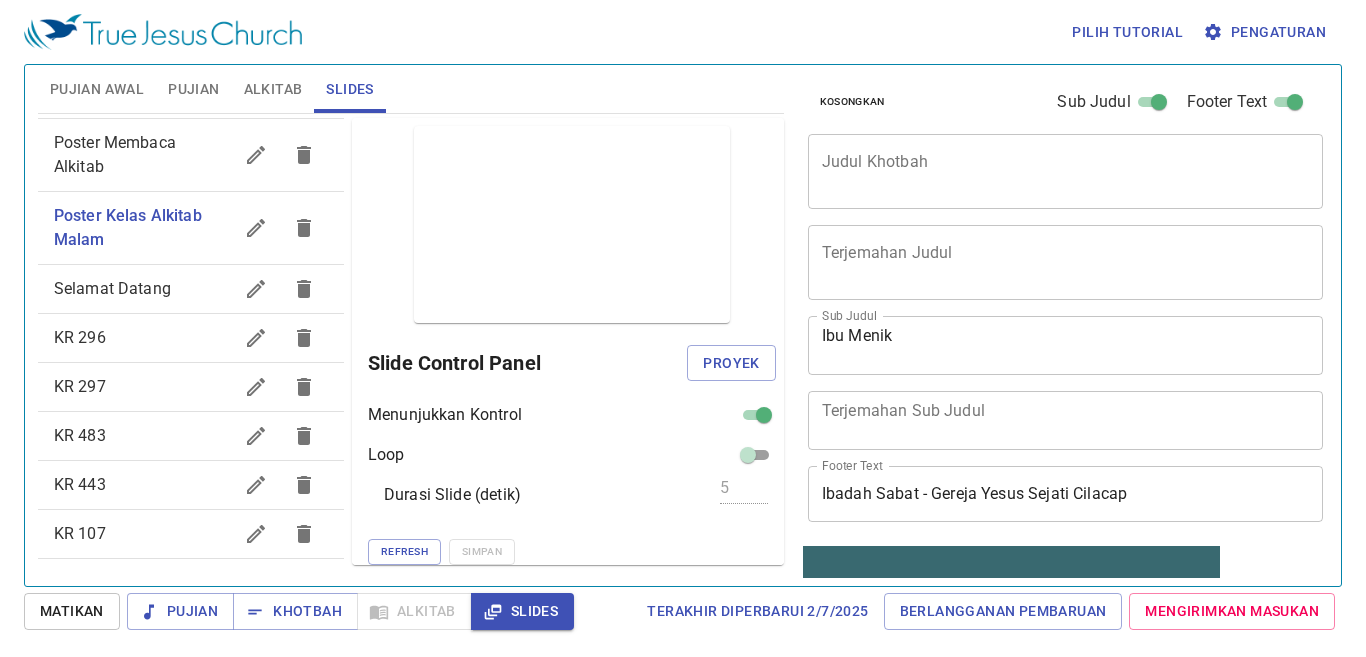 click on "Poster Membaca Alkitab" at bounding box center [115, 154] 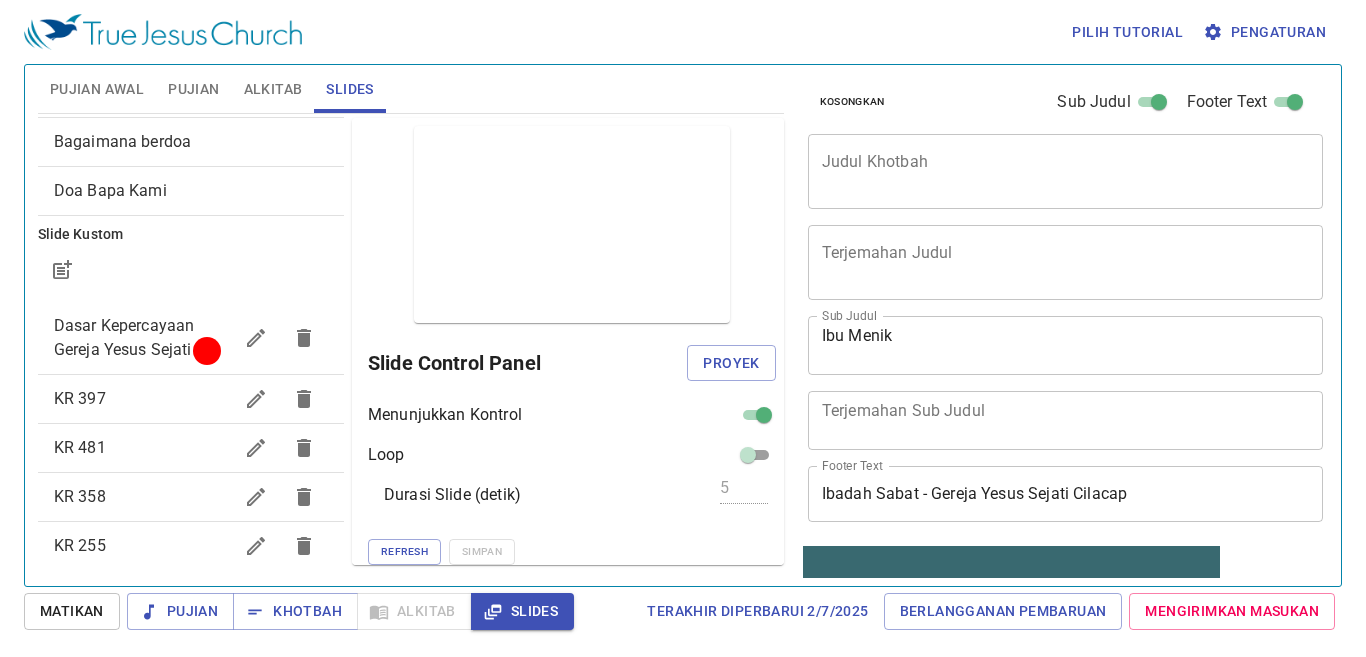 scroll, scrollTop: 0, scrollLeft: 0, axis: both 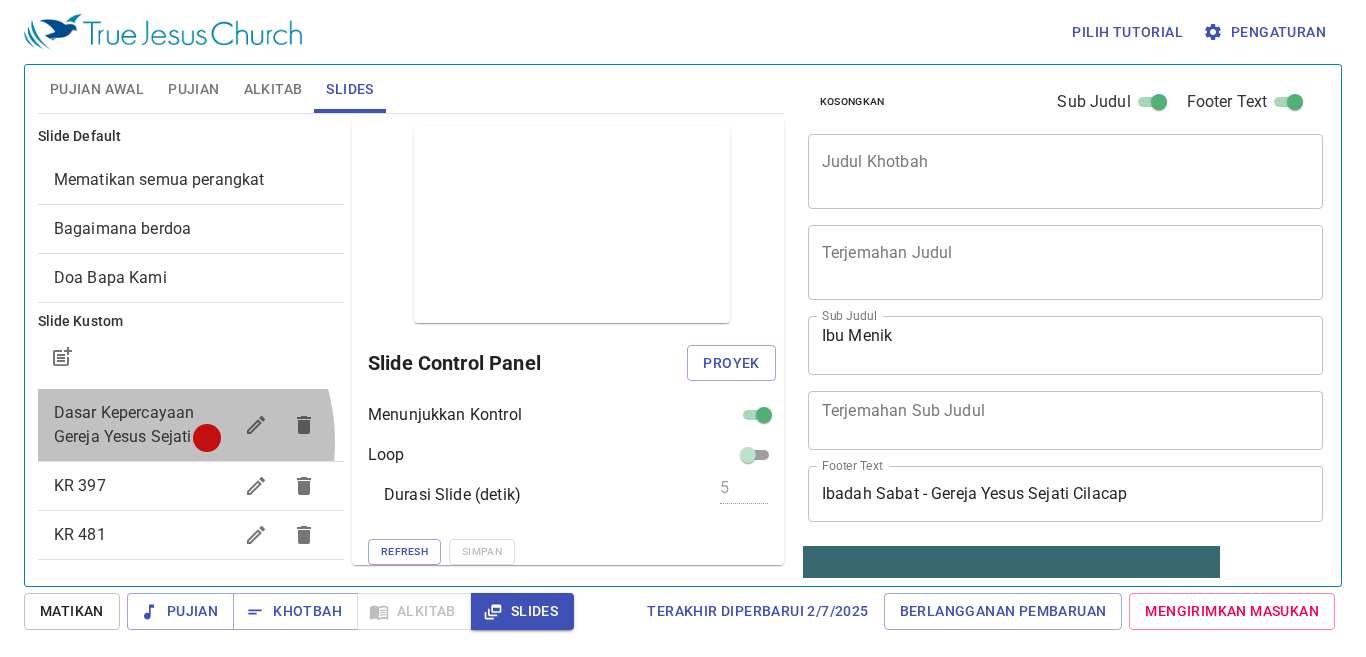 click on "Dasar Kepercayaan Gereja Yesus Sejati" at bounding box center (124, 424) 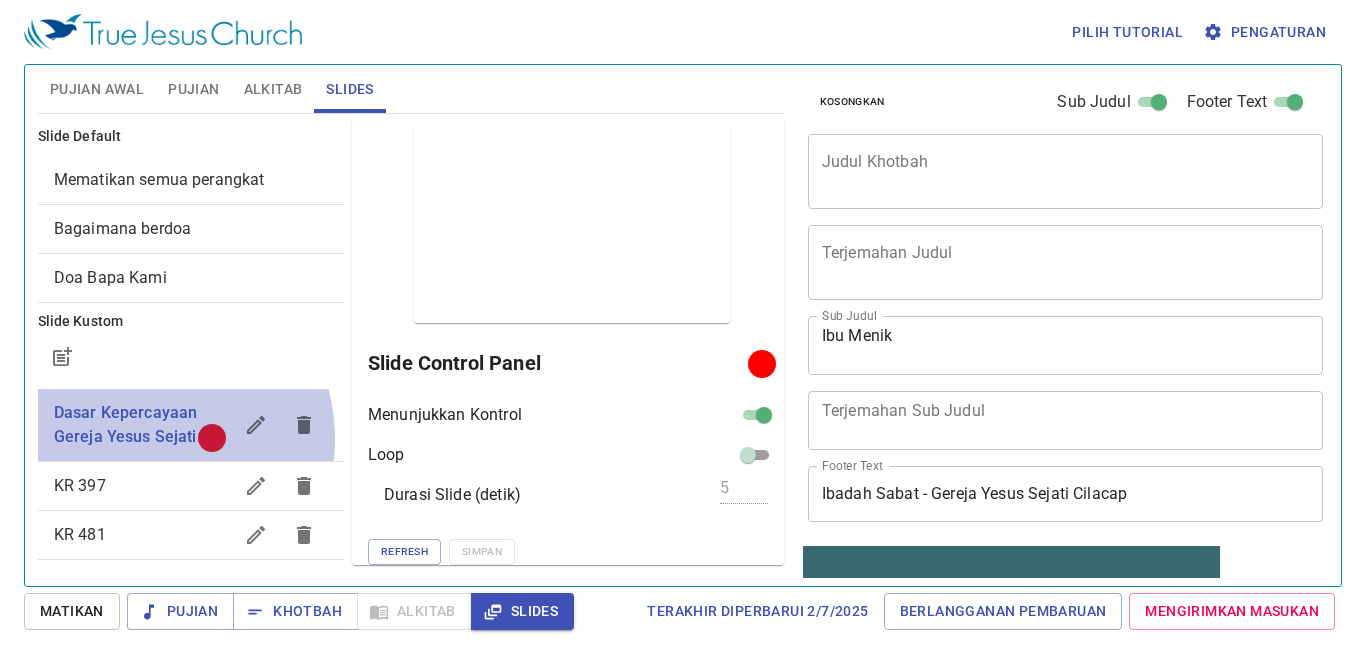 click on "Dasar Kepercayaan Gereja Yesus Sejati" at bounding box center [126, 424] 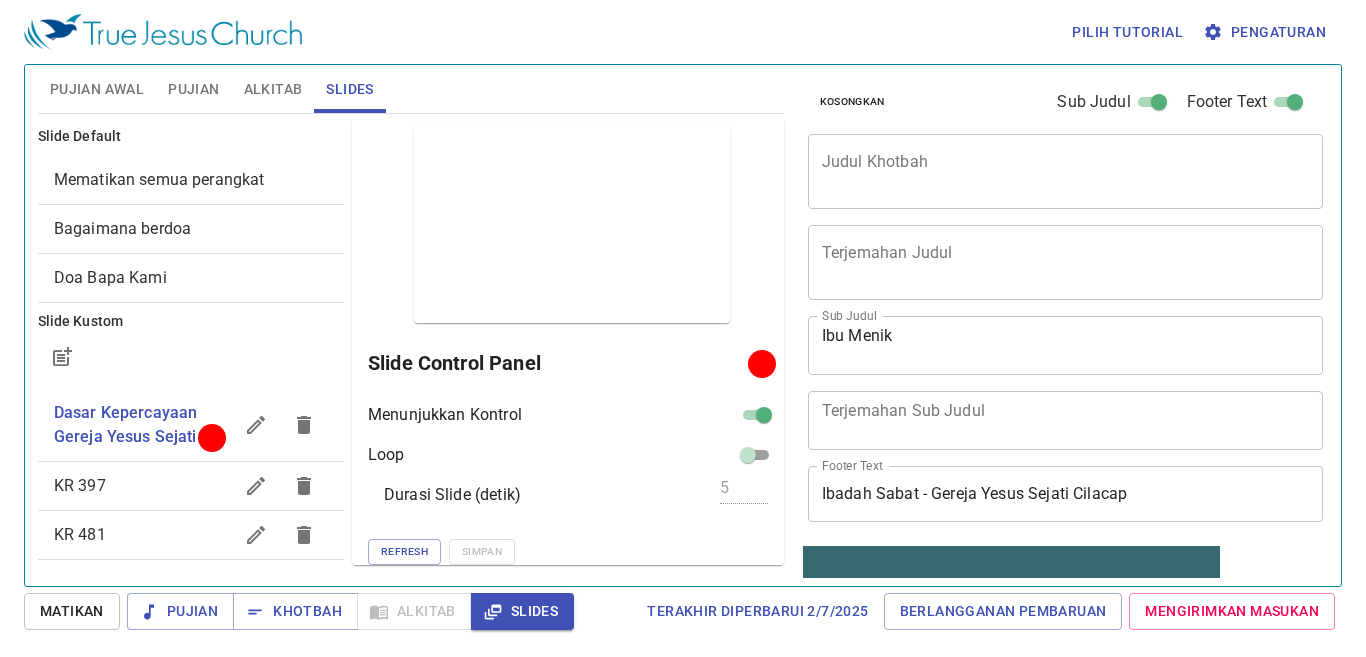 click on "Dasar Kepercayaan Gereja Yesus Sejati" at bounding box center (126, 424) 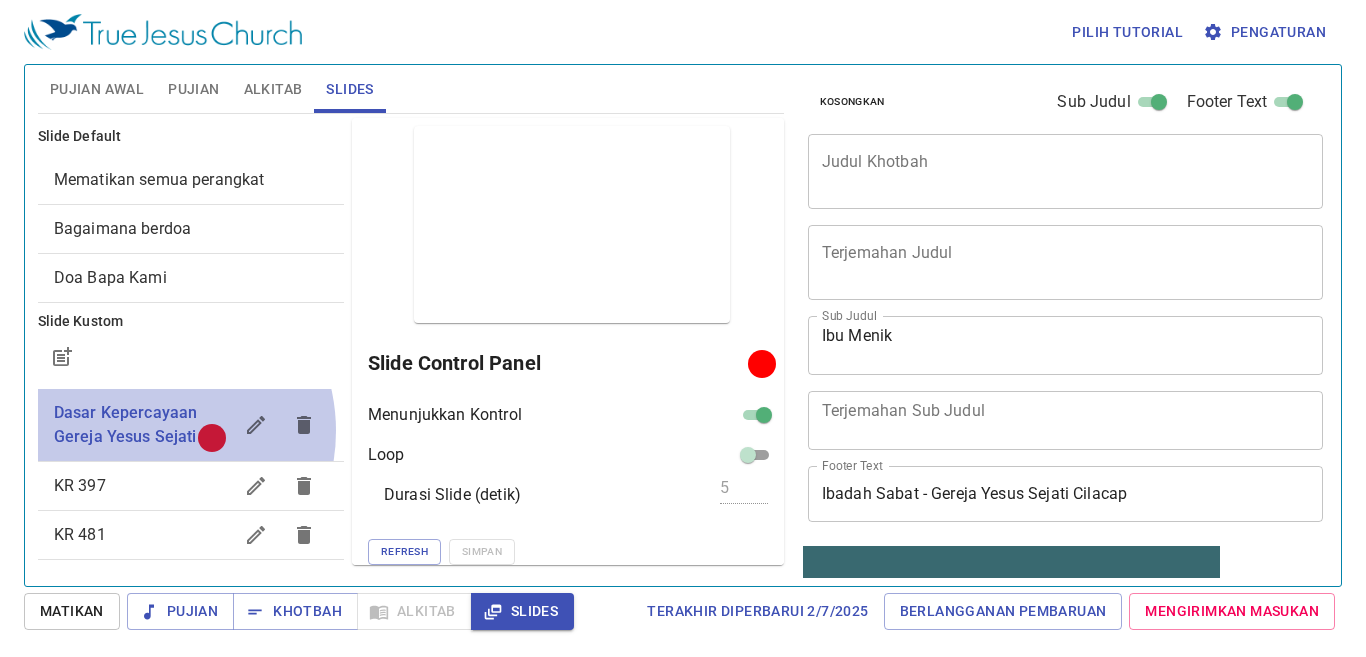 click on "Dasar Kepercayaan Gereja Yesus Sejati" at bounding box center (126, 424) 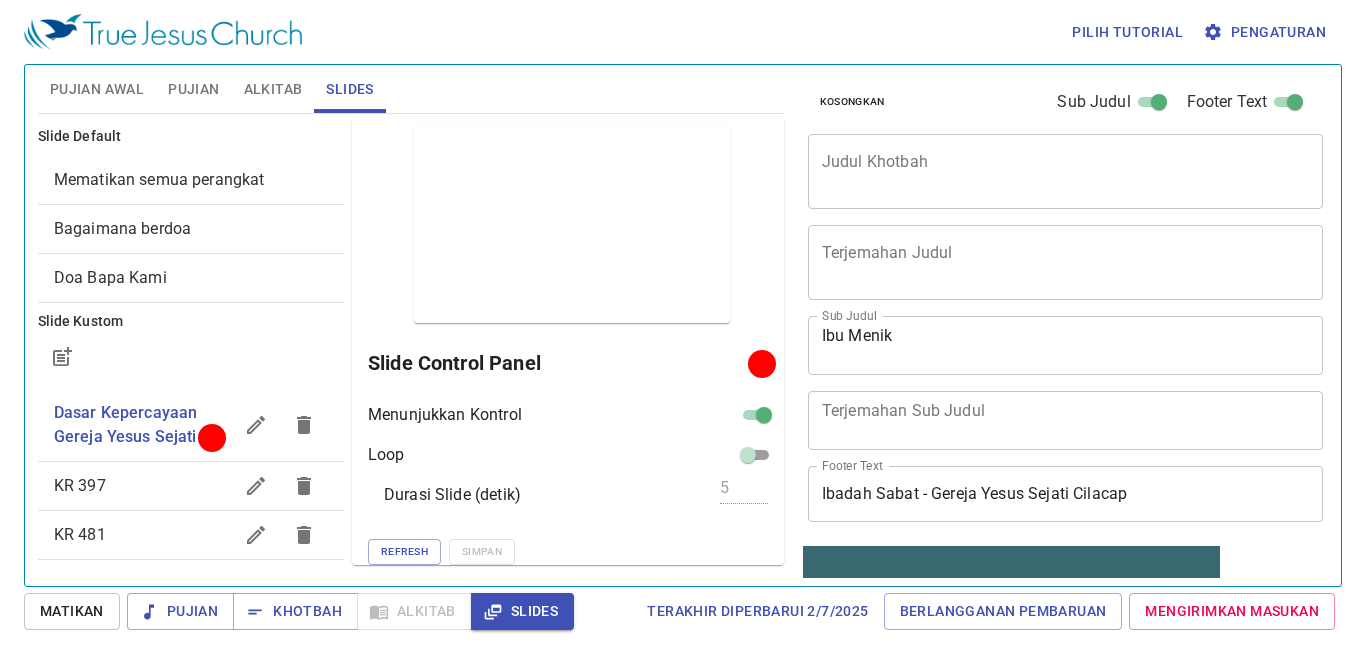 click on "Dasar Kepercayaan Gereja Yesus Sejati" at bounding box center (126, 424) 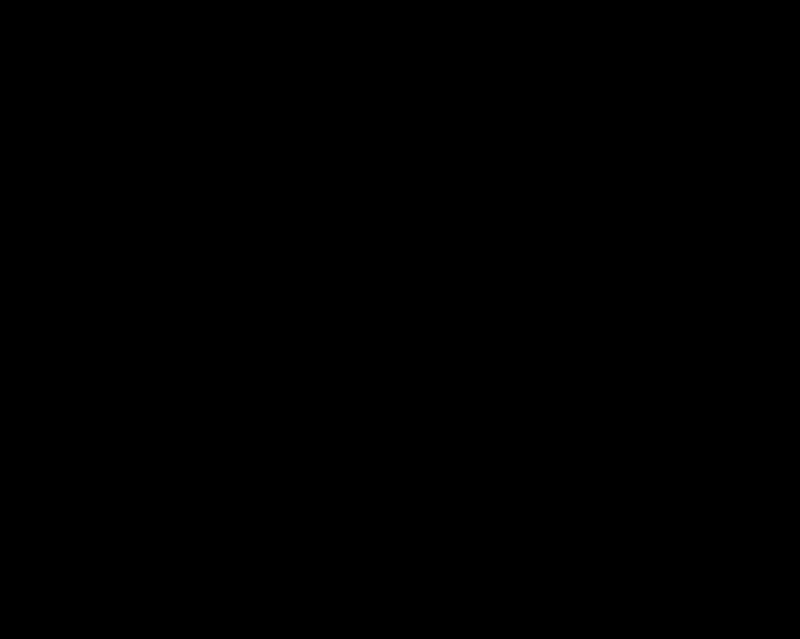 scroll, scrollTop: 0, scrollLeft: 0, axis: both 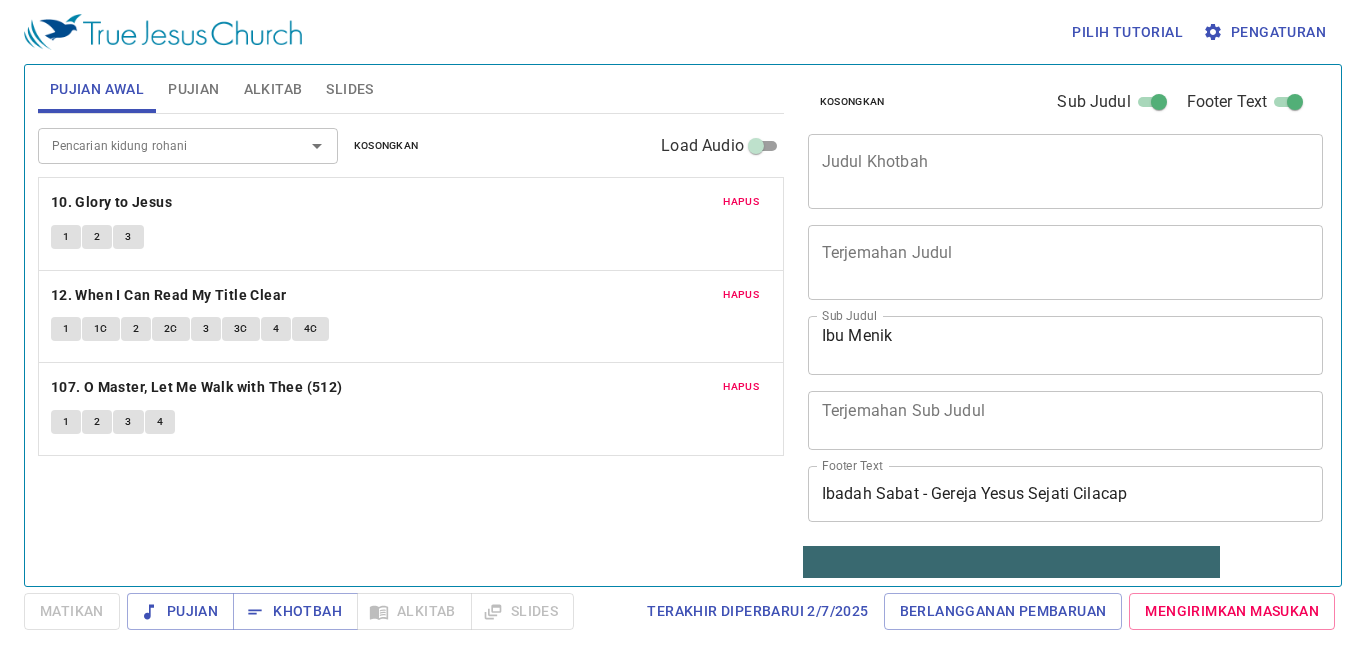 click on "Slides" at bounding box center [349, 89] 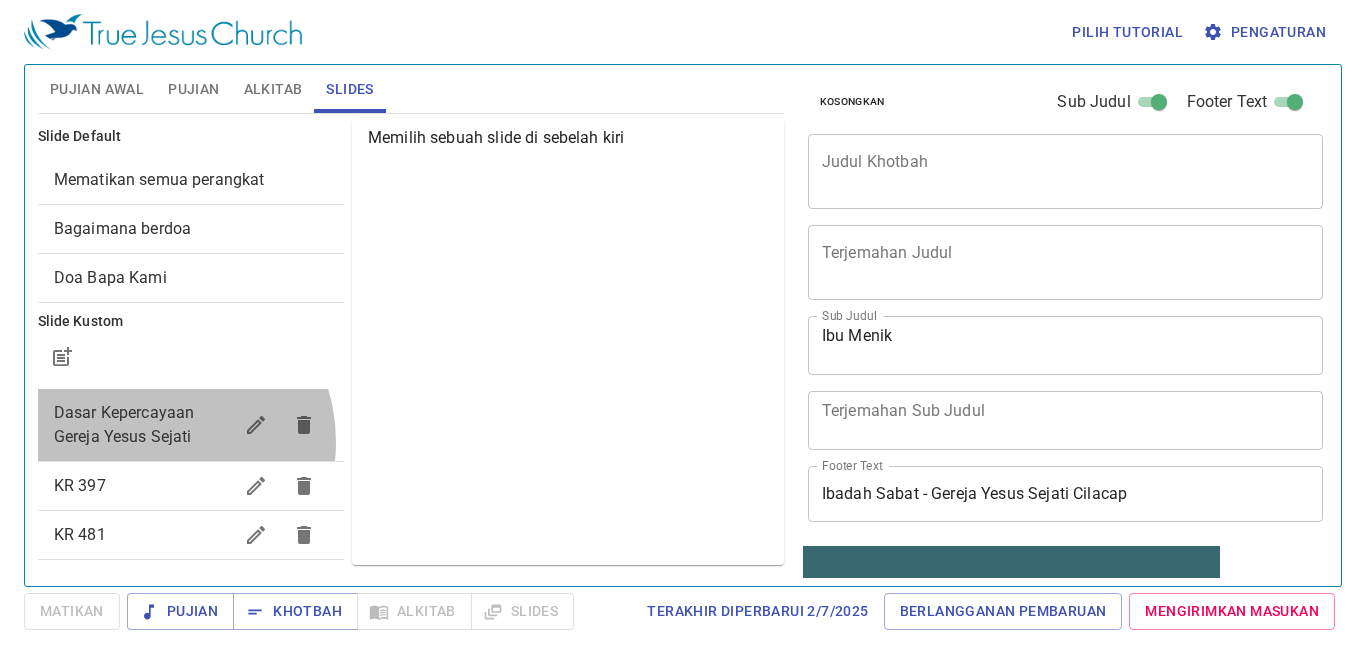 click on "Dasar Kepercayaan Gereja Yesus Sejati" at bounding box center [124, 424] 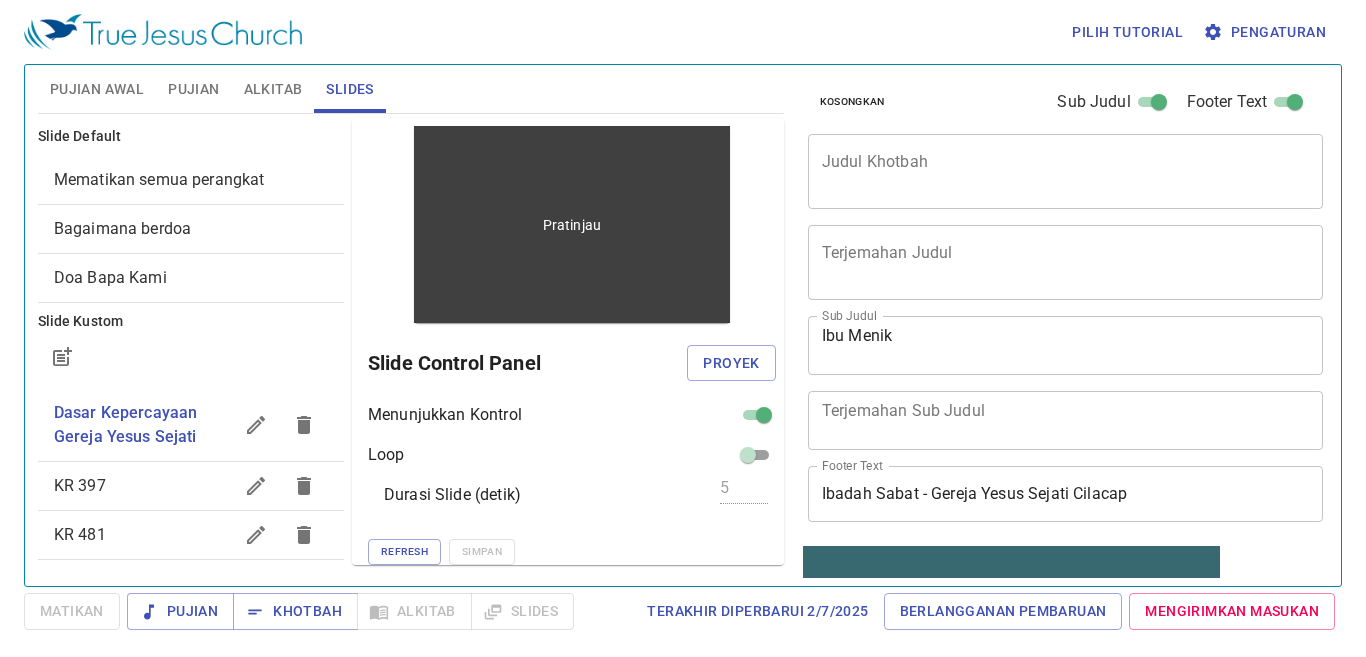click on "Pratinjau" at bounding box center [571, 224] 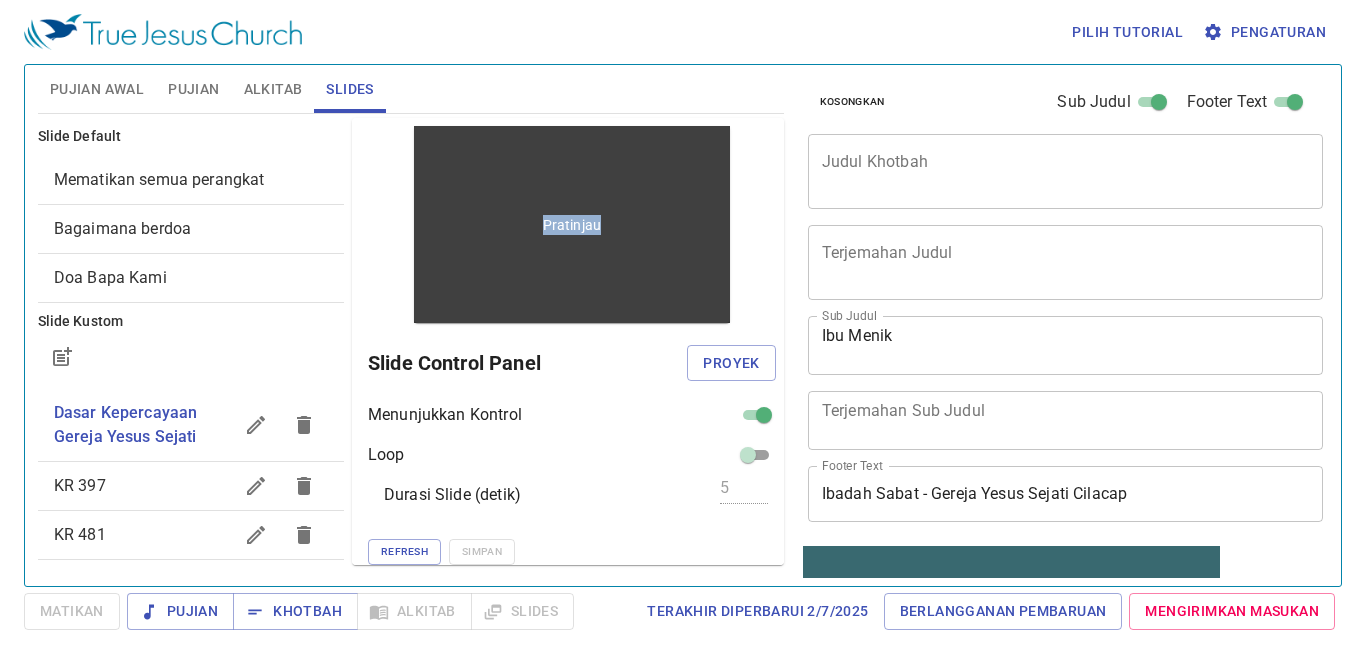 click on "Pratinjau" at bounding box center [572, 225] 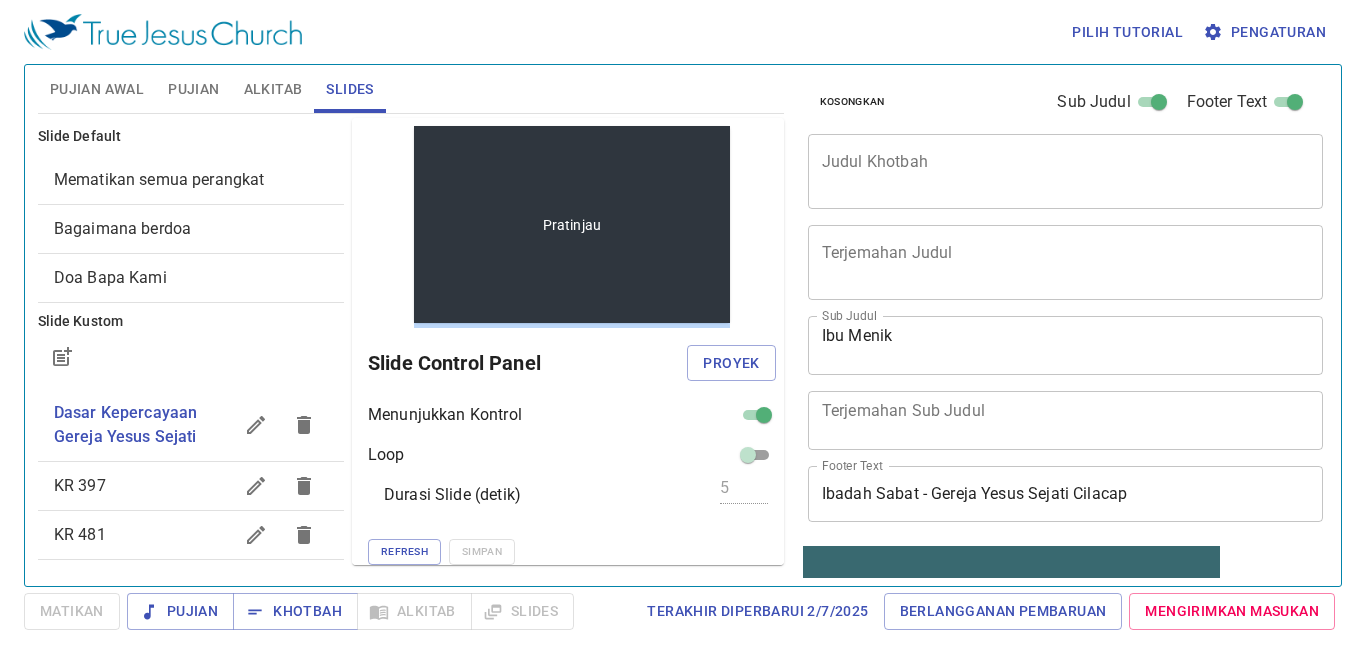 click on "Pratinjau" at bounding box center (571, 224) 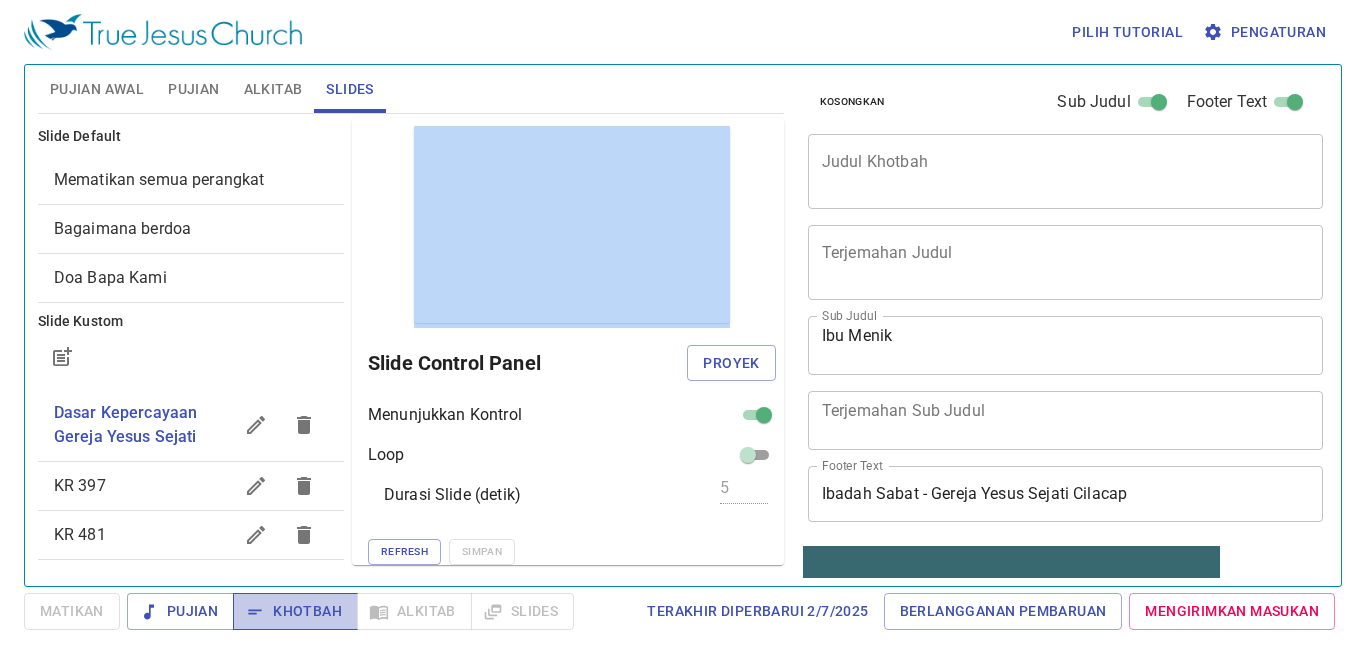 click on "Khotbah" at bounding box center (295, 611) 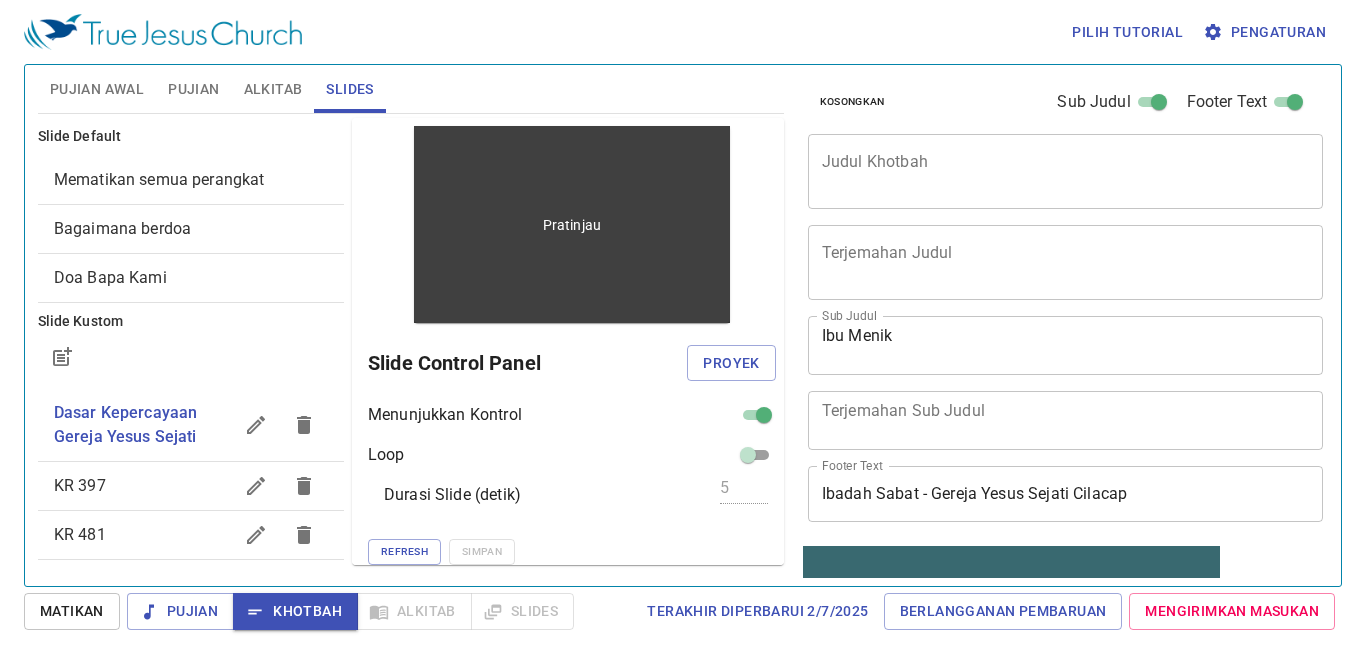 click on "Pratinjau" at bounding box center (571, 224) 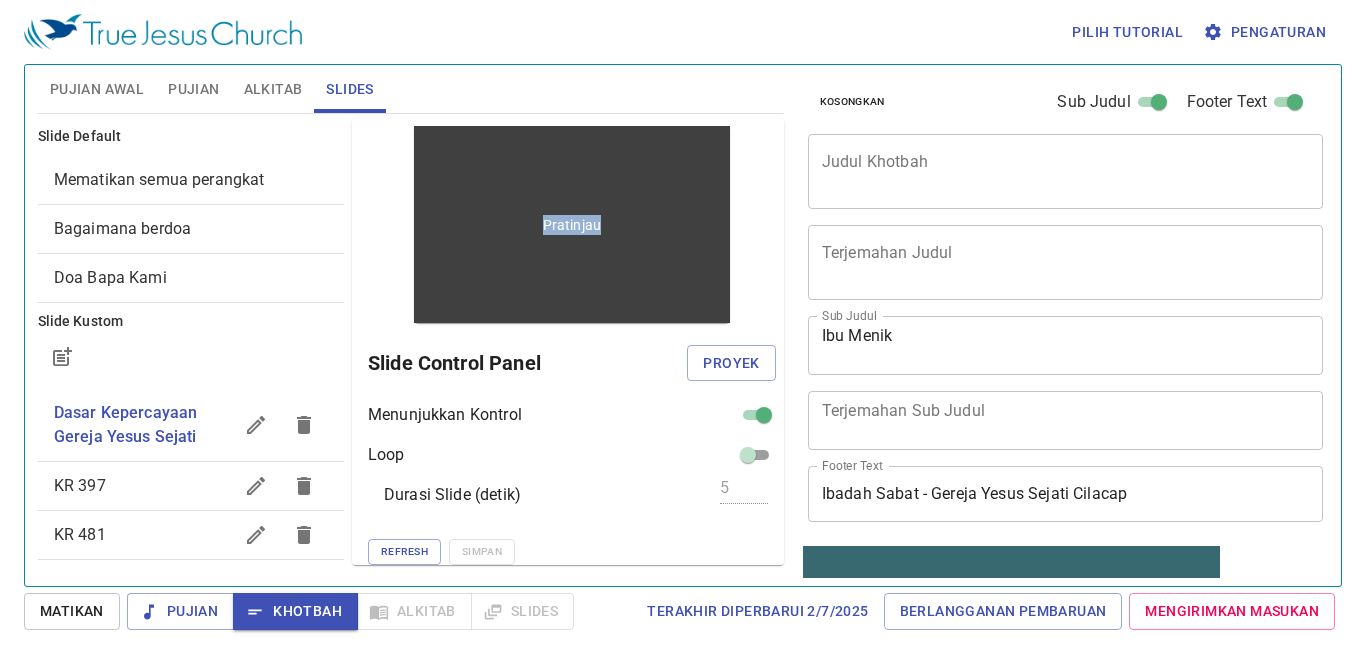 click on "Pratinjau" at bounding box center [572, 225] 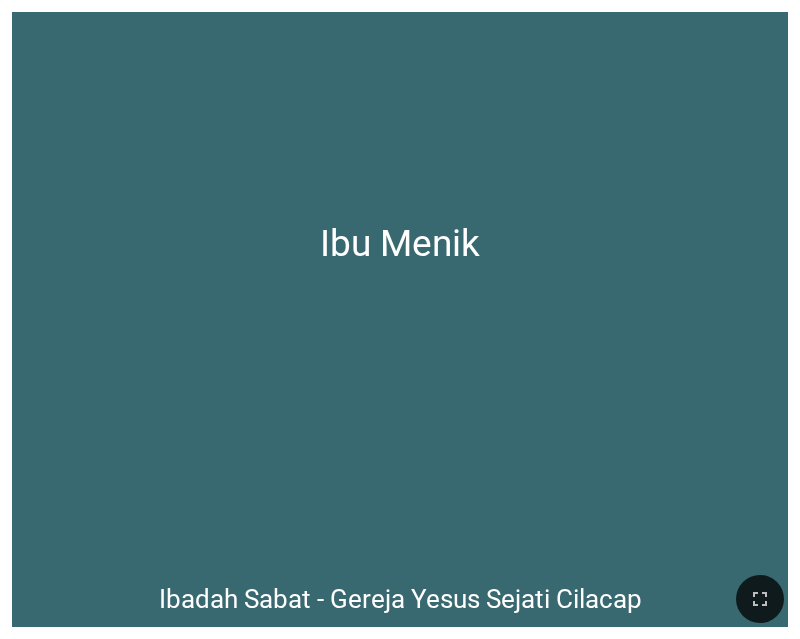 scroll, scrollTop: 0, scrollLeft: 0, axis: both 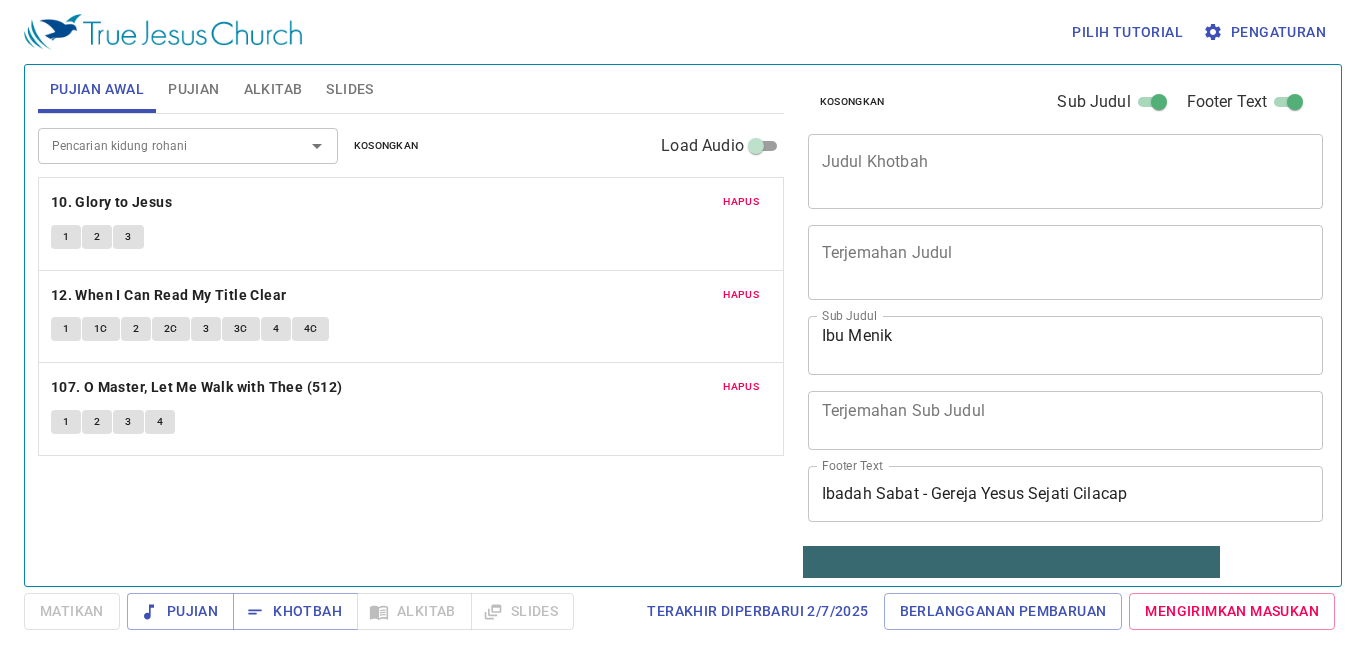 click on "Slides" at bounding box center (349, 89) 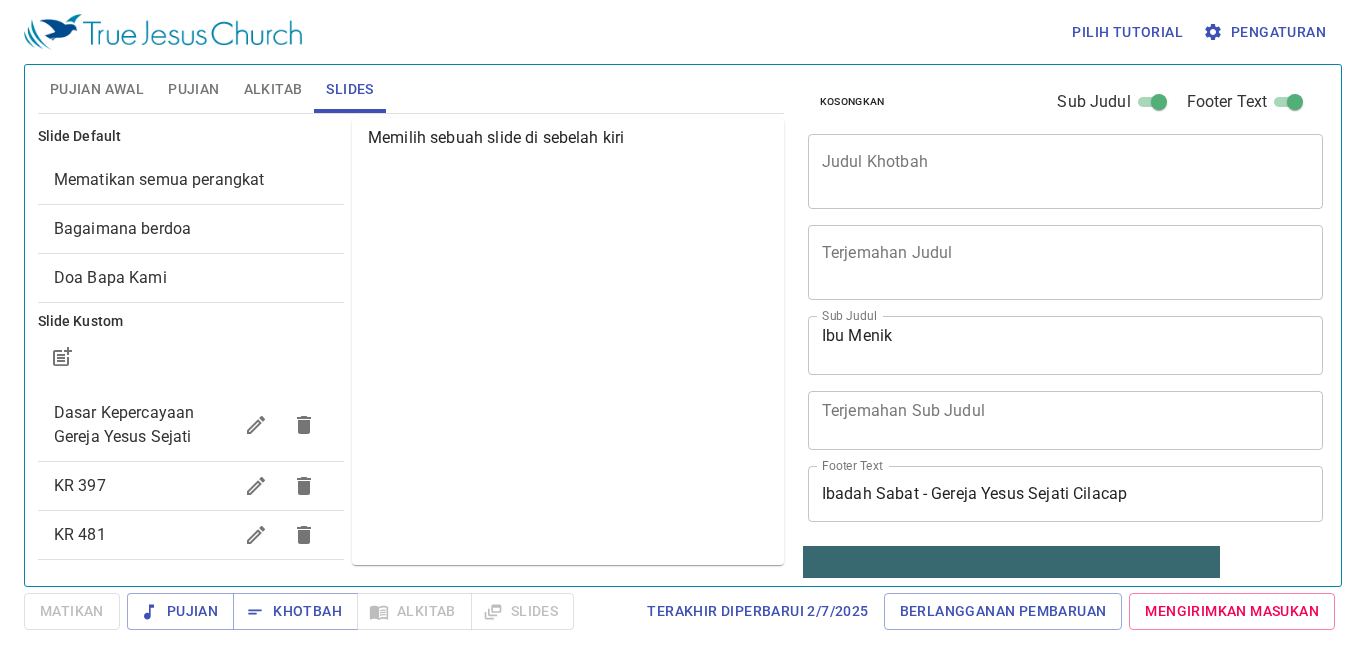 click on "Dasar Kepercayaan Gereja Yesus Sejati" at bounding box center [124, 424] 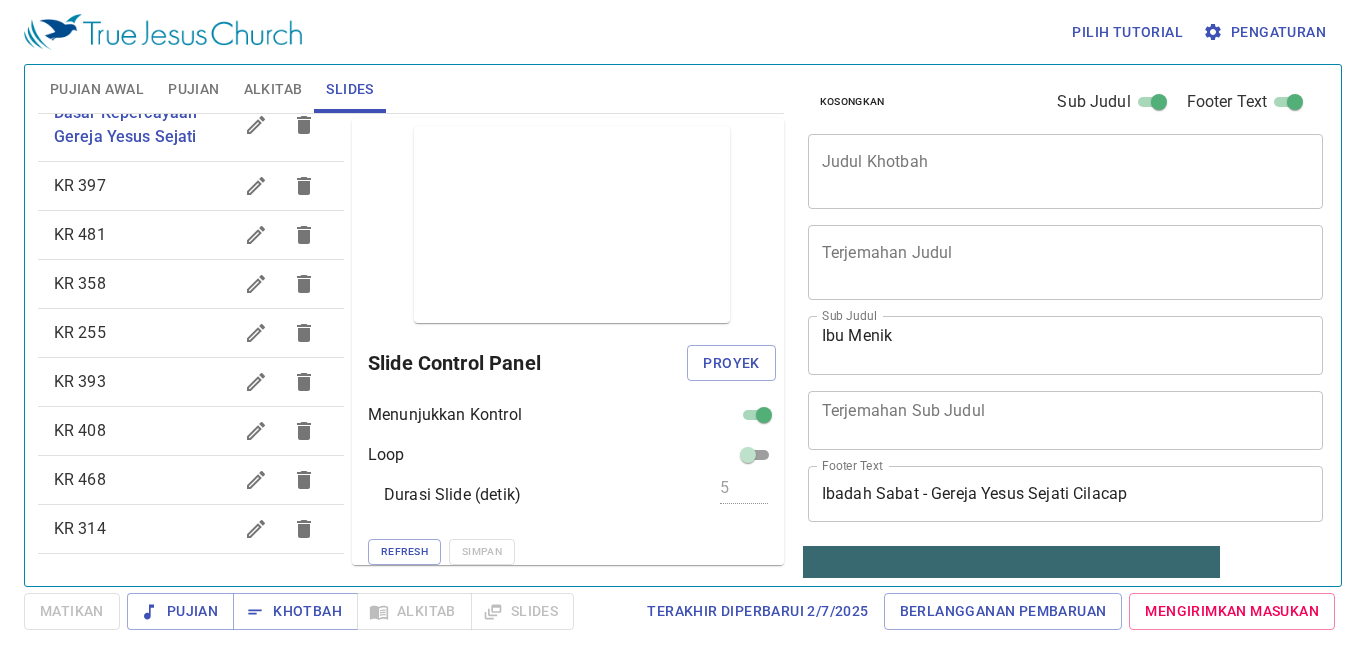 scroll, scrollTop: 700, scrollLeft: 0, axis: vertical 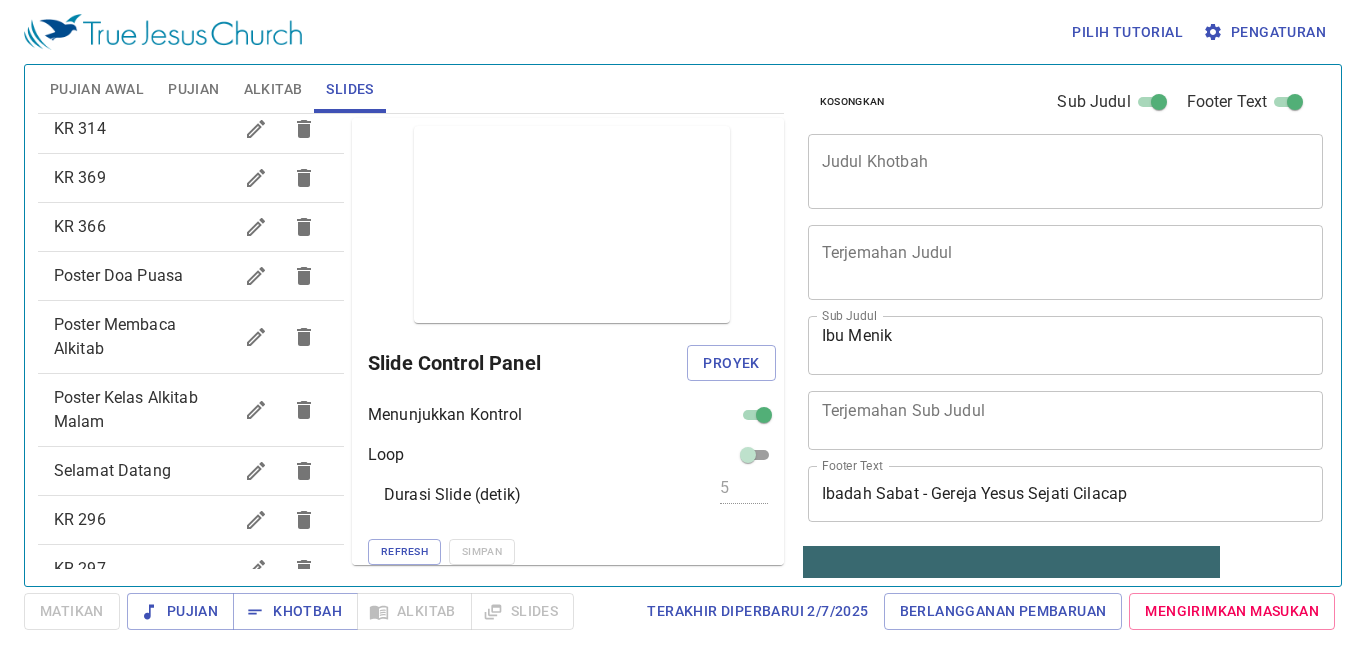 click on "Poster Kelas Alkitab Malam" at bounding box center (191, 410) 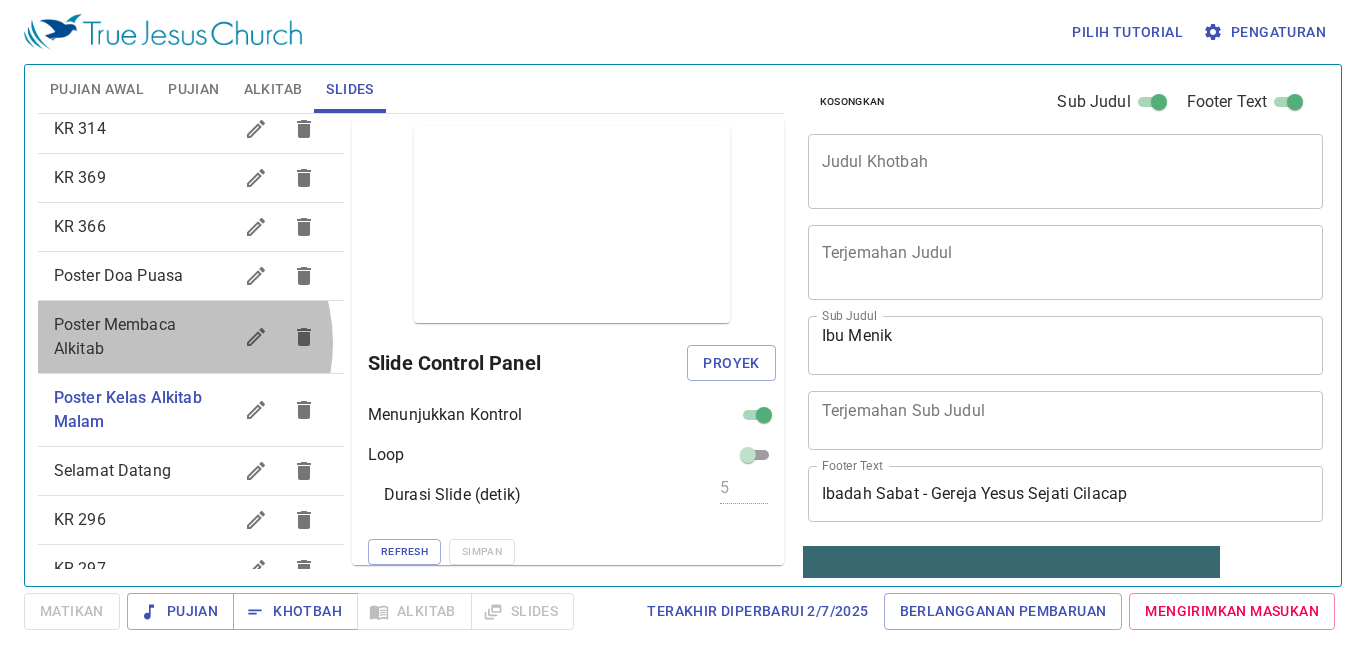 click on "Poster Membaca Alkitab" at bounding box center [143, 337] 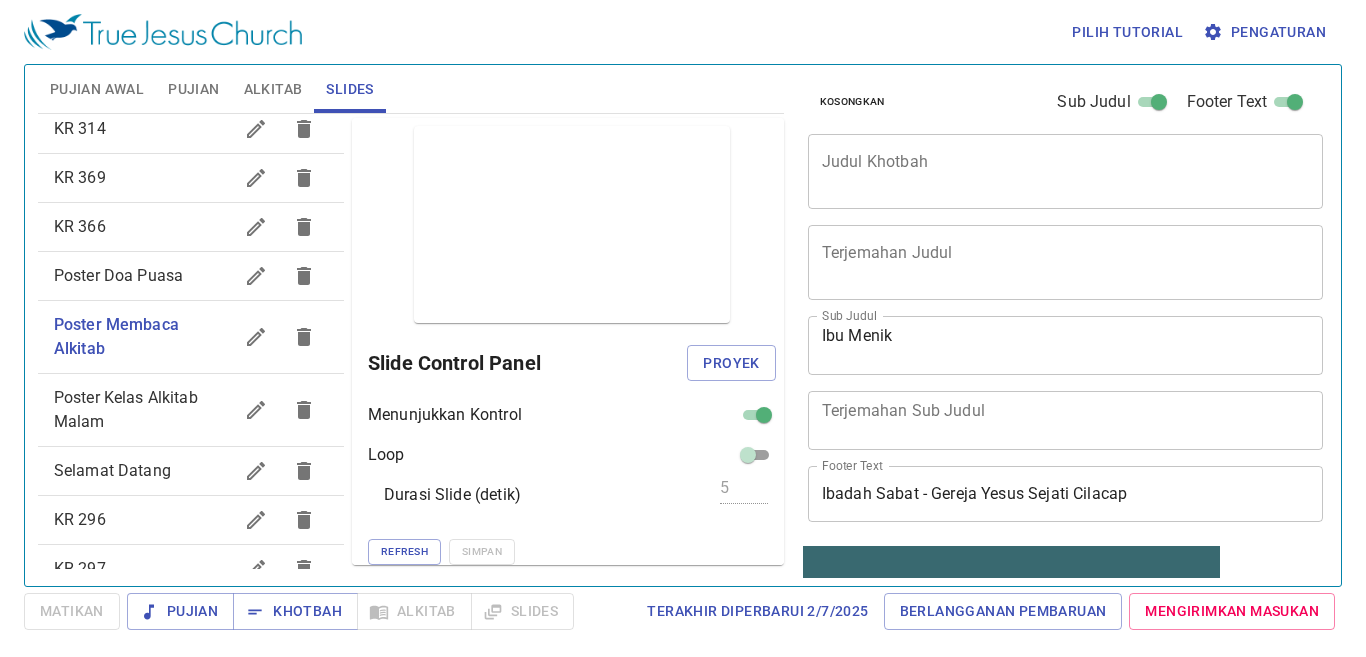 click on "Poster Doa Puasa" at bounding box center [191, 276] 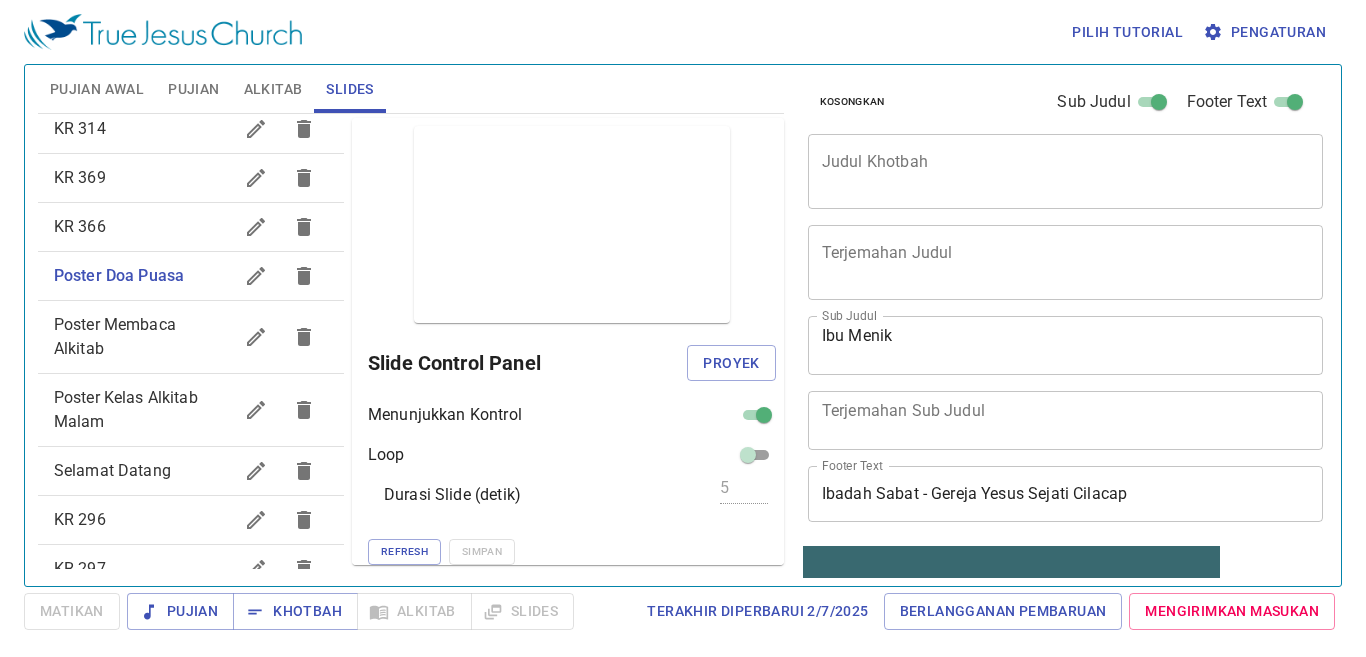 drag, startPoint x: 139, startPoint y: 415, endPoint x: 141, endPoint y: 439, distance: 24.083189 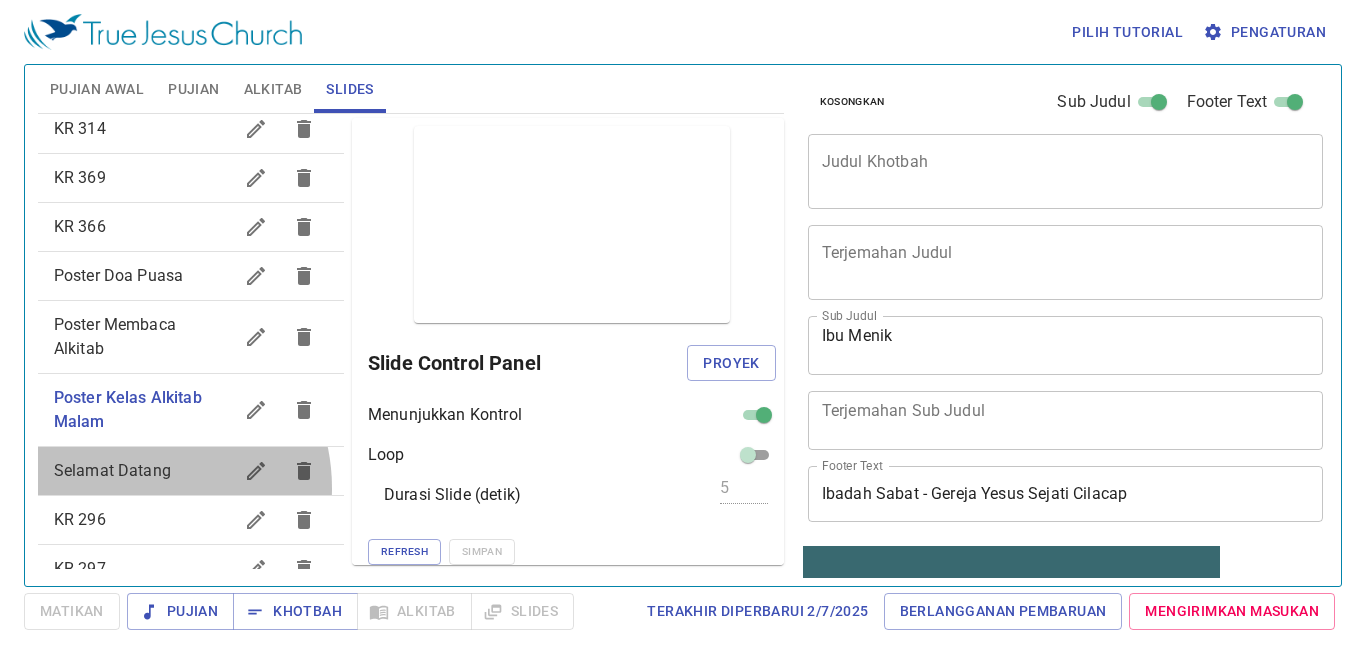 click on "Selamat Datang" at bounding box center [191, 471] 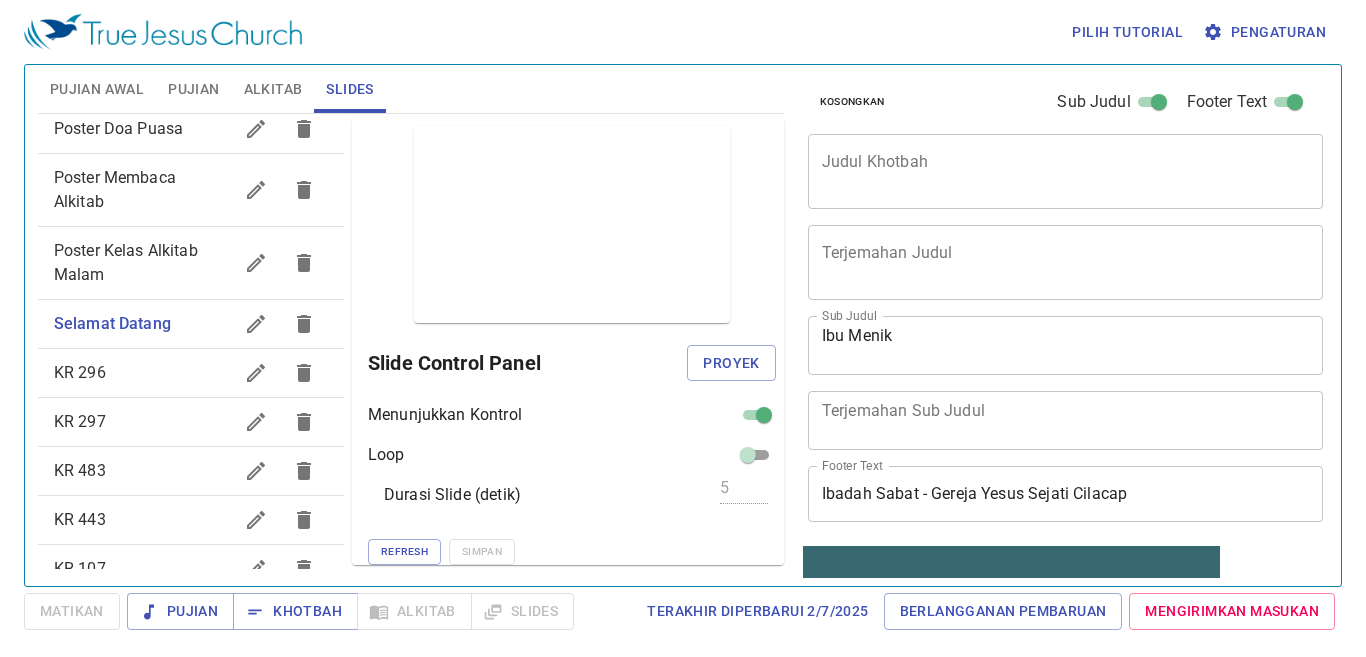 scroll, scrollTop: 1000, scrollLeft: 0, axis: vertical 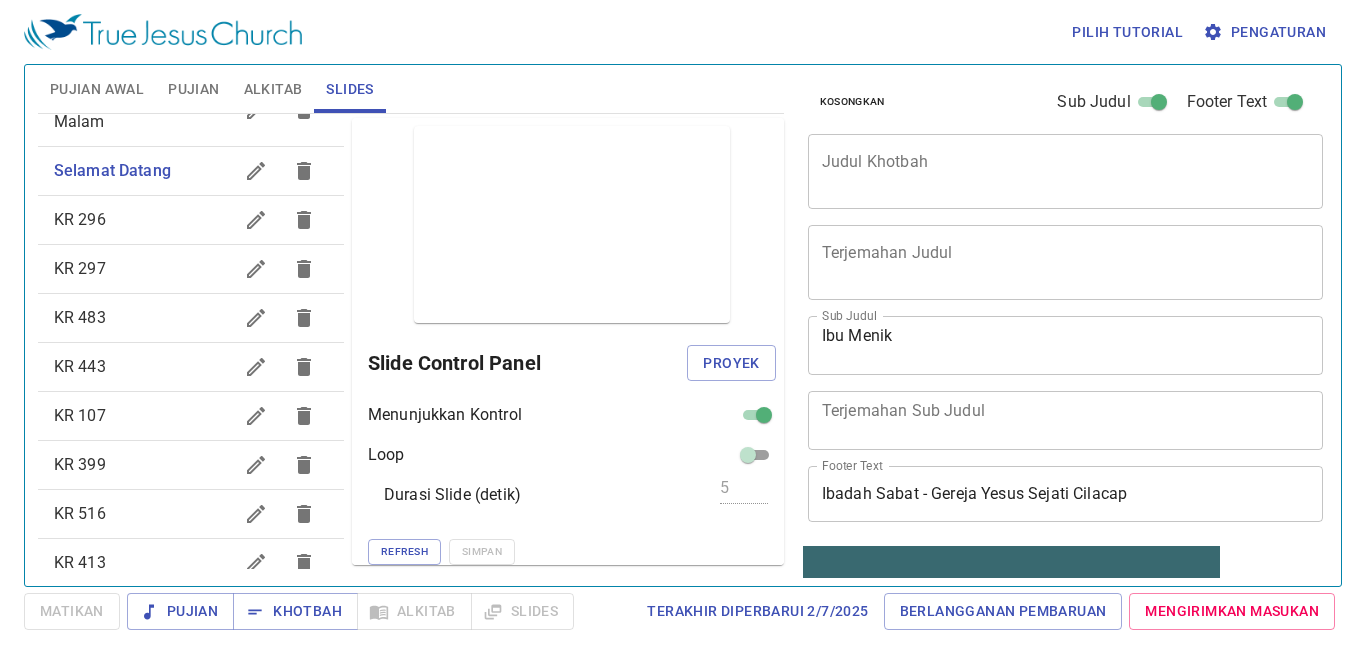 click on "KR 443" at bounding box center (191, 367) 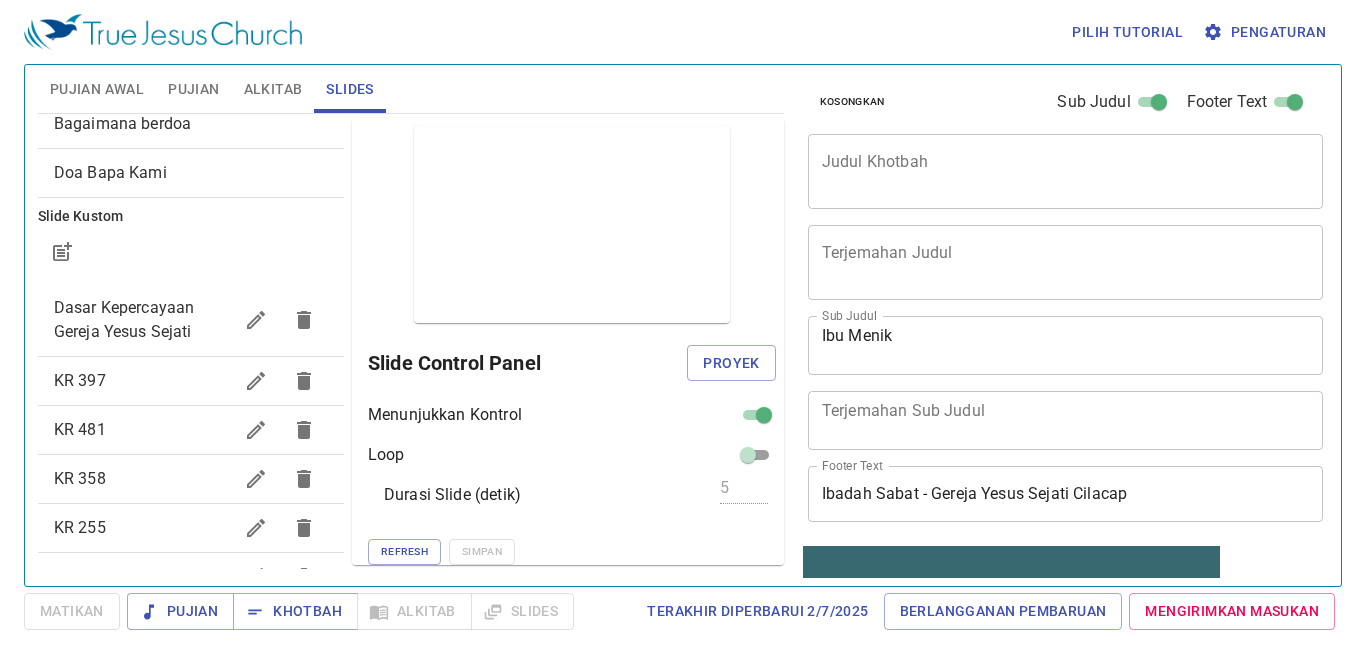 scroll, scrollTop: 0, scrollLeft: 0, axis: both 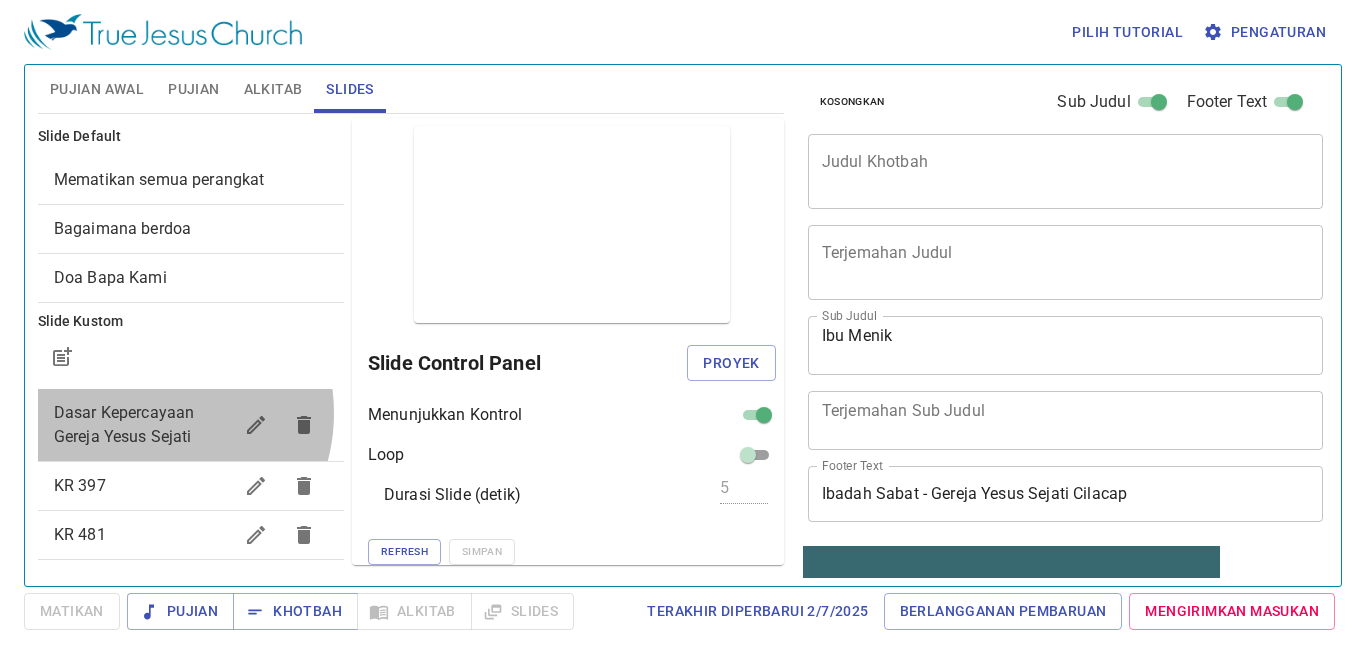 click on "Dasar Kepercayaan Gereja Yesus Sejati" at bounding box center (124, 424) 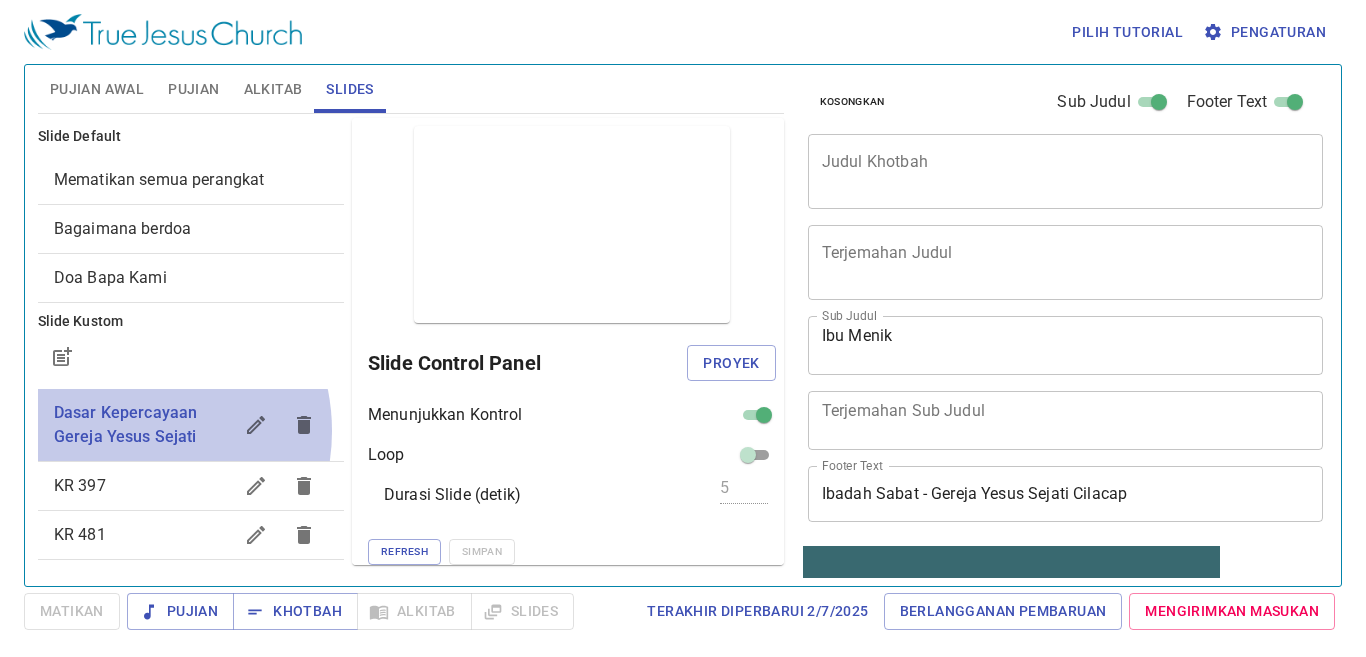 click on "Dasar Kepercayaan Gereja Yesus Sejati" at bounding box center (126, 424) 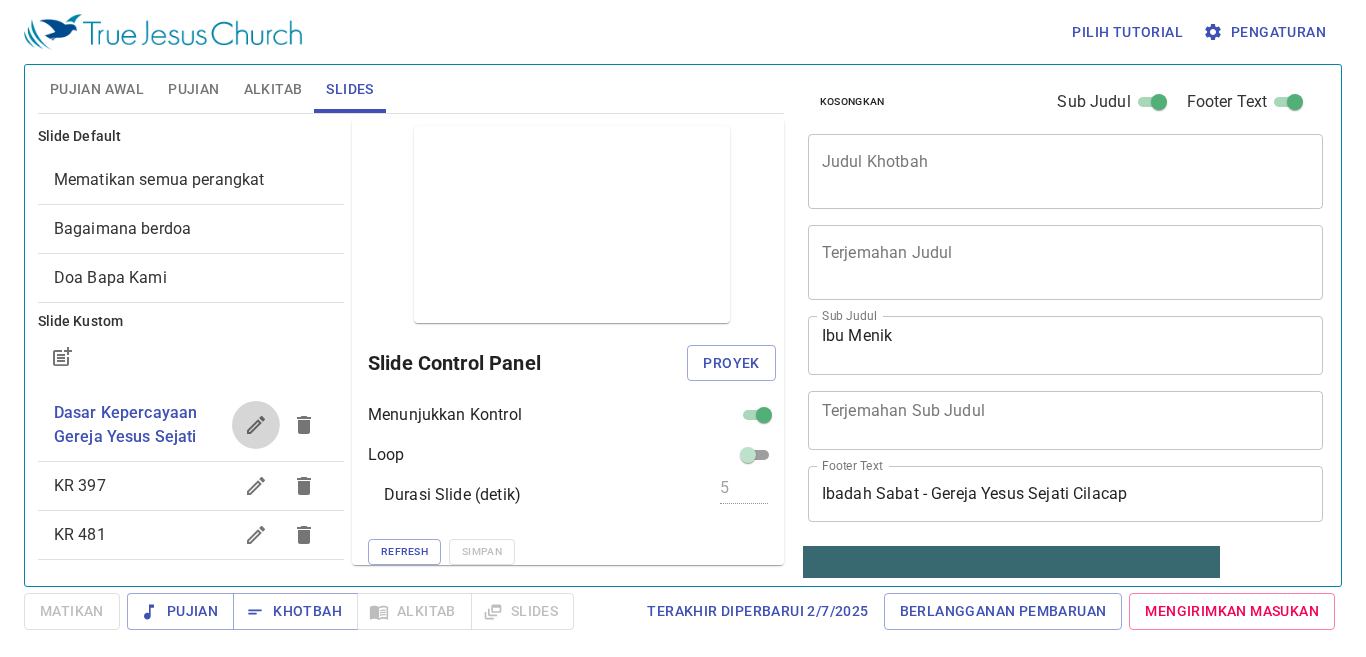 click at bounding box center [256, 425] 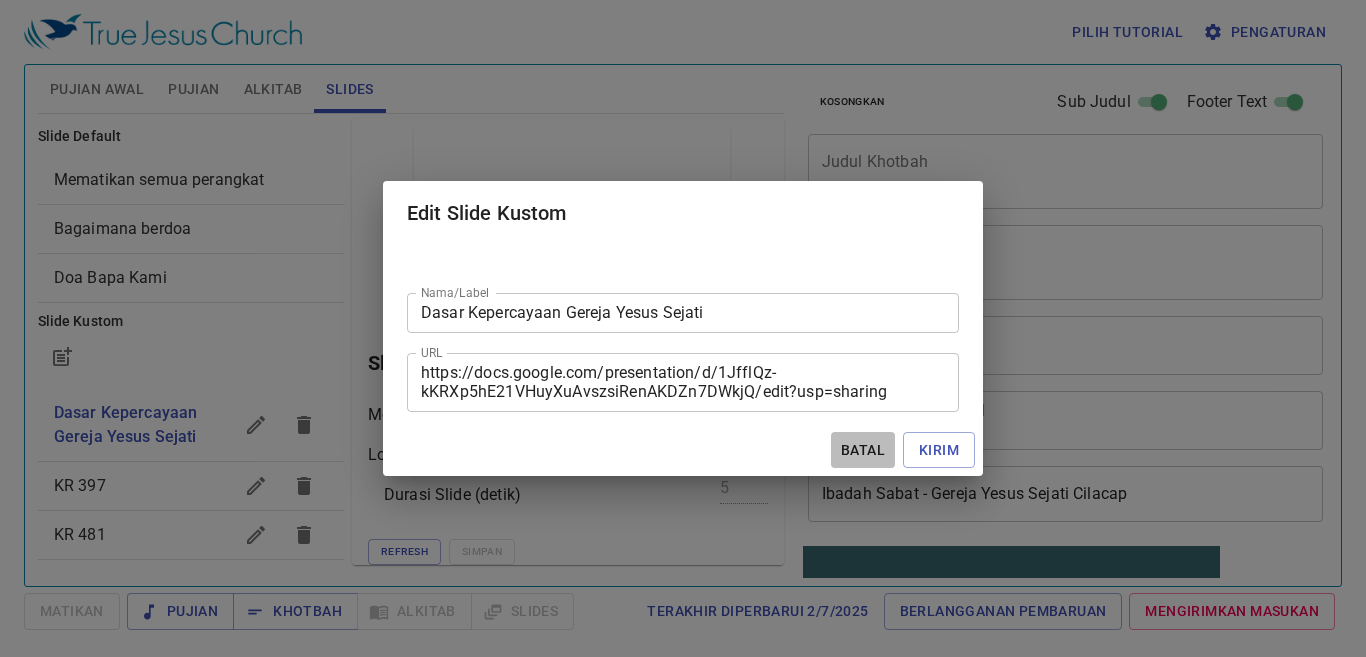 click on "Batal" at bounding box center (863, 450) 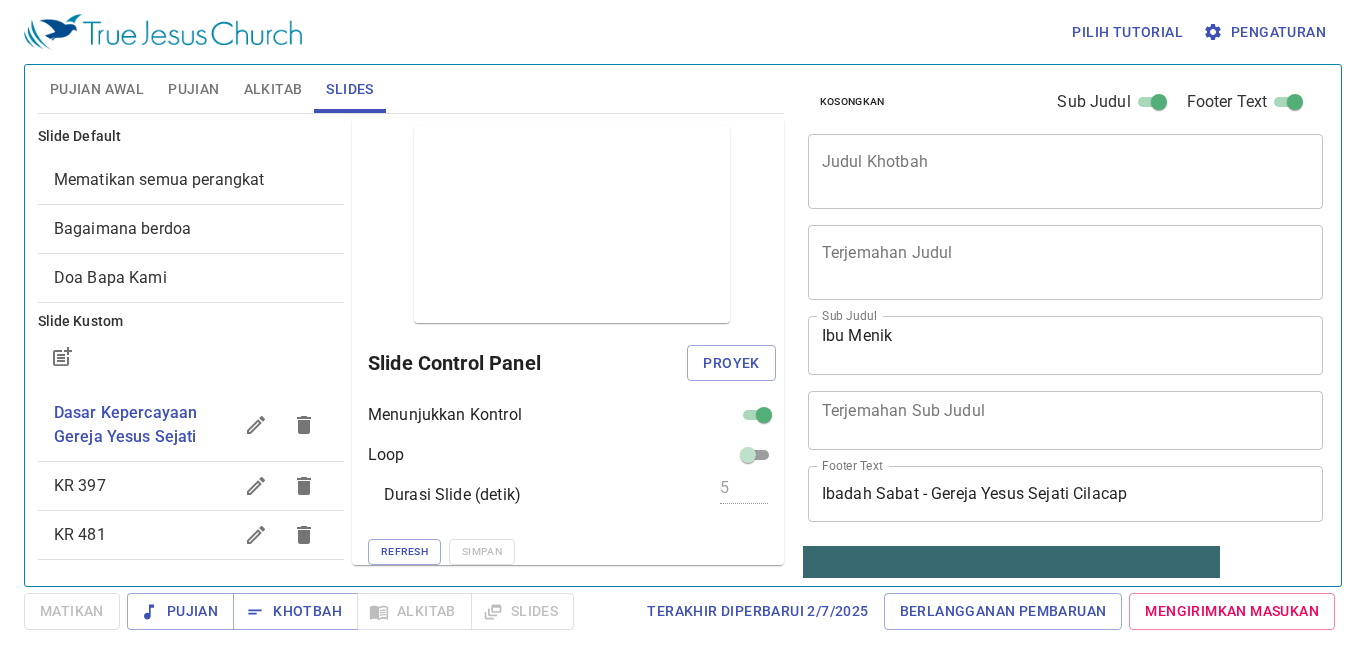 click on "Judul Khotbah" at bounding box center [1066, 171] 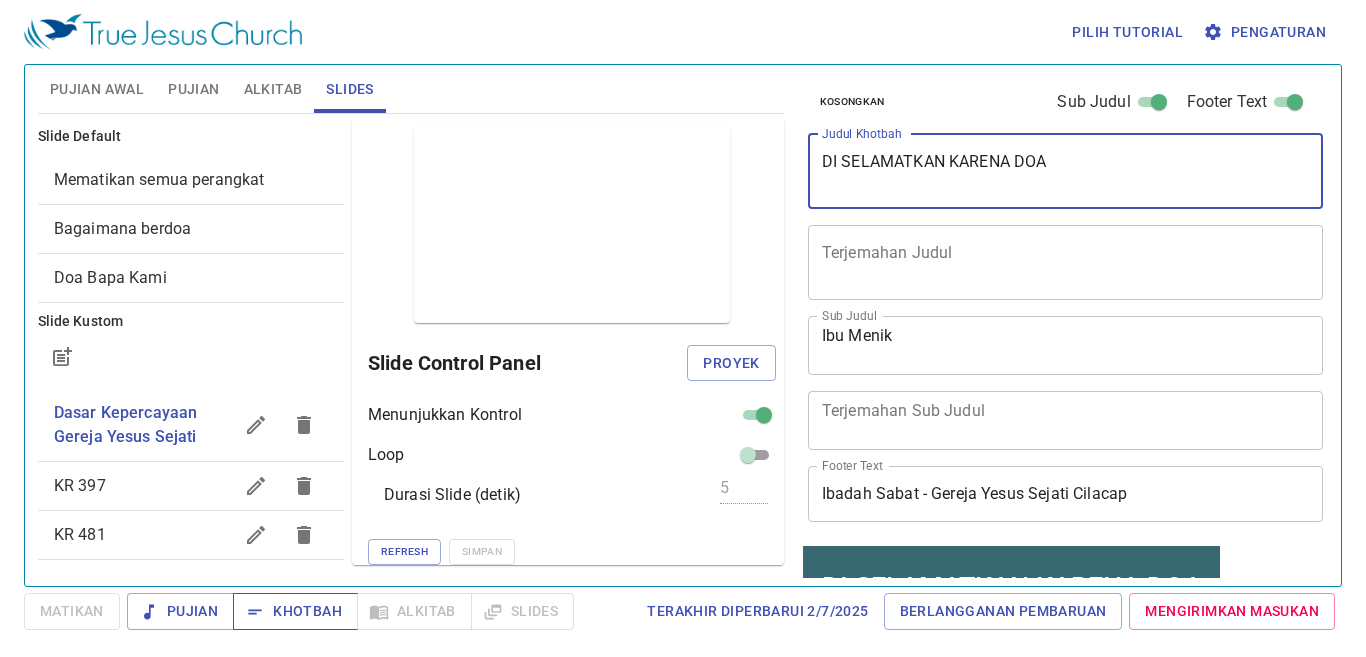 type on "DI SELAMATKAN KARENA DOA" 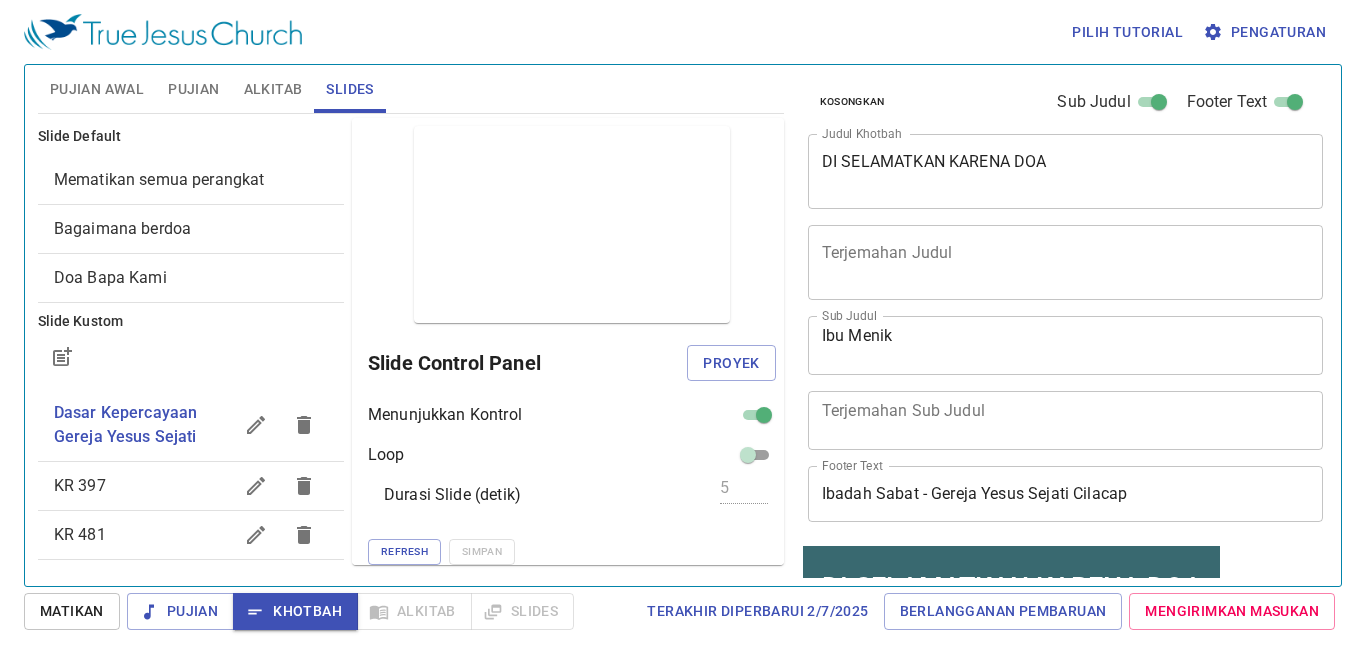 click on "Pujian" at bounding box center (193, 89) 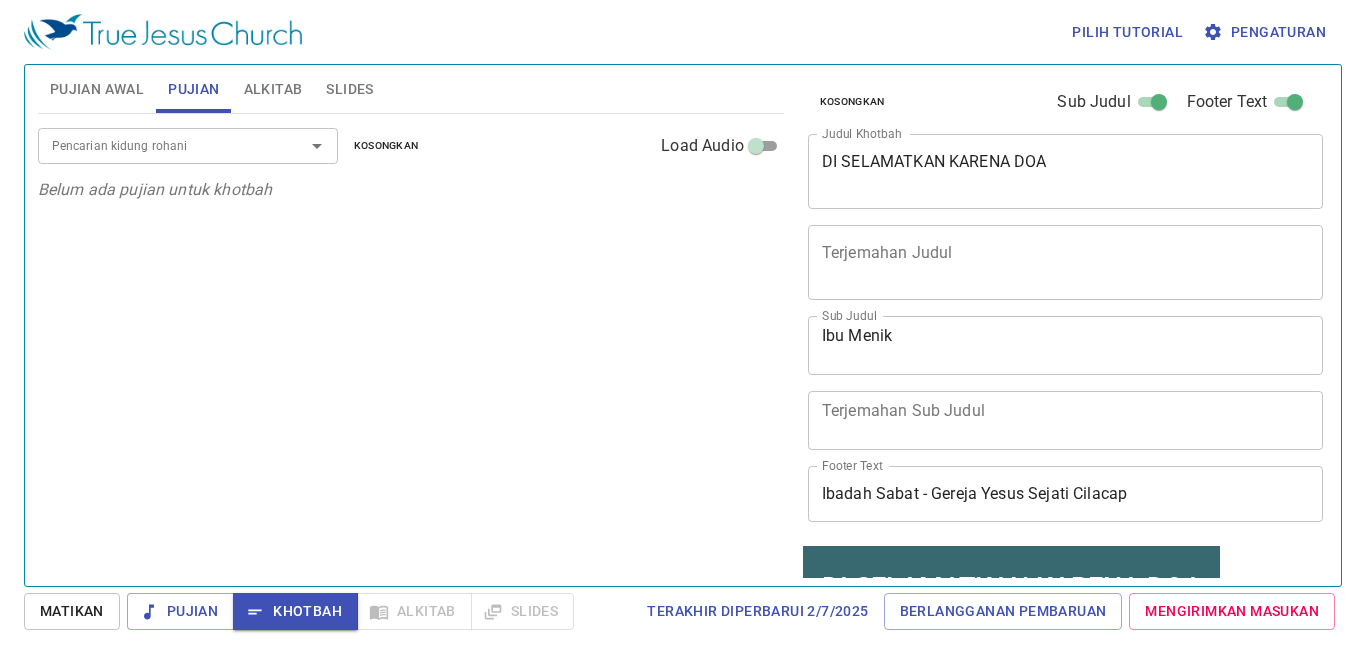 click on "Pencarian kidung rohani" at bounding box center [158, 145] 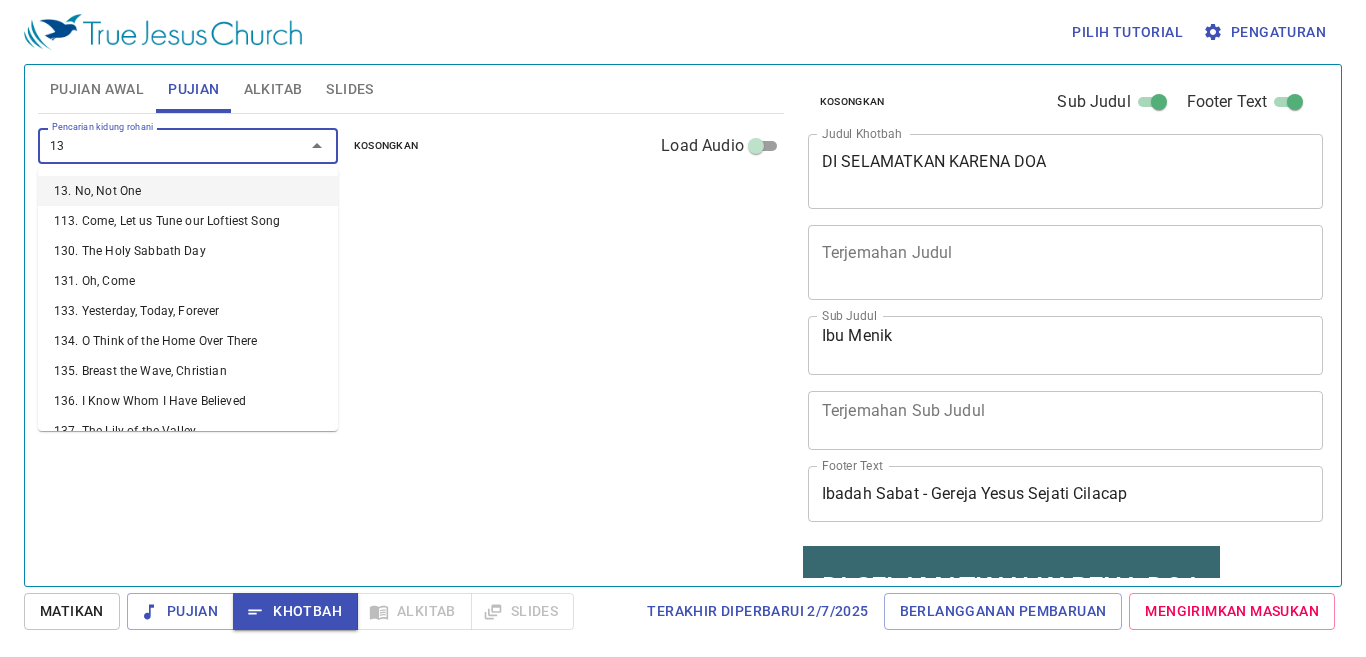 type on "131" 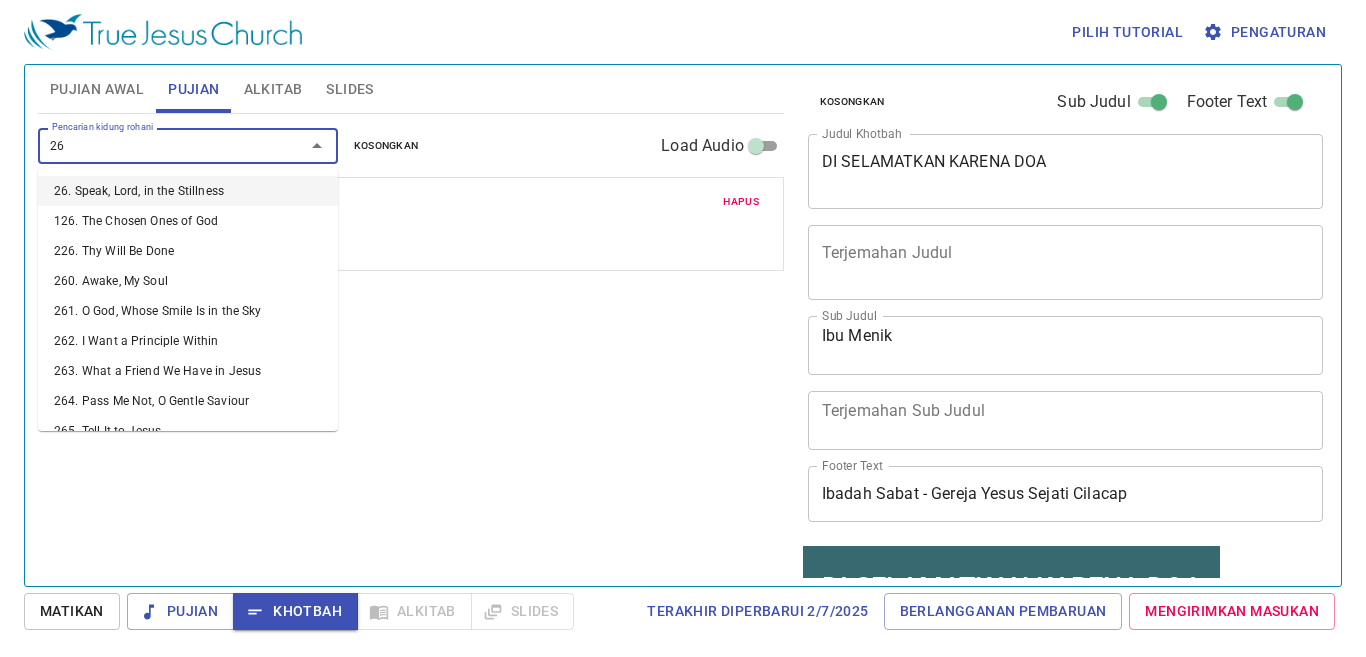 type on "264" 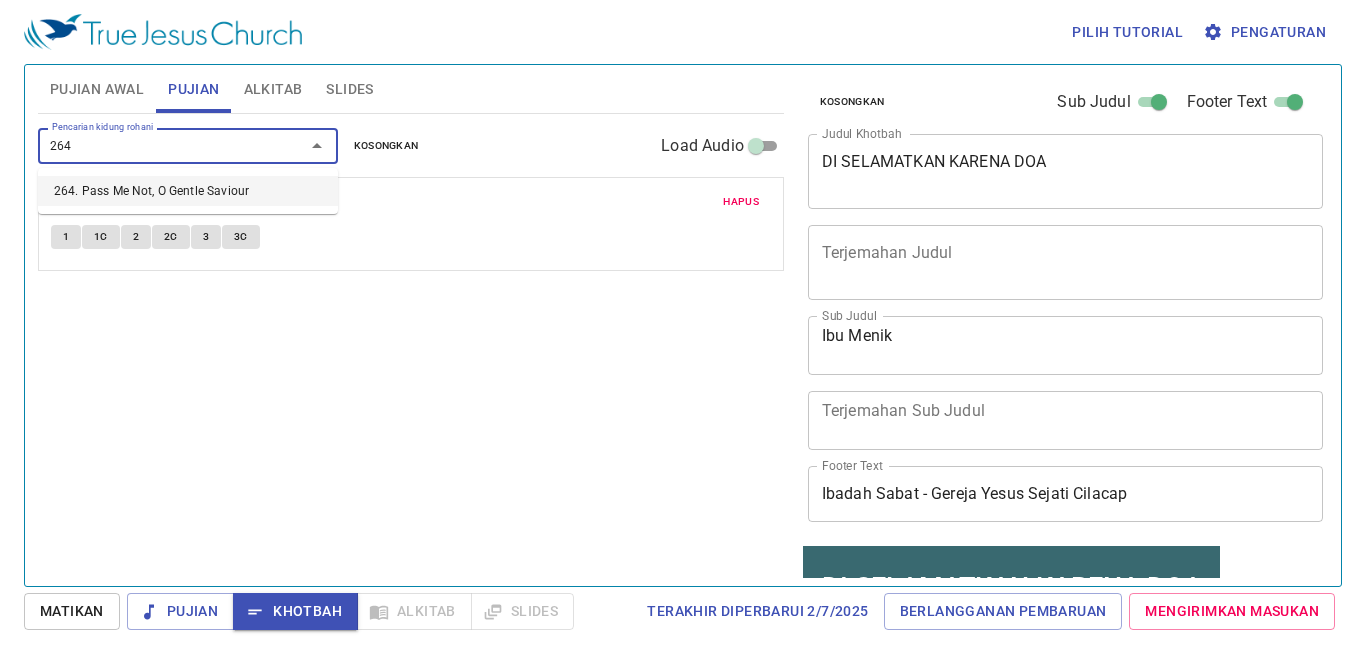 type 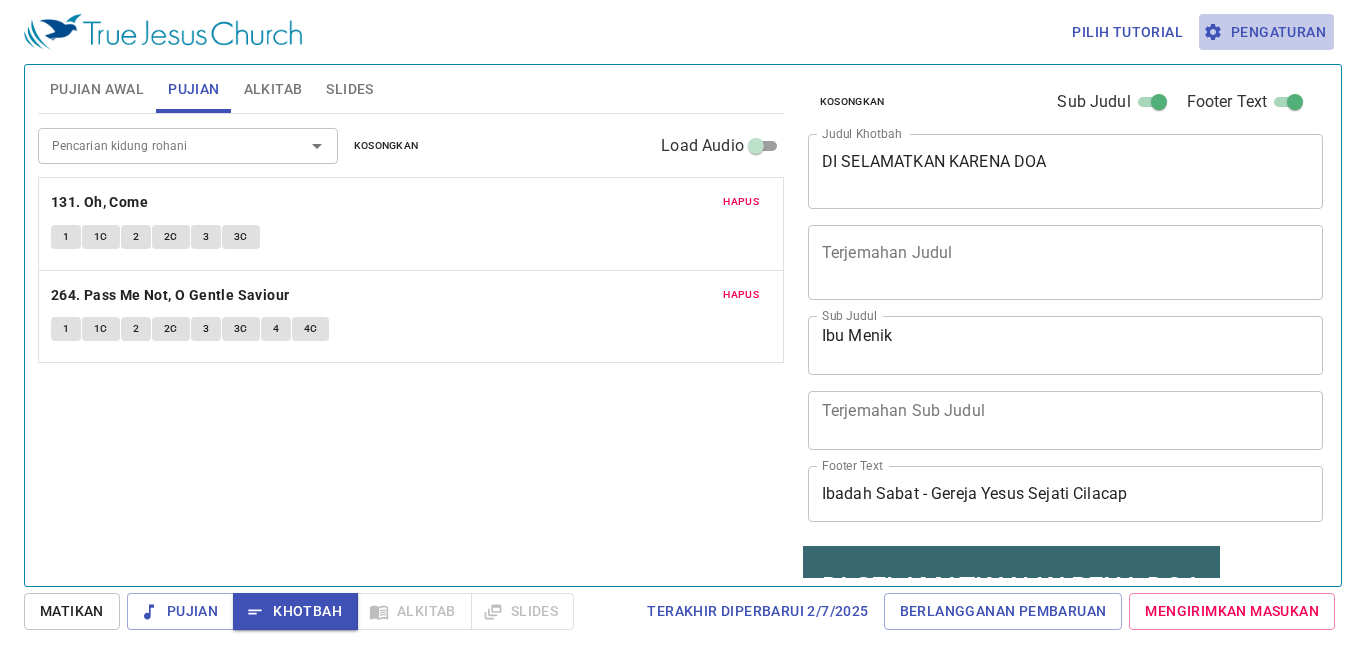 click on "Pengaturan" at bounding box center [1266, 32] 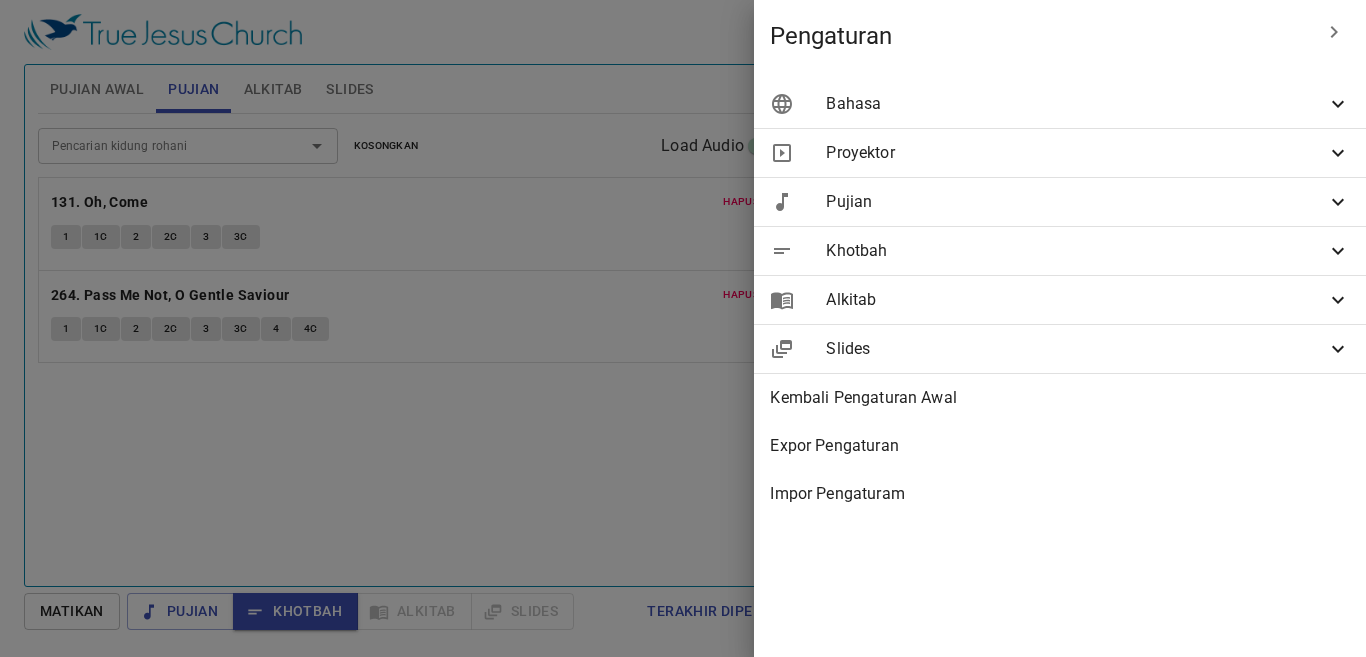 click on "Bahasa" at bounding box center [1076, 104] 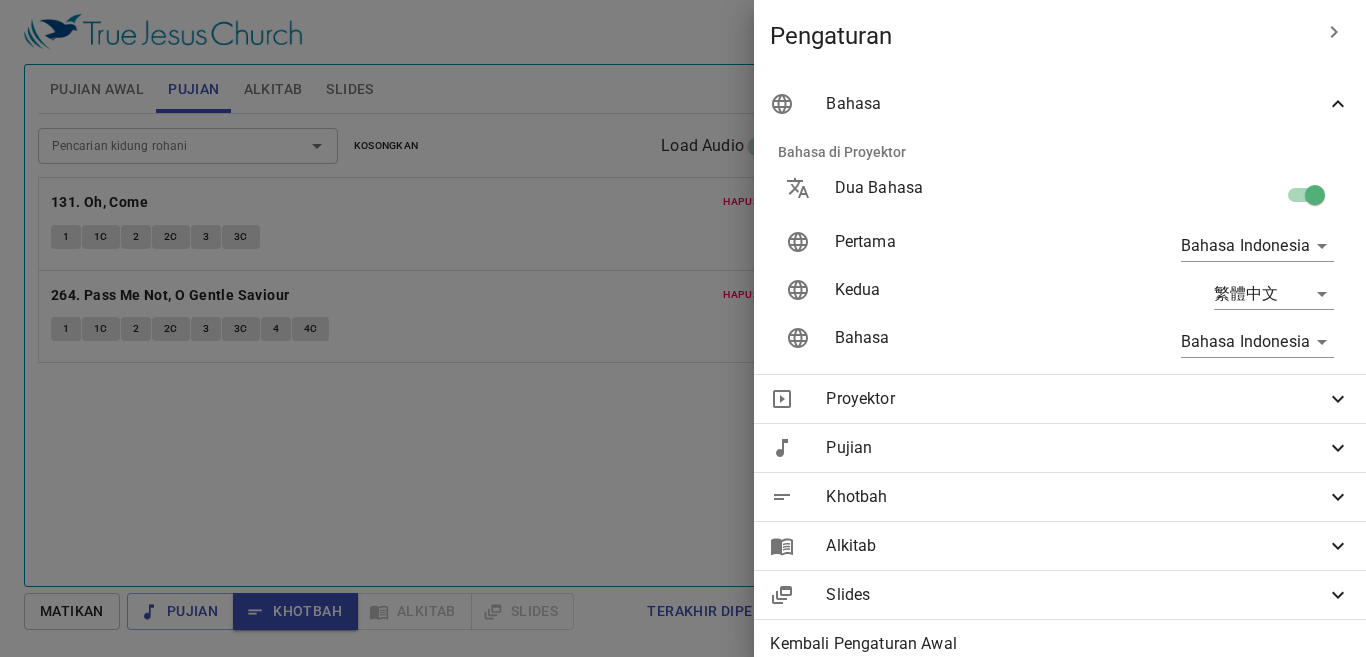 drag, startPoint x: 1283, startPoint y: 199, endPoint x: 1222, endPoint y: 215, distance: 63.06346 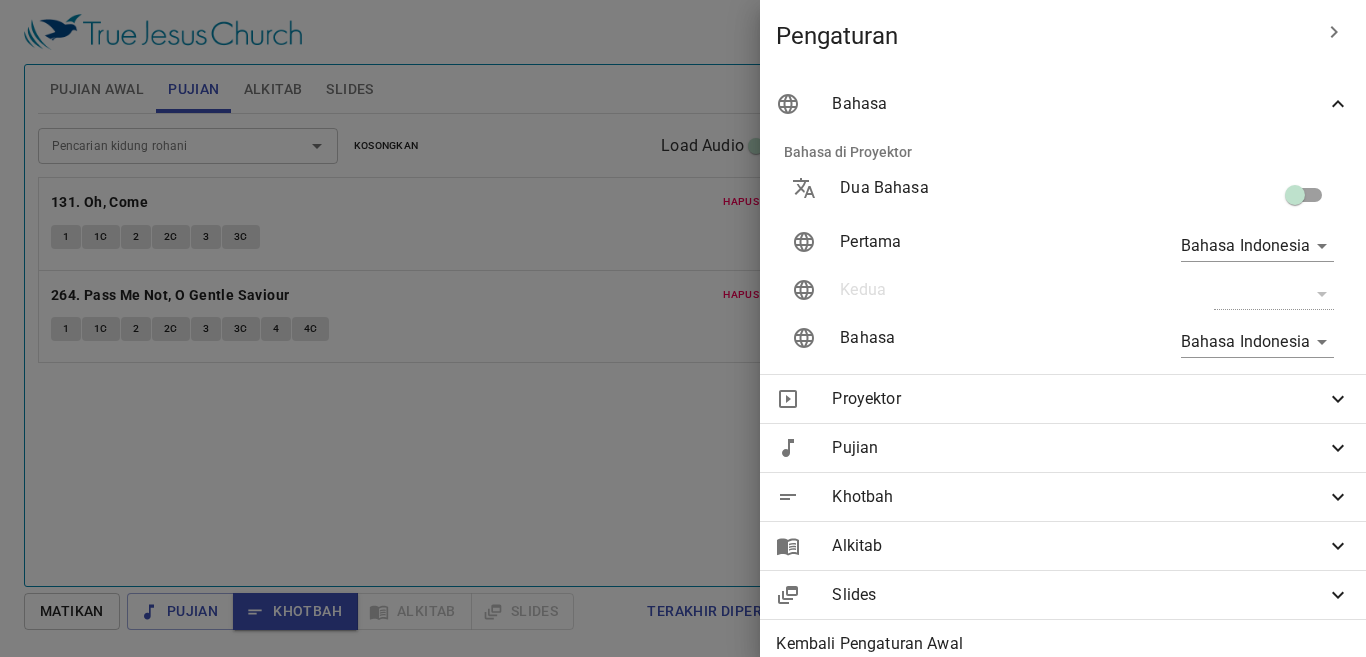 drag, startPoint x: 440, startPoint y: 484, endPoint x: 456, endPoint y: 476, distance: 17.888544 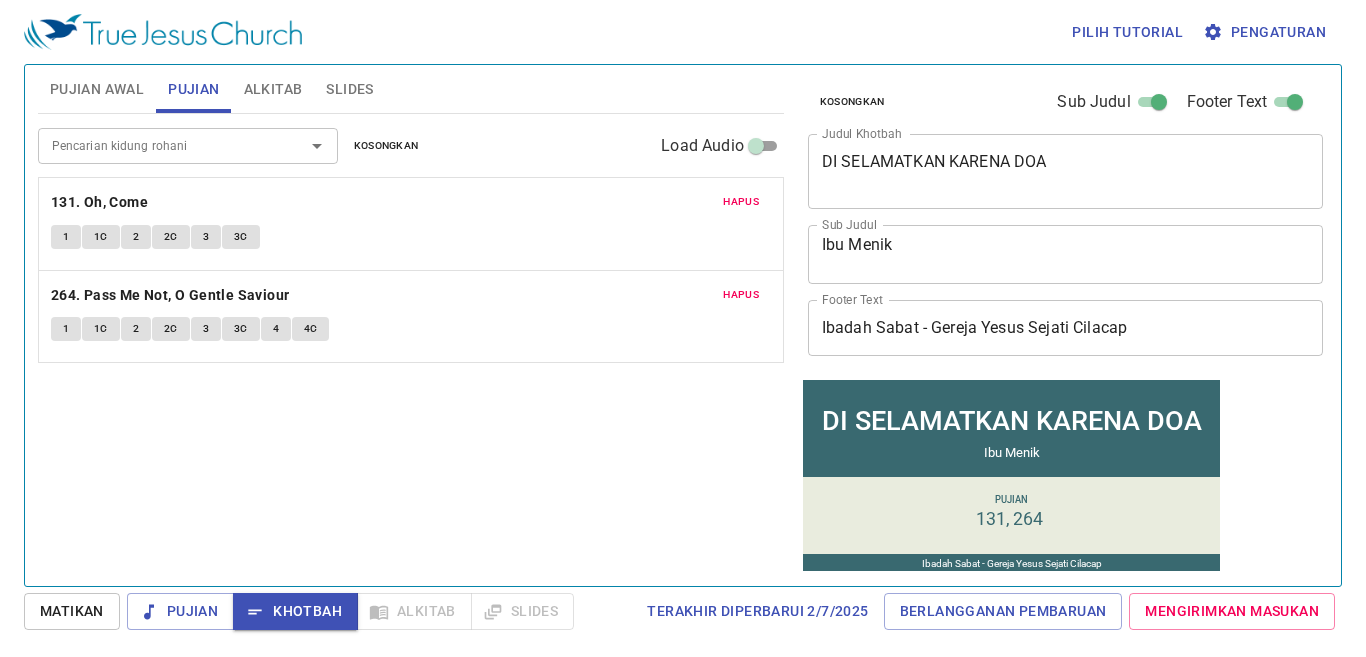 click on "Slides" at bounding box center (349, 89) 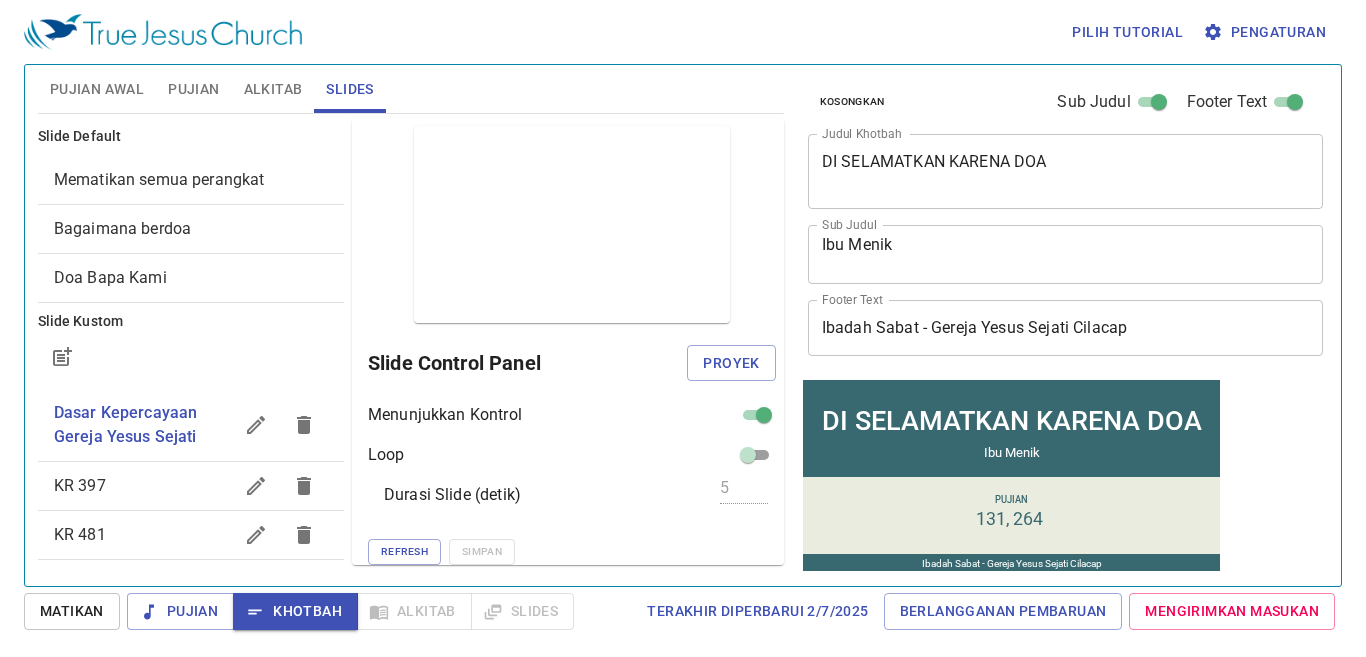 click 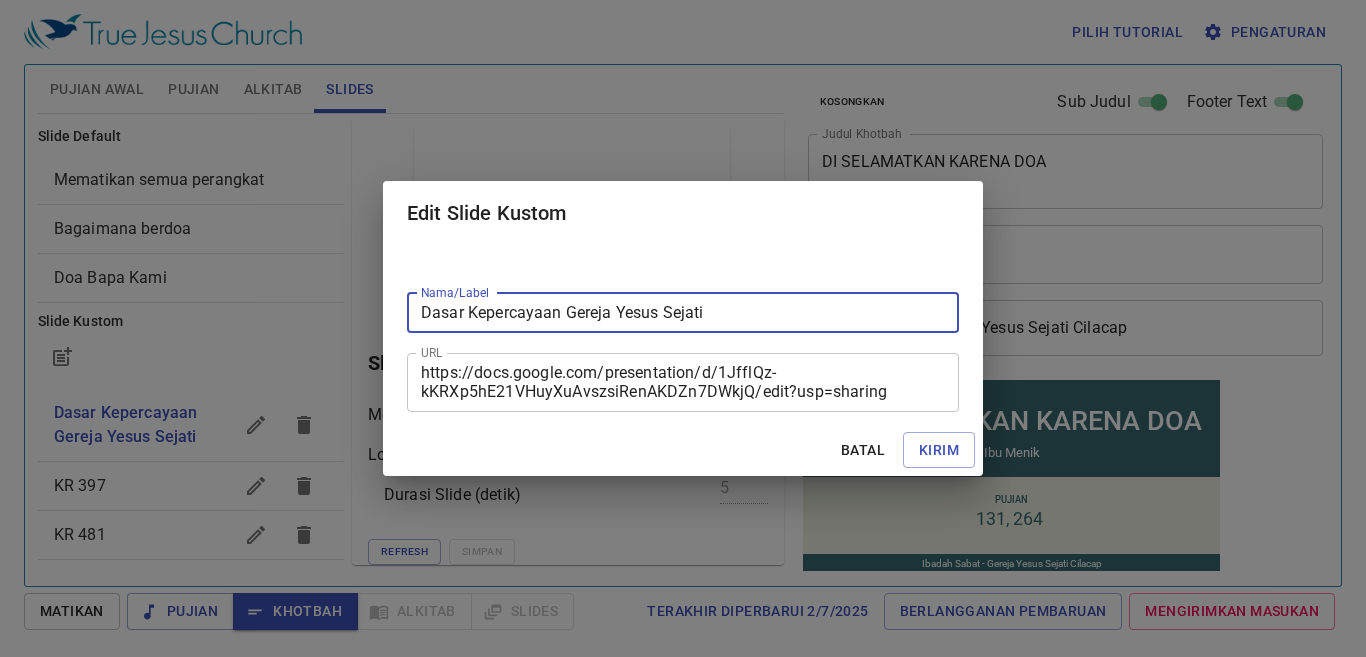 click on "https://docs.google.com/presentation/d/1JfflQz-kKRXp5hE21VHuyXuAvszsiRenAKDZn7DWkjQ/edit?usp=sharing" at bounding box center (683, 382) 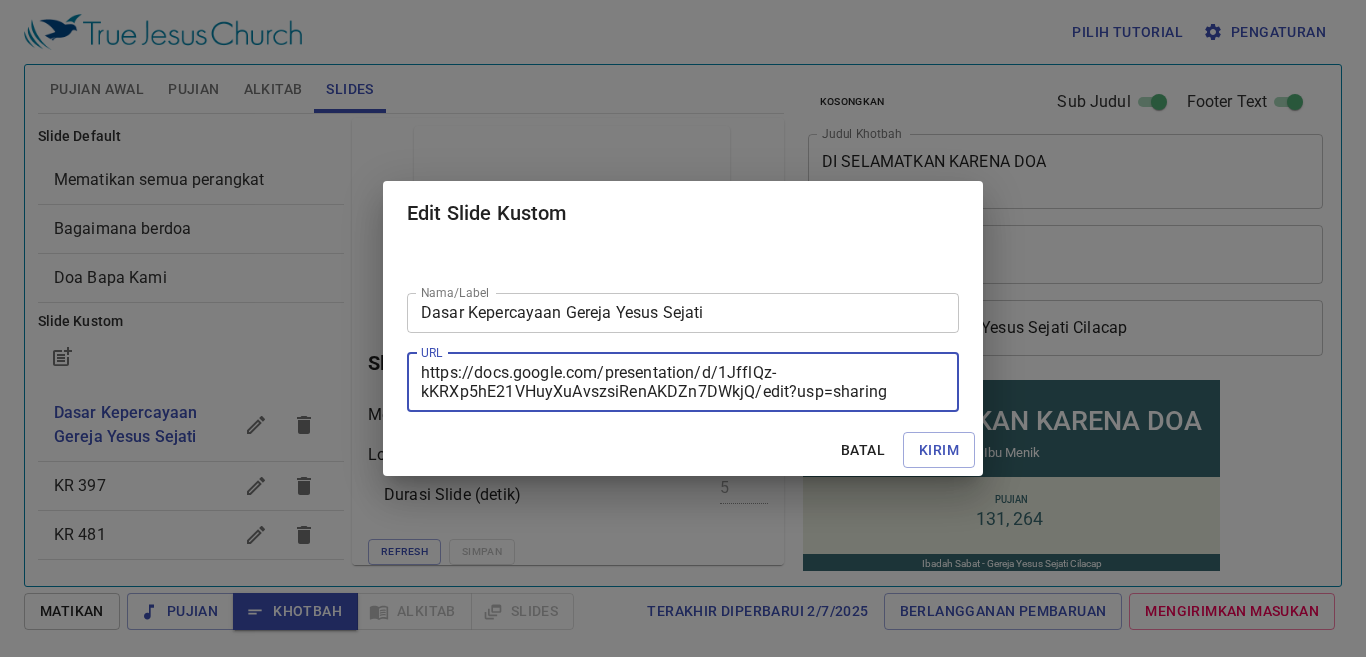 click on "Batal" at bounding box center [863, 450] 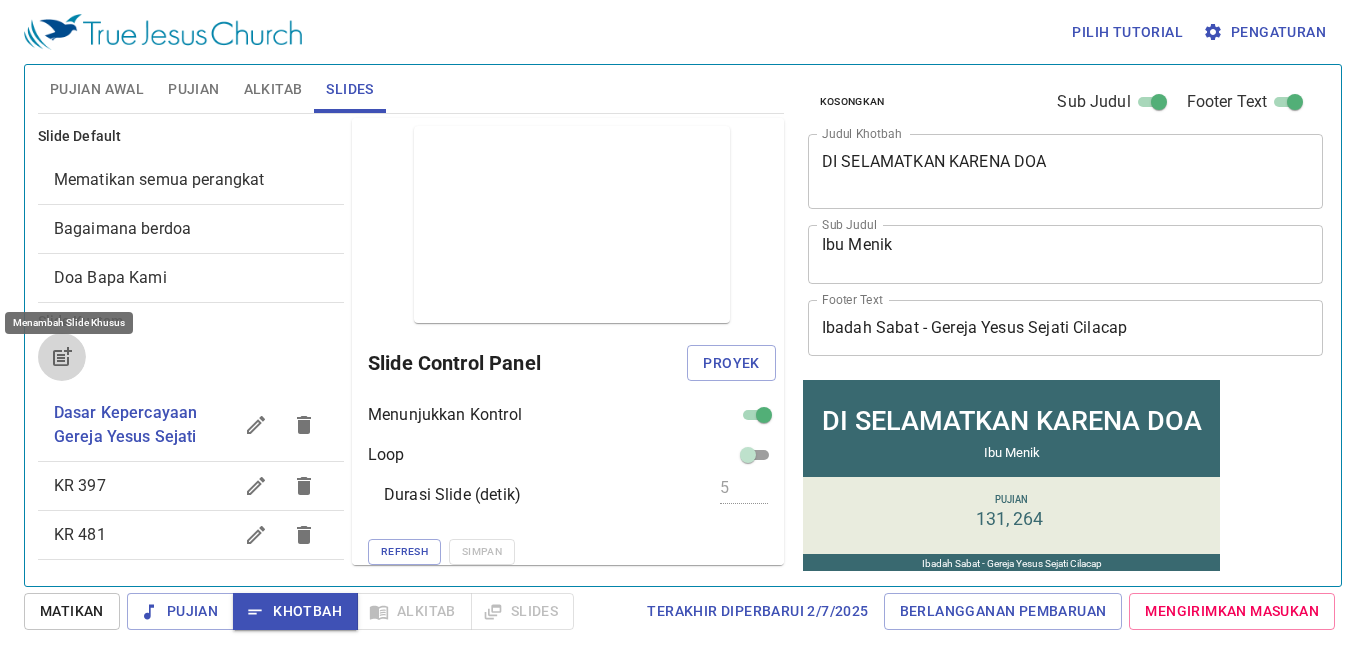 click 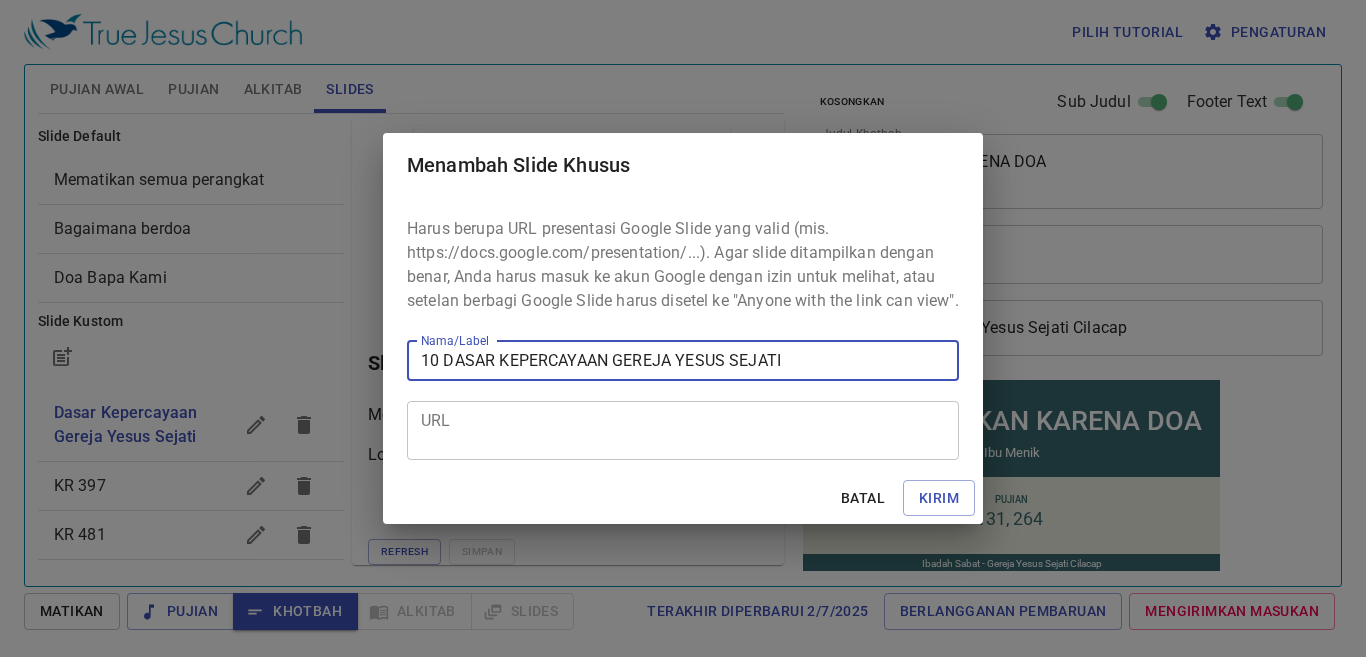 type on "10 DASAR KEPERCAYAAN GEREJA YESUS SEJATI" 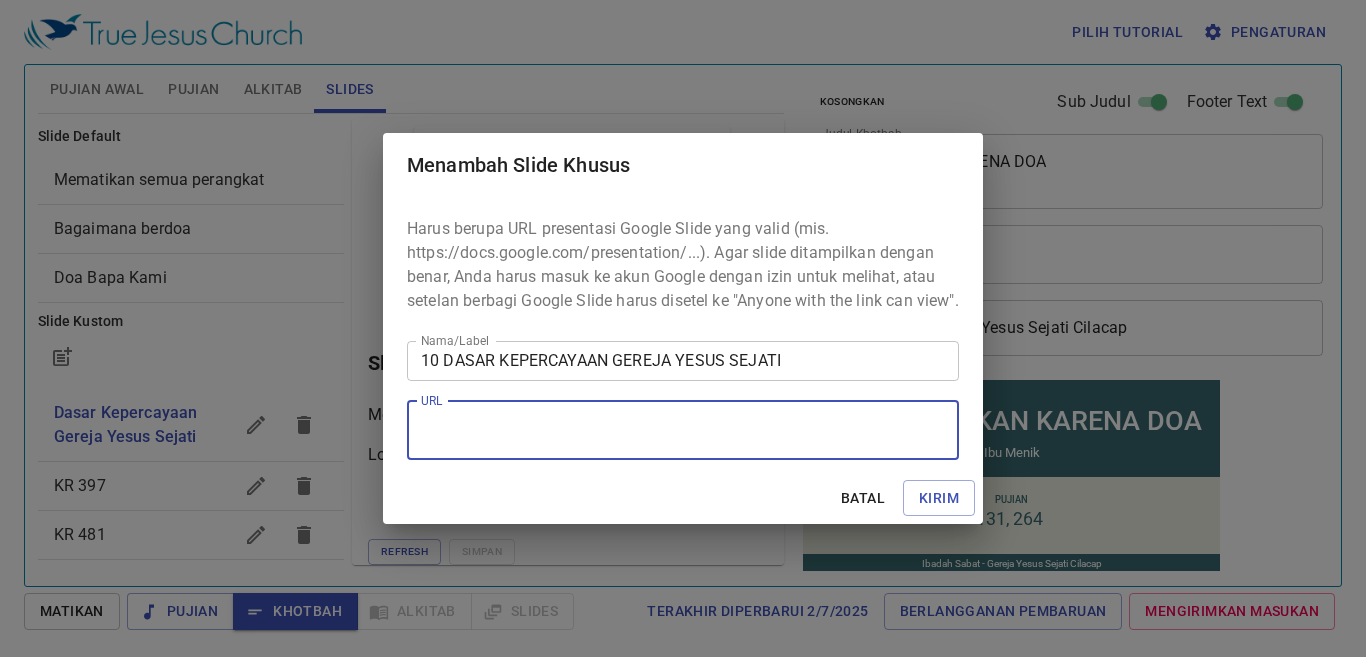 paste on "https://docs.google.com/presentation/d/1nPqVB1pb53-QGbG12aRY8Jlr3rpGKLmtW3hJYjdmBYo/edit?usp=sharing" 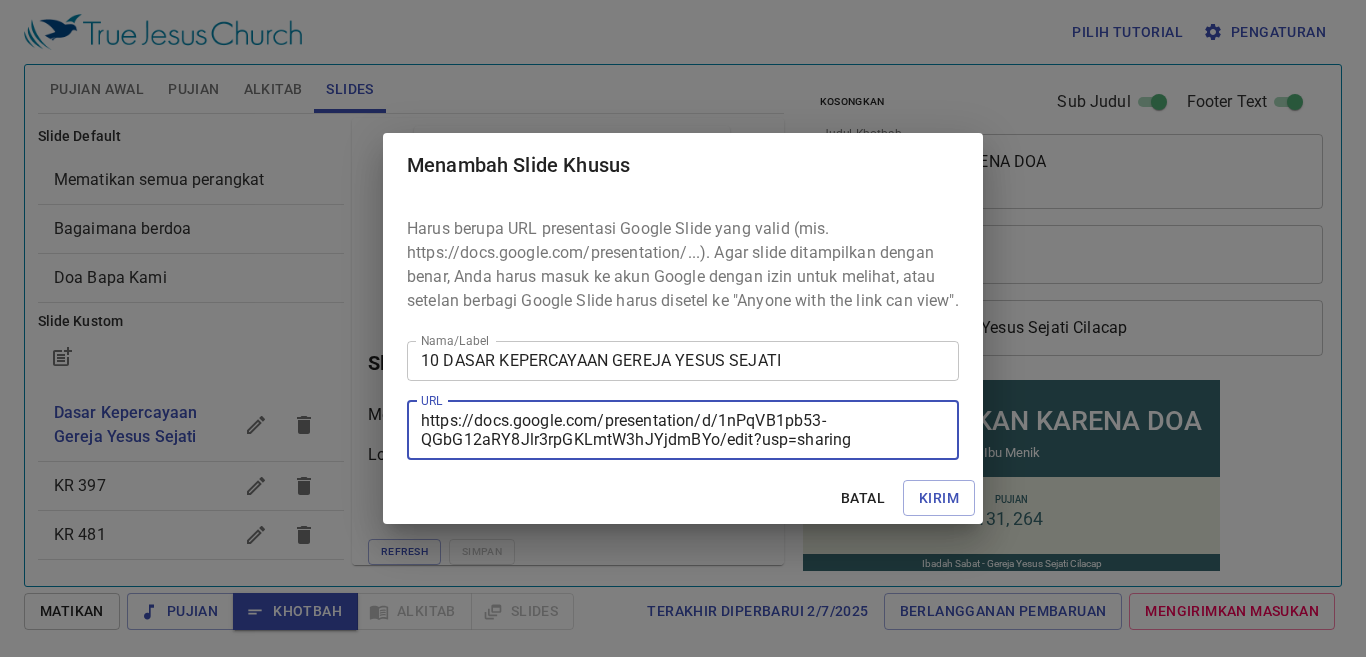 type on "https://docs.google.com/presentation/d/1nPqVB1pb53-QGbG12aRY8Jlr3rpGKLmtW3hJYjdmBYo/edit?usp=sharing" 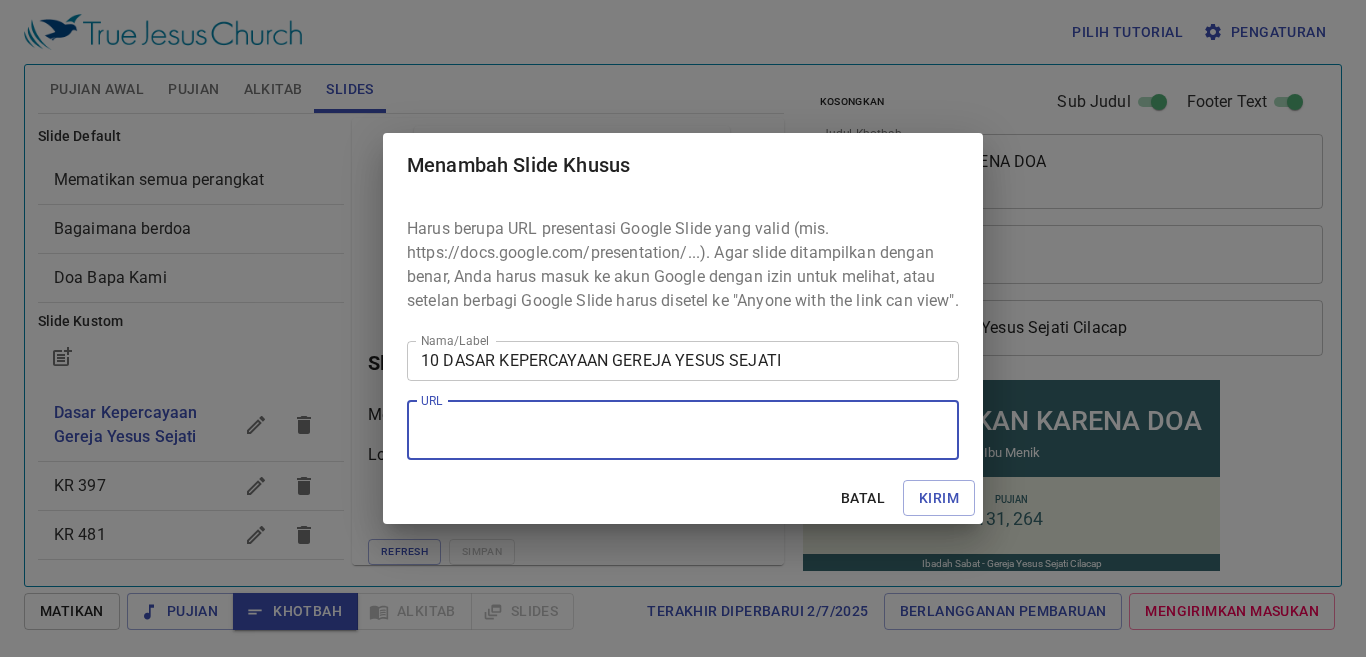 paste on "https://docs.google.com/presentation/d/1nPqVB1pb53-QGbG12aRY8Jlr3rpGKLmtW3hJYjdmBYo/edit?usp=sharing" 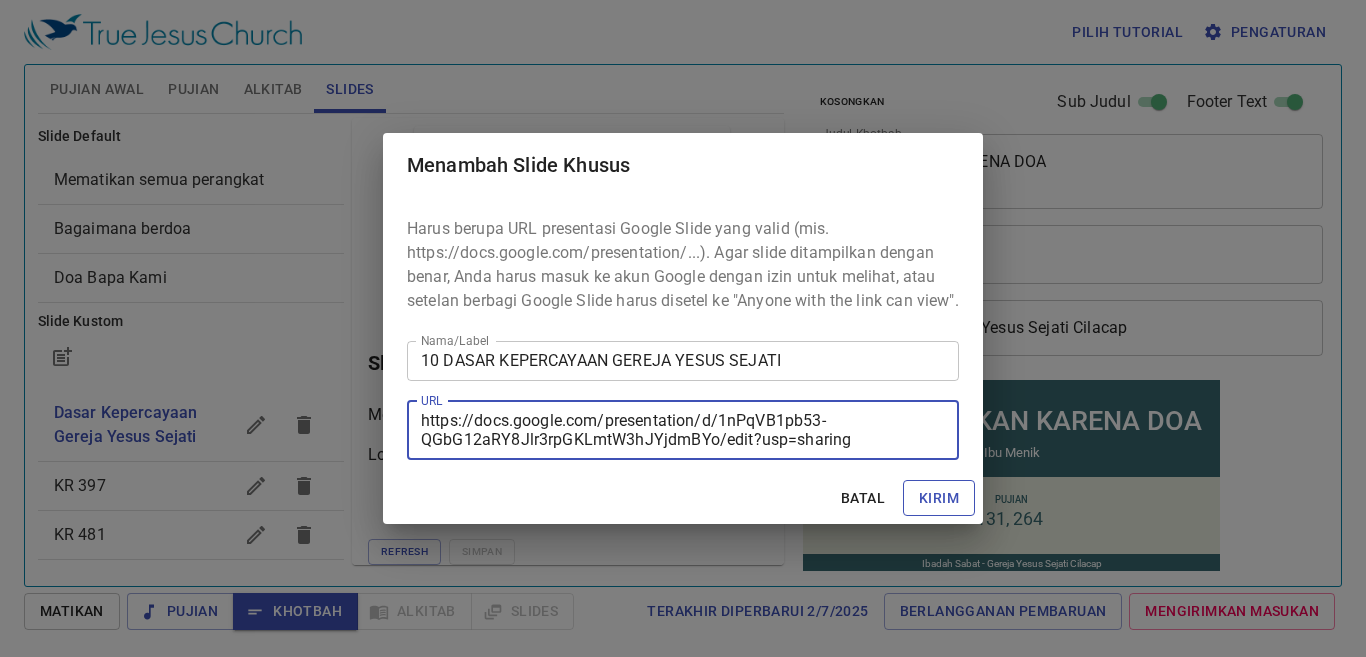 click on "Kirim" at bounding box center (939, 498) 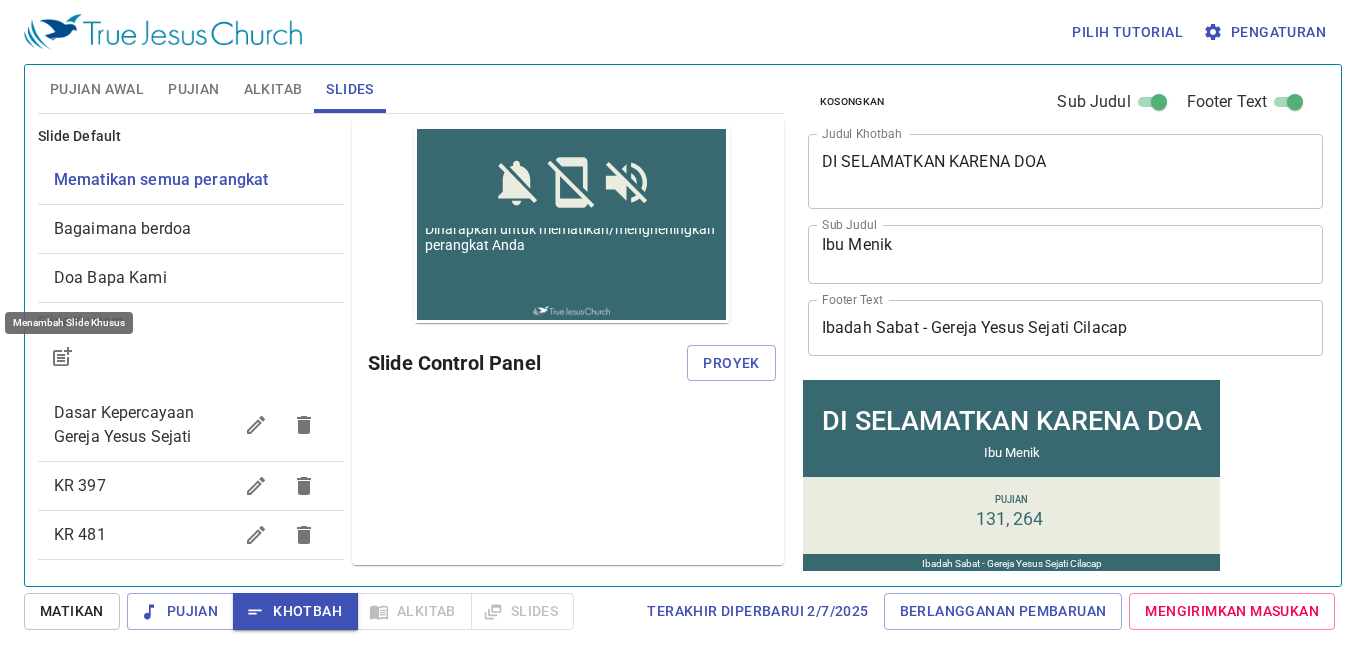 scroll, scrollTop: 0, scrollLeft: 0, axis: both 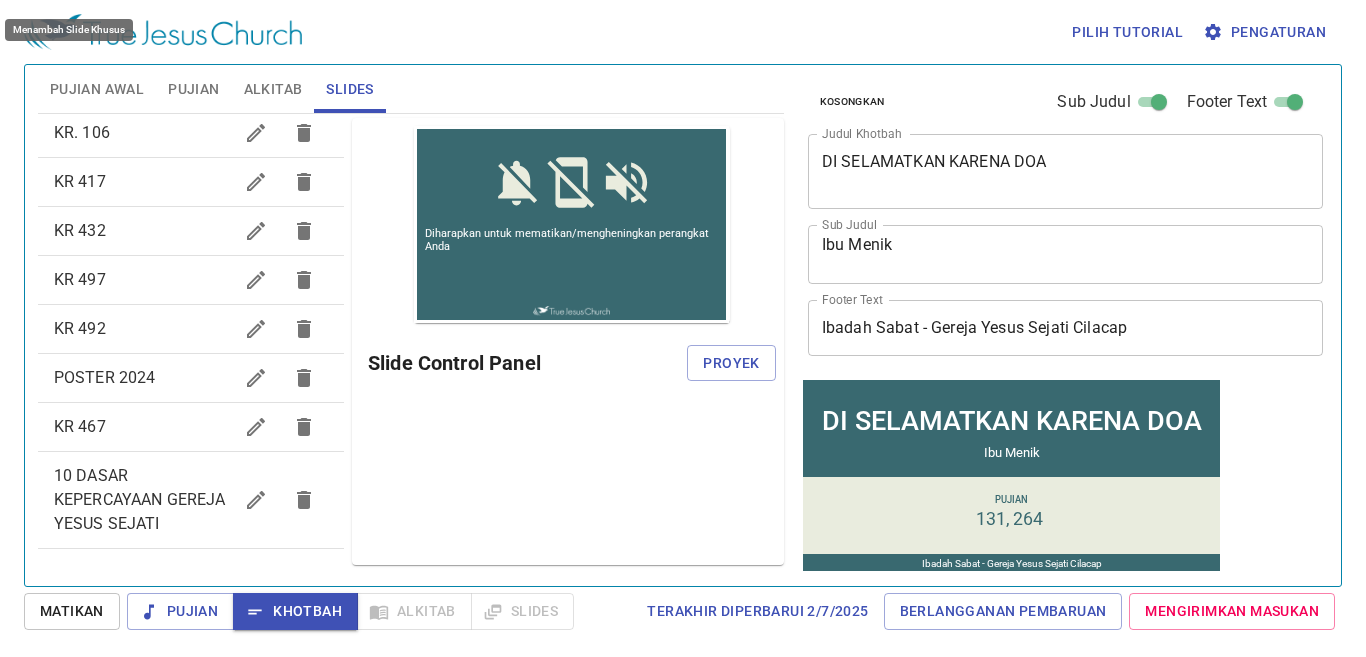 click on "10 DASAR KEPERCAYAAN GEREJA YESUS SEJATI" at bounding box center (140, 499) 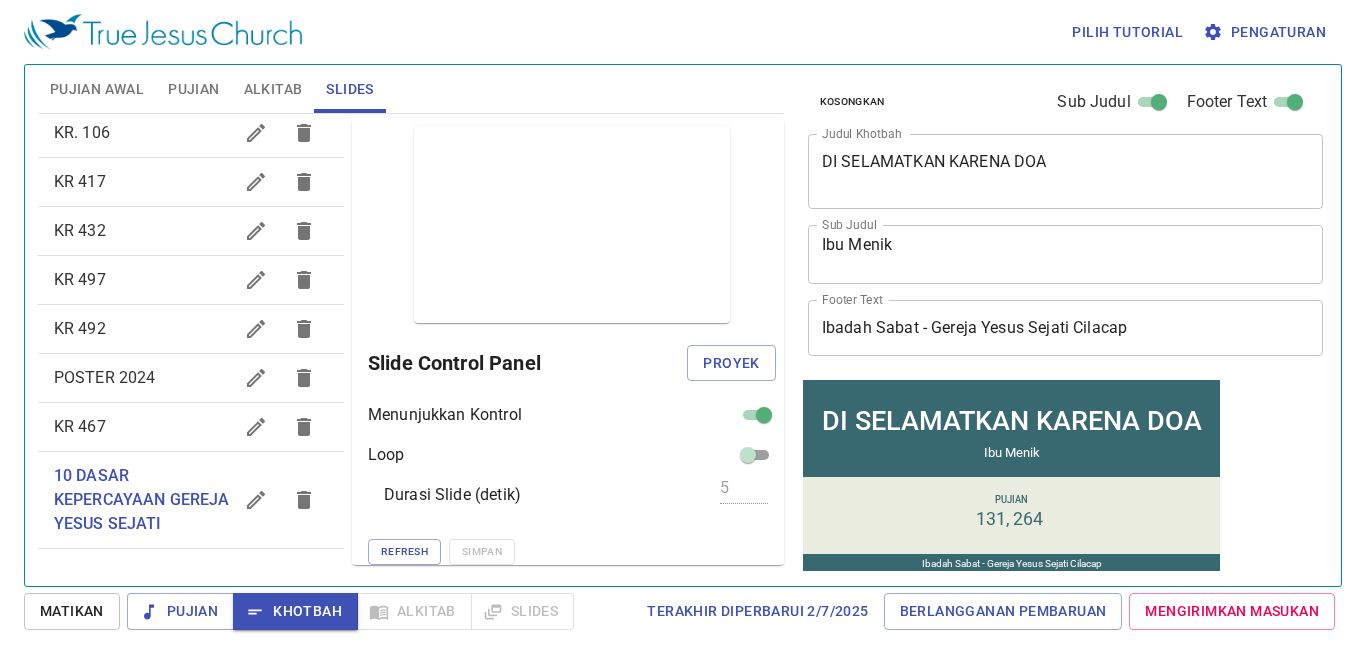 click 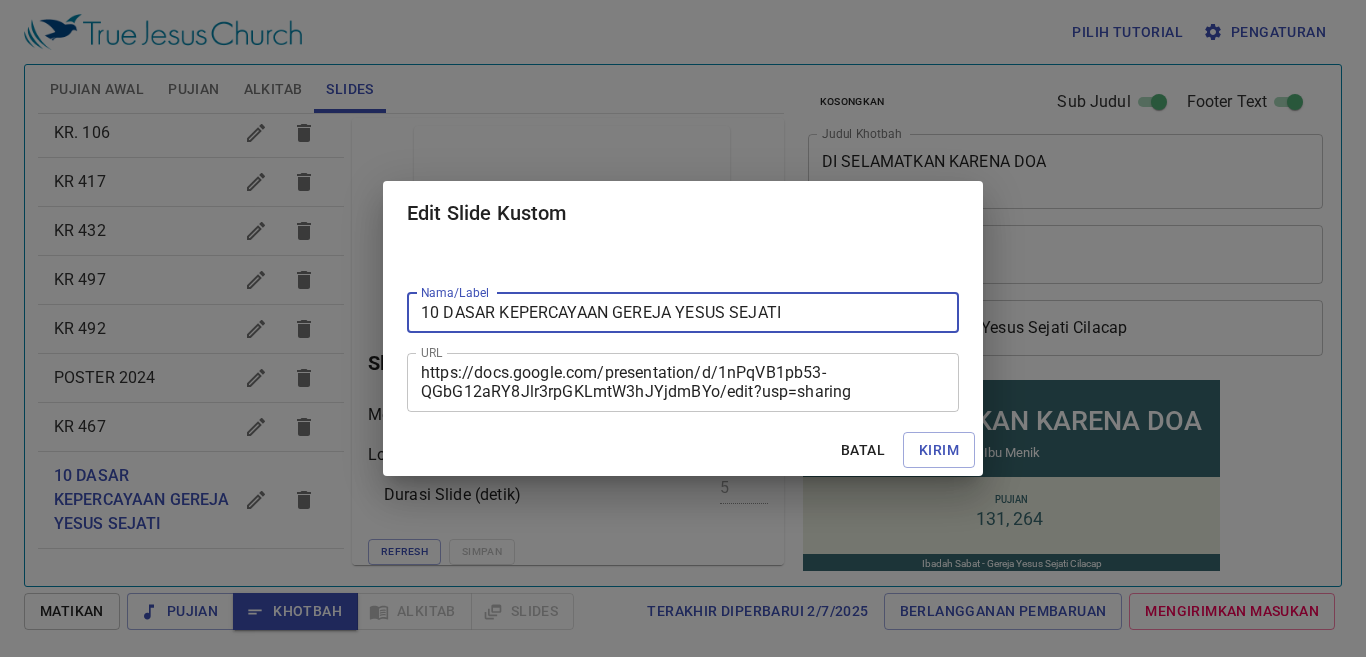 click on "10 DASAR KEPERCAYAAN GEREJA YESUS SEJATI" at bounding box center [683, 313] 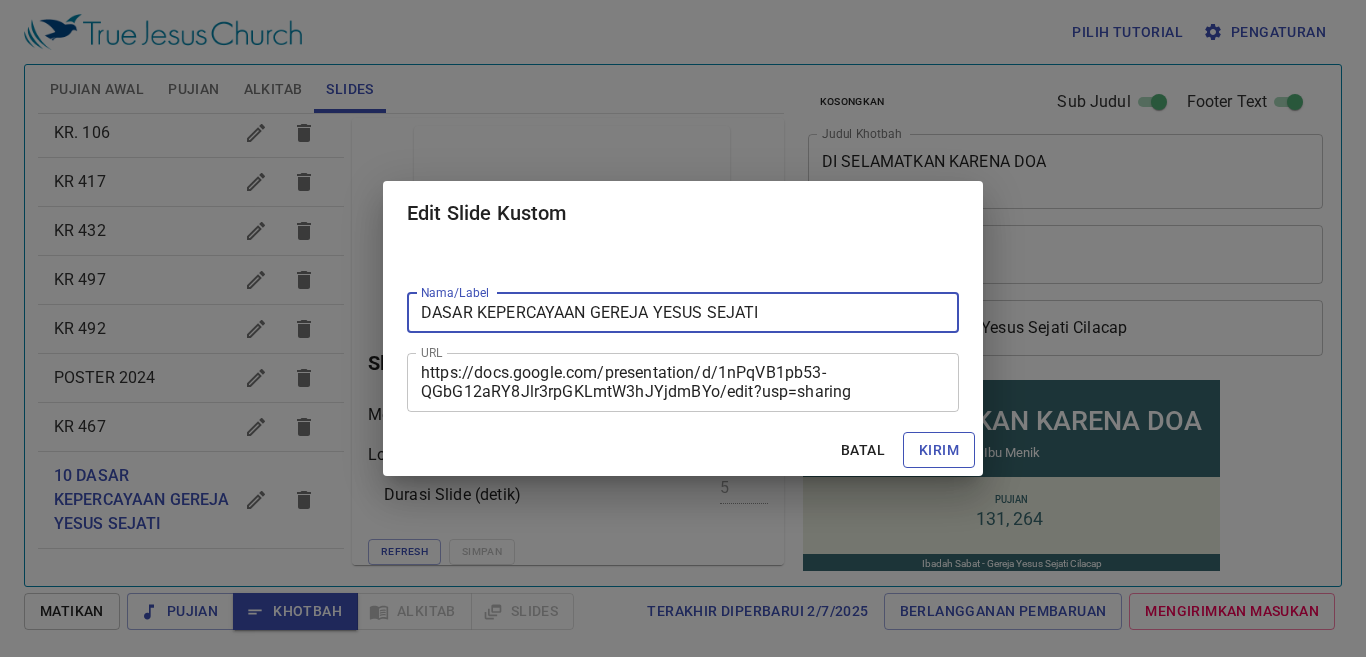 type on "DASAR KEPERCAYAAN GEREJA YESUS SEJATI" 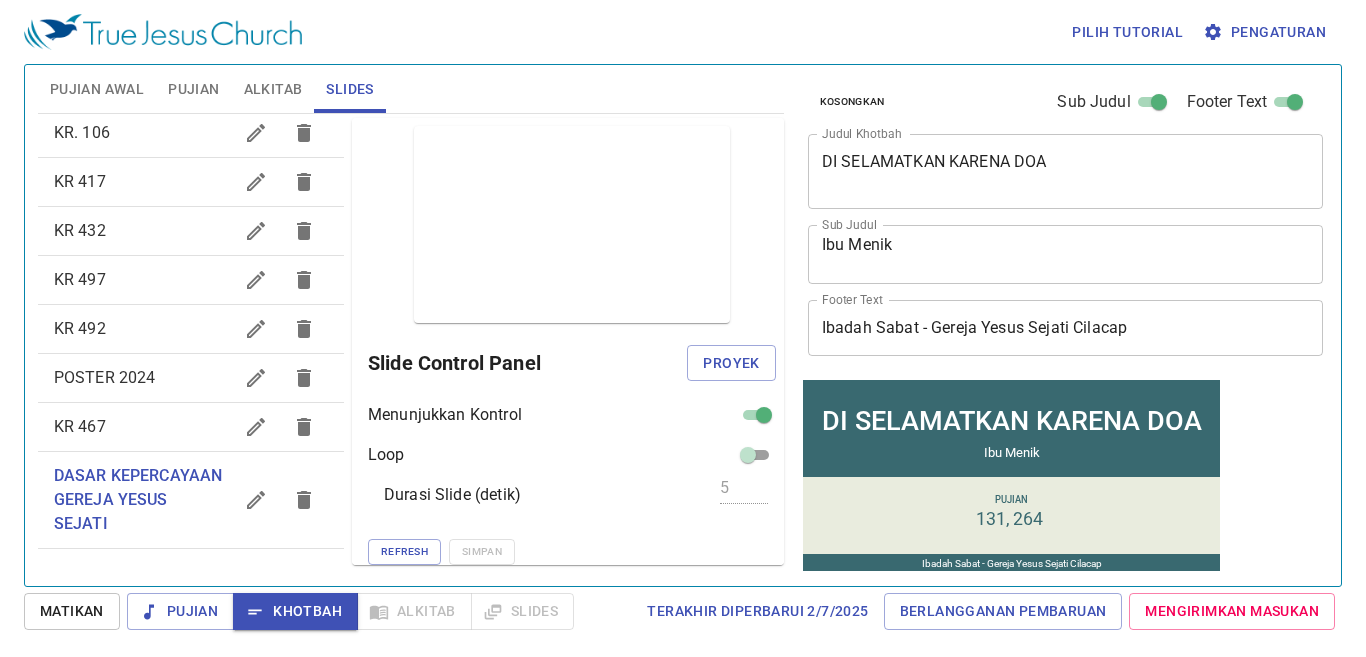 scroll, scrollTop: 1503, scrollLeft: 0, axis: vertical 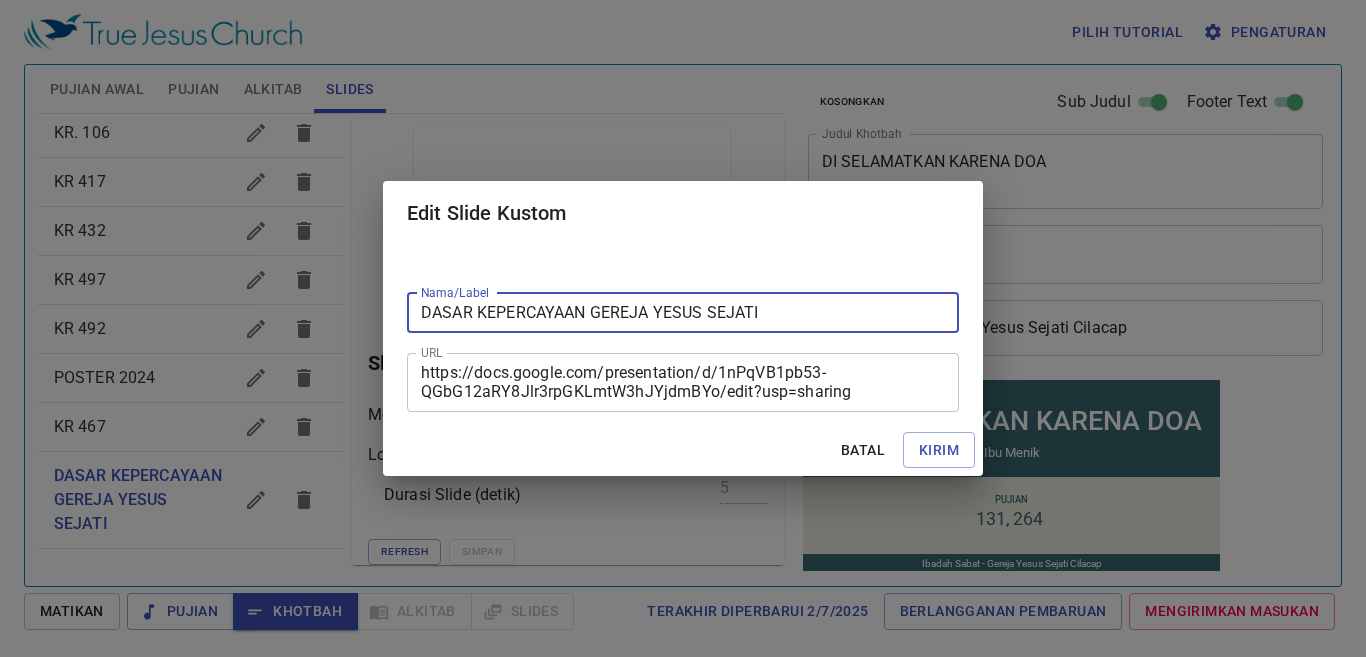 drag, startPoint x: 436, startPoint y: 314, endPoint x: 1129, endPoint y: 274, distance: 694.15344 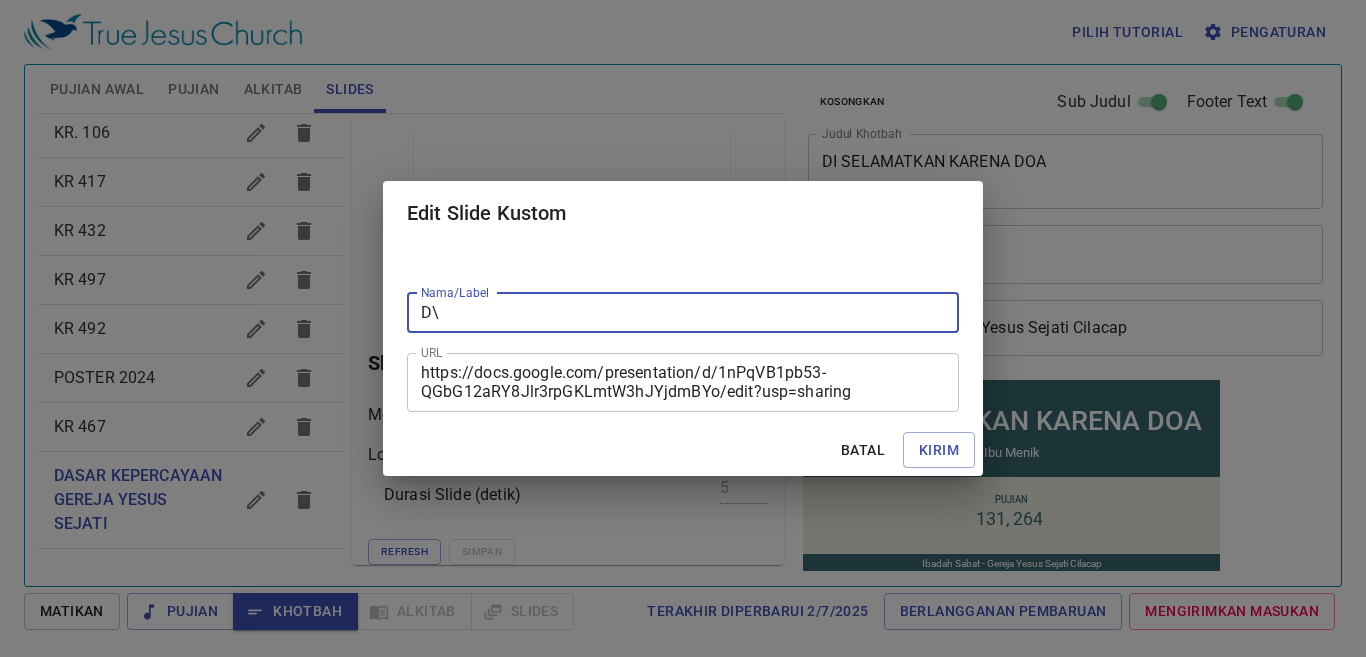 type on "D" 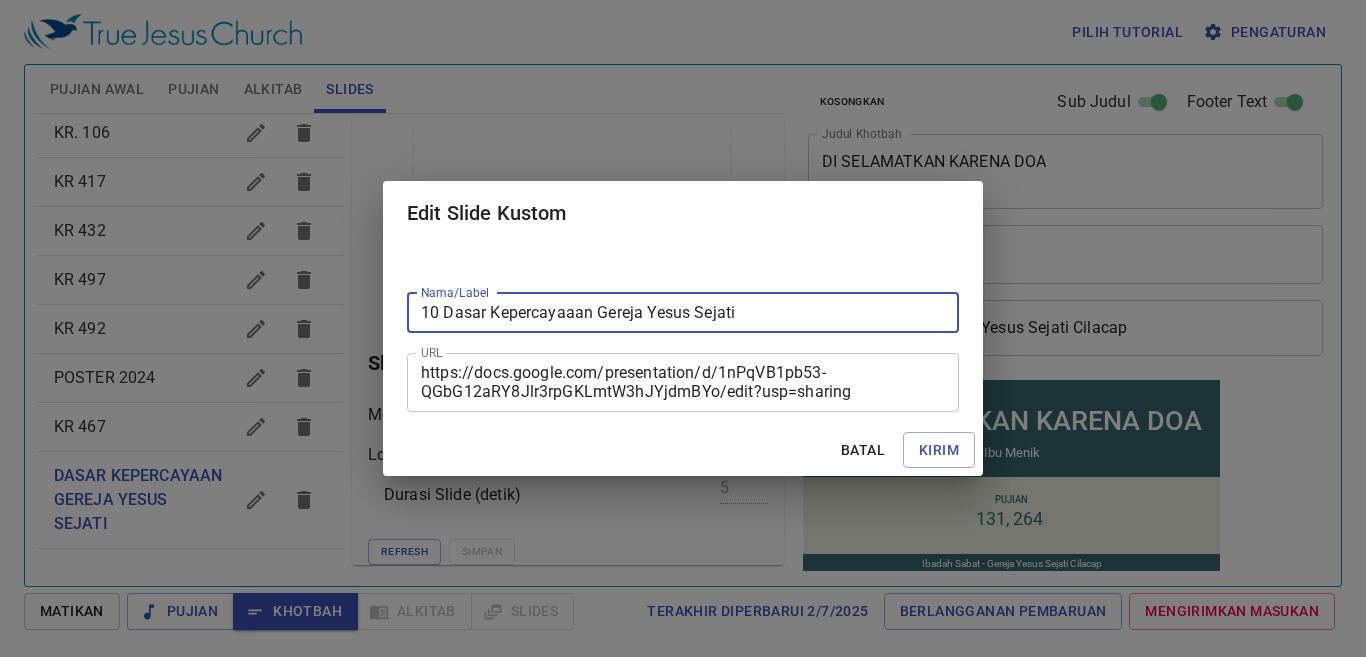 type on "10 Dasar Kepercayaaan Gereja Yesus Sejati" 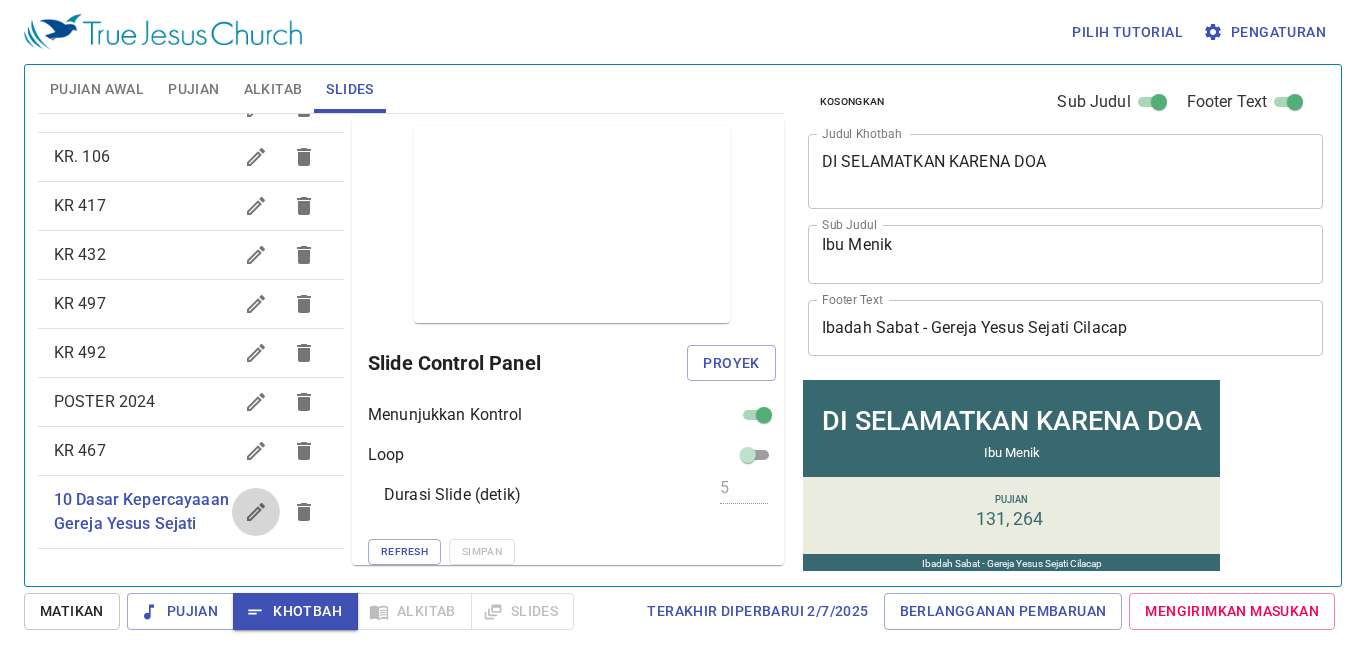 scroll, scrollTop: 1479, scrollLeft: 0, axis: vertical 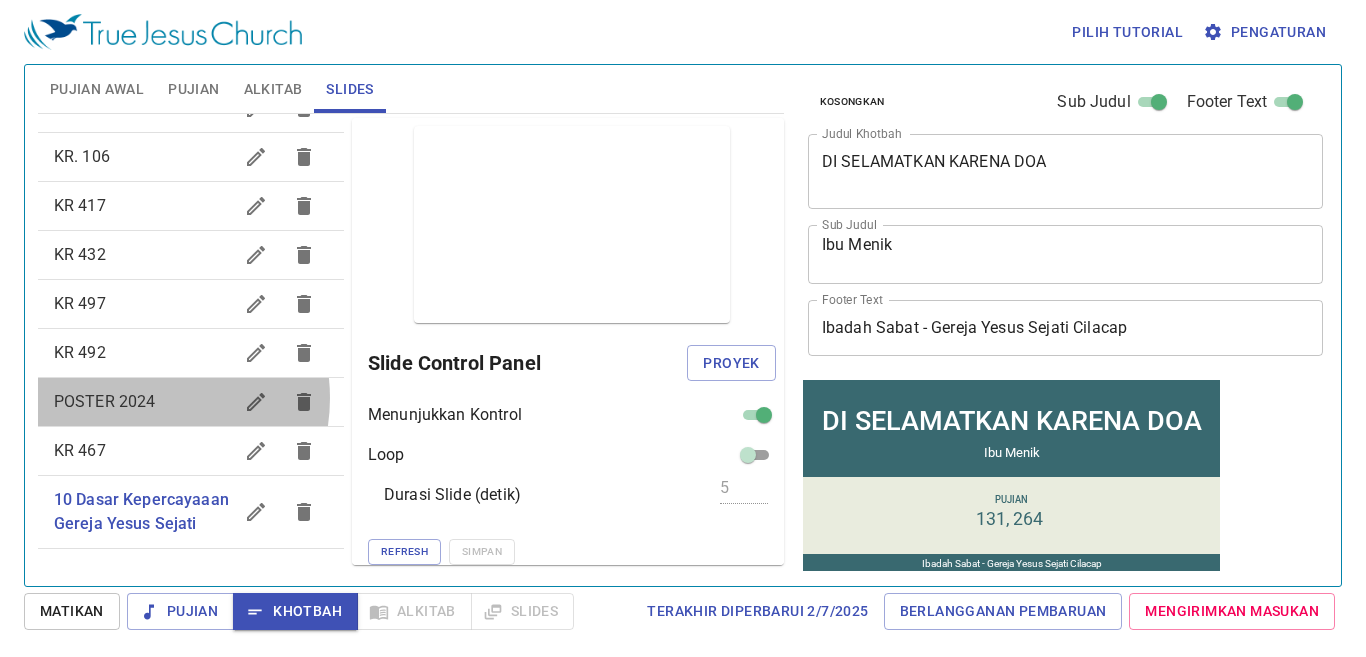 click on "POSTER 2024" at bounding box center (105, 401) 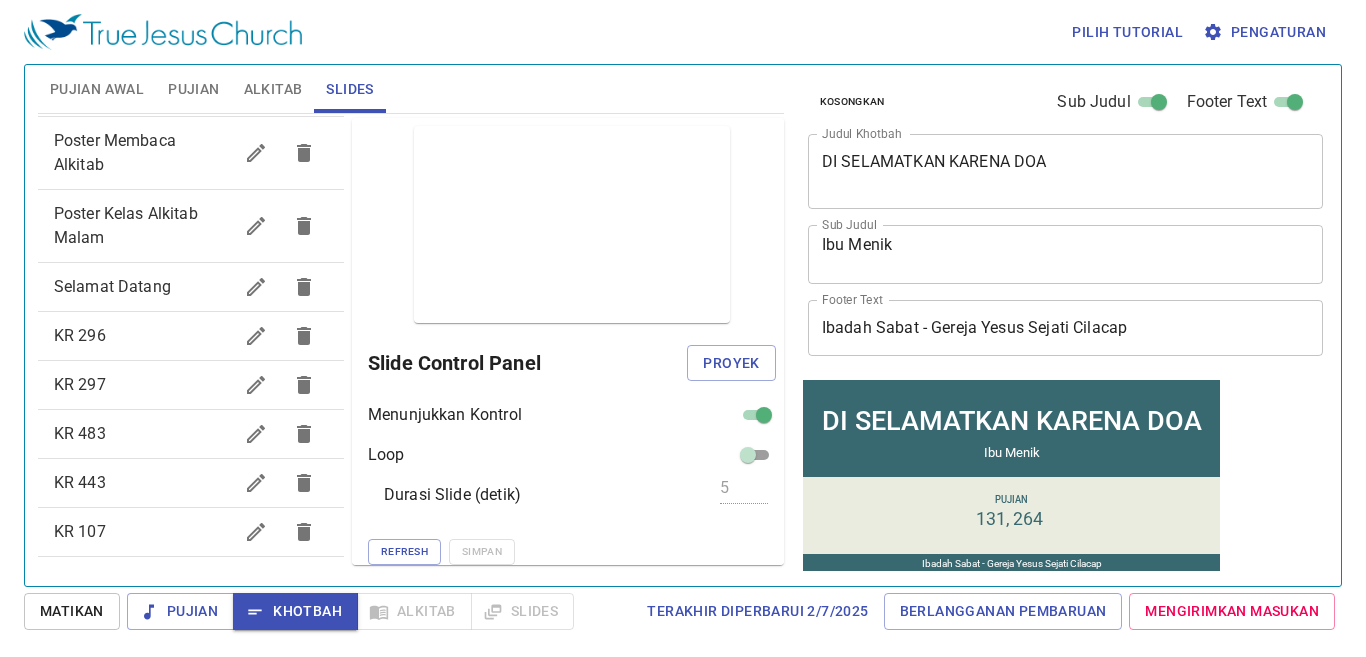 scroll, scrollTop: 779, scrollLeft: 0, axis: vertical 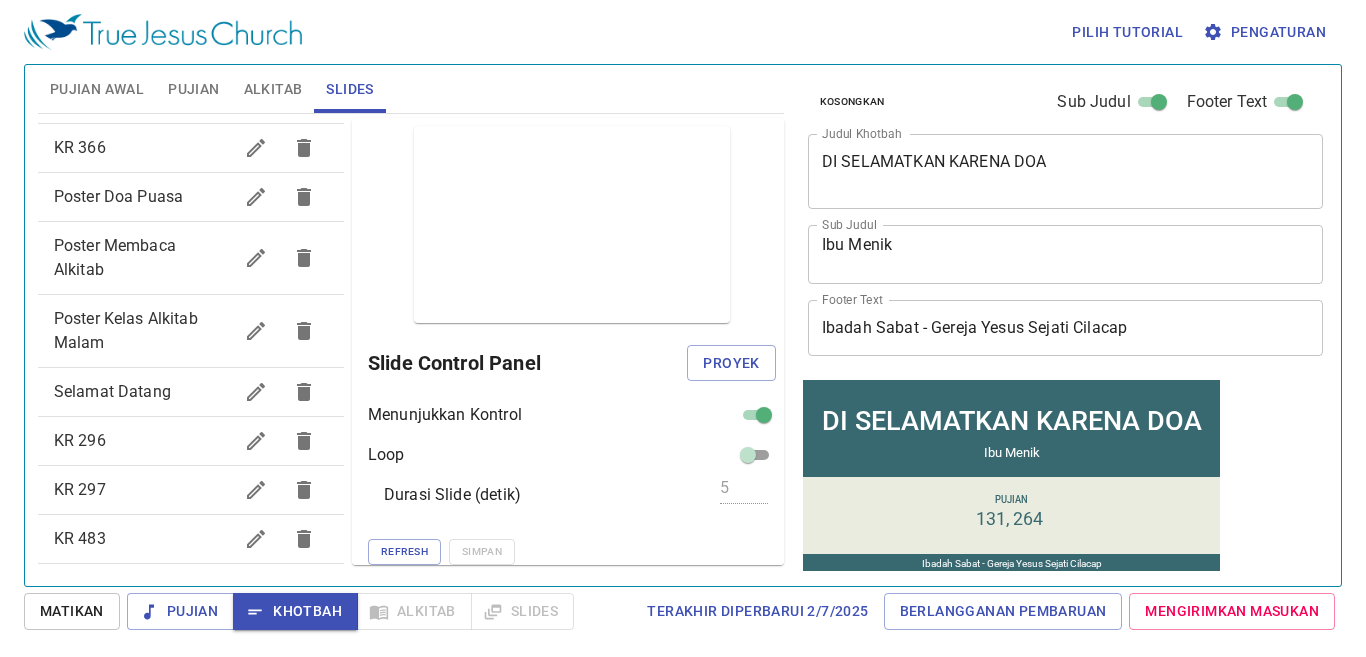 click on "Selamat Datang" at bounding box center (112, 391) 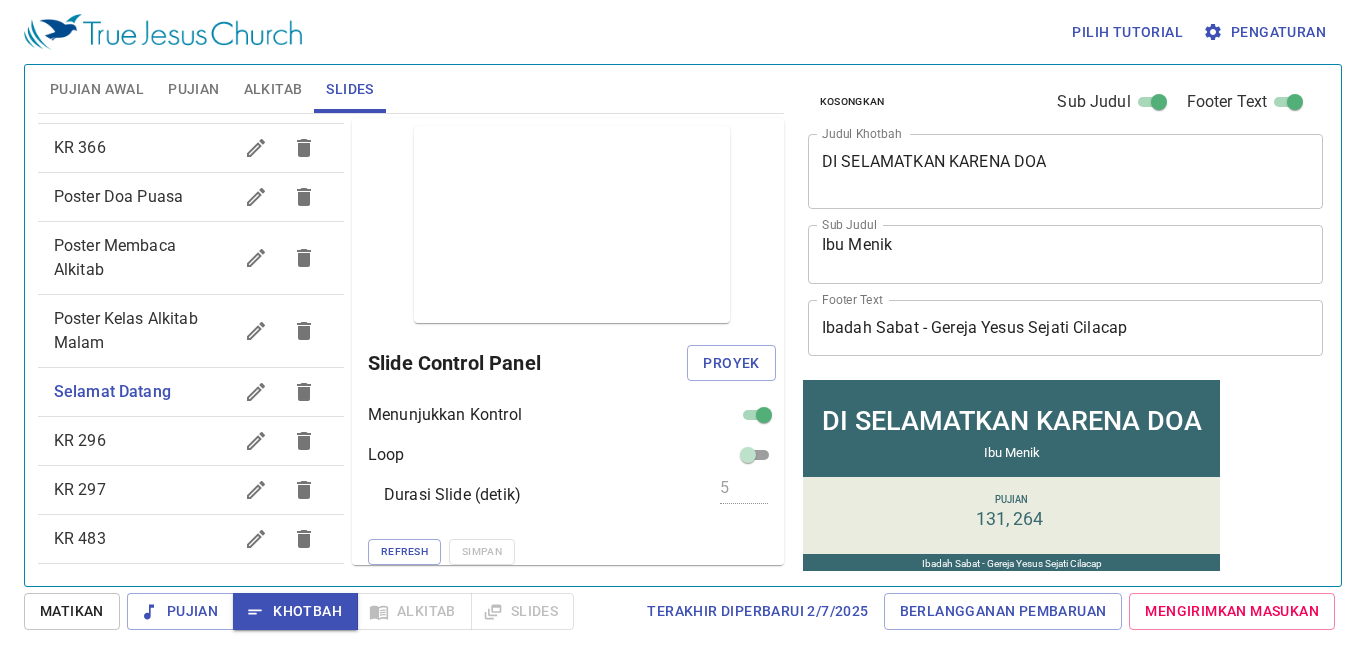 click on "Poster Kelas Alkitab Malam" at bounding box center (143, 331) 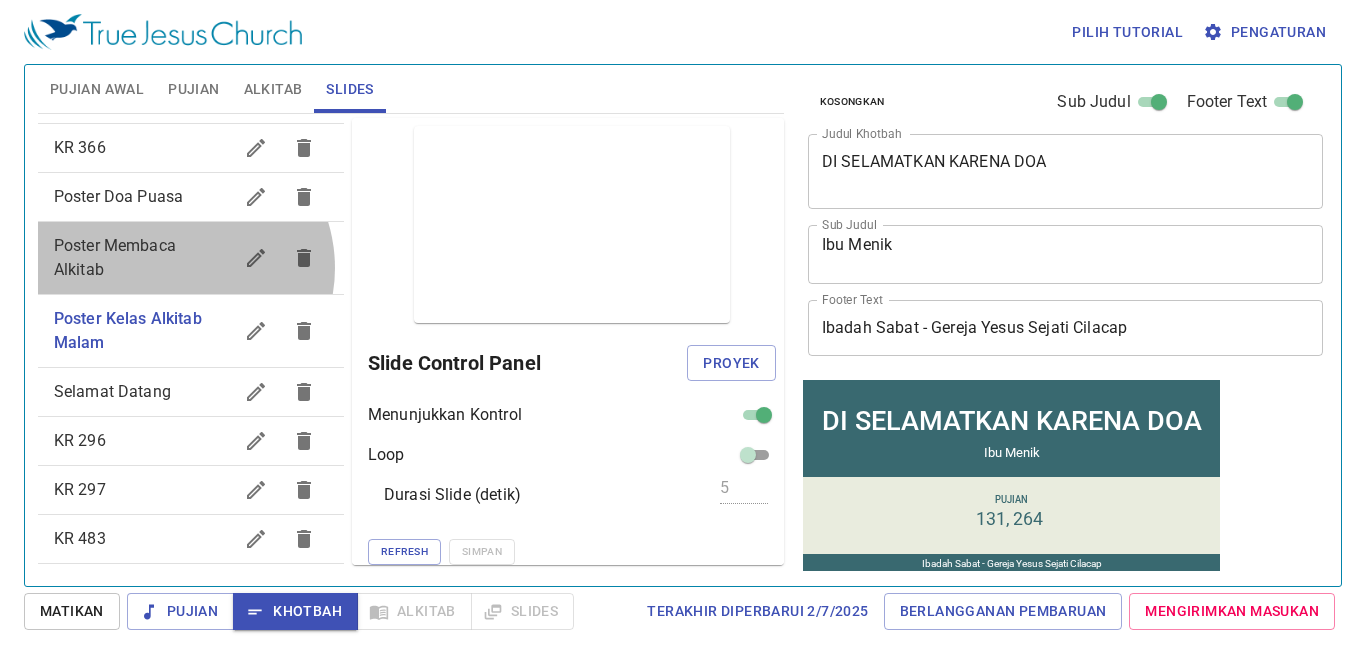 click on "Poster Membaca Alkitab" at bounding box center [143, 258] 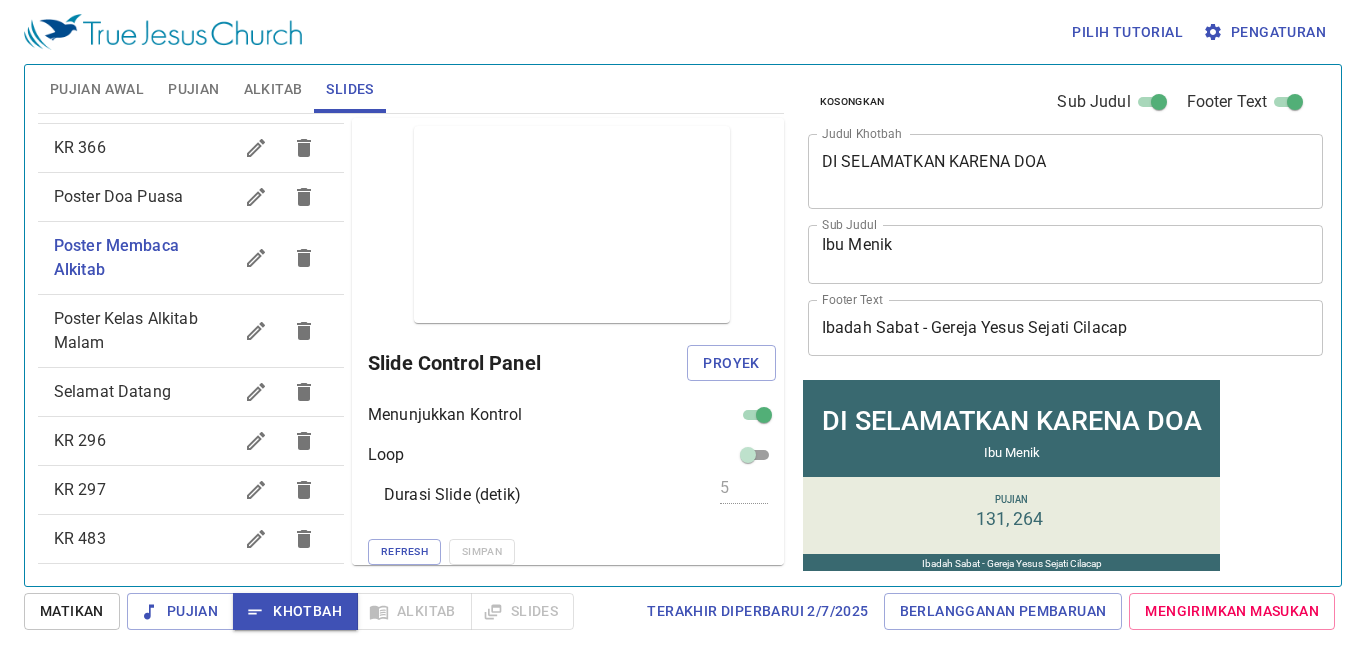 click on "Poster Doa Puasa" at bounding box center [143, 197] 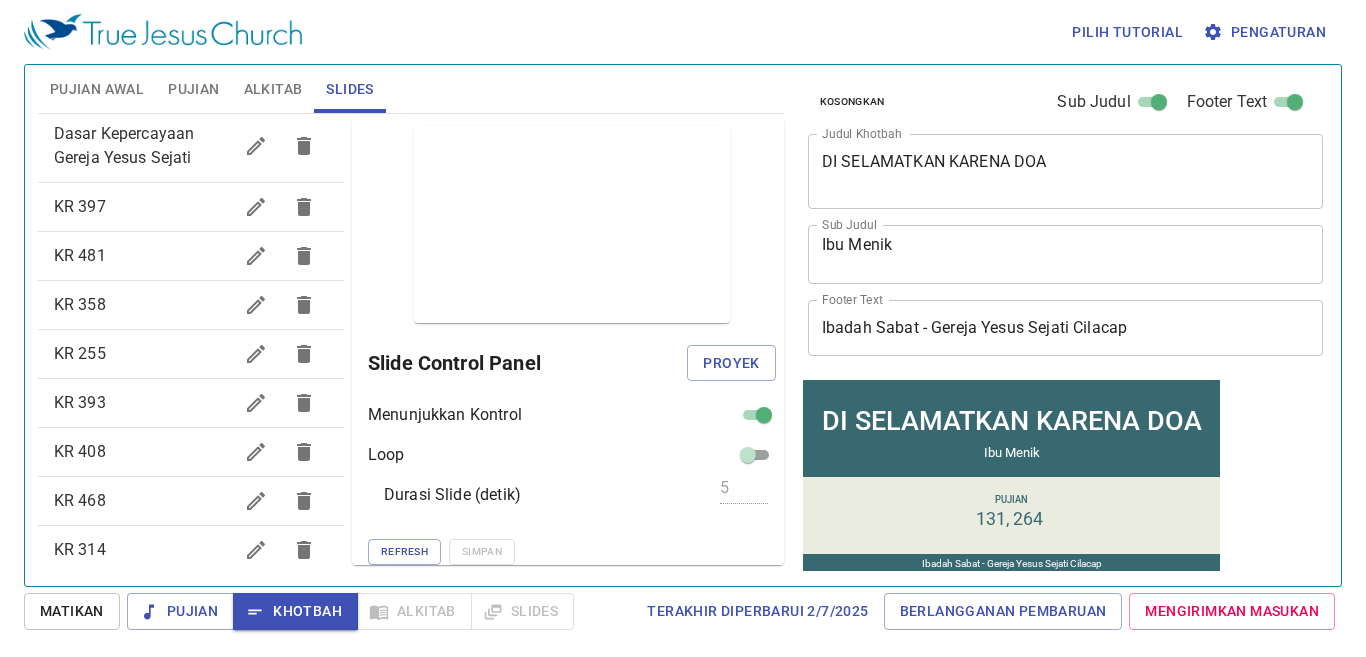 scroll, scrollTop: 0, scrollLeft: 0, axis: both 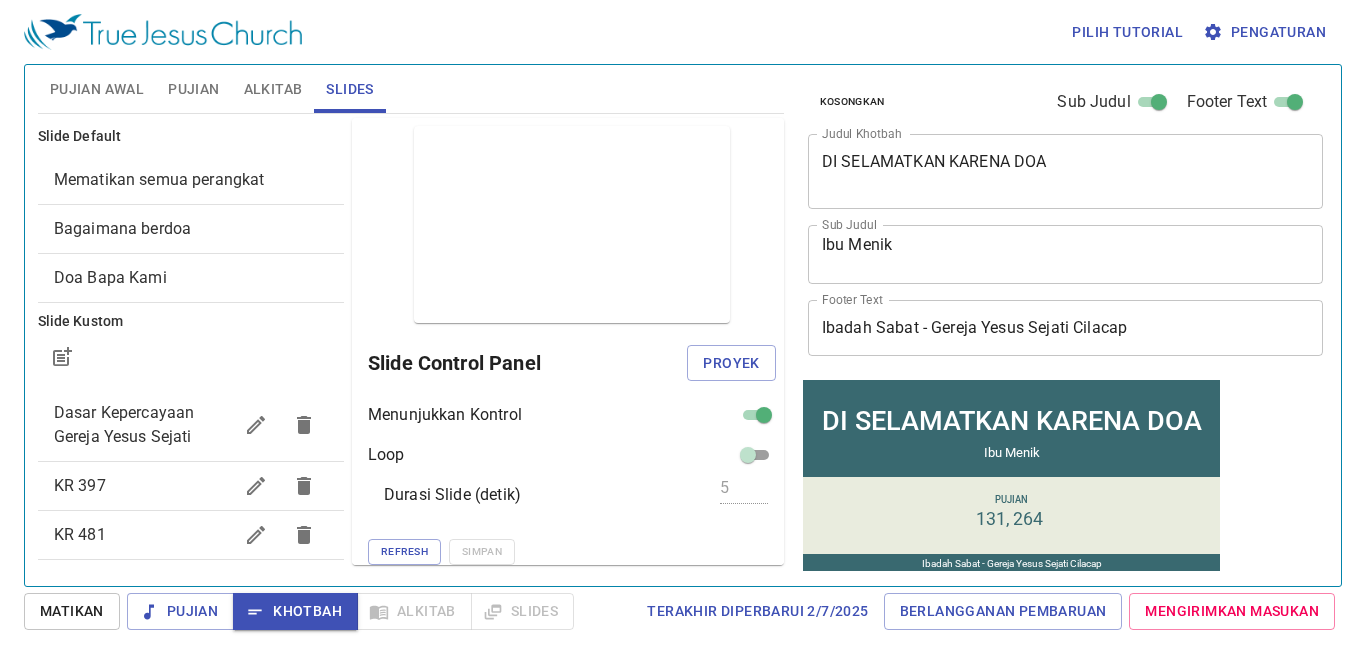 click on "Dasar Kepercayaan Gereja Yesus Sejati" at bounding box center [124, 424] 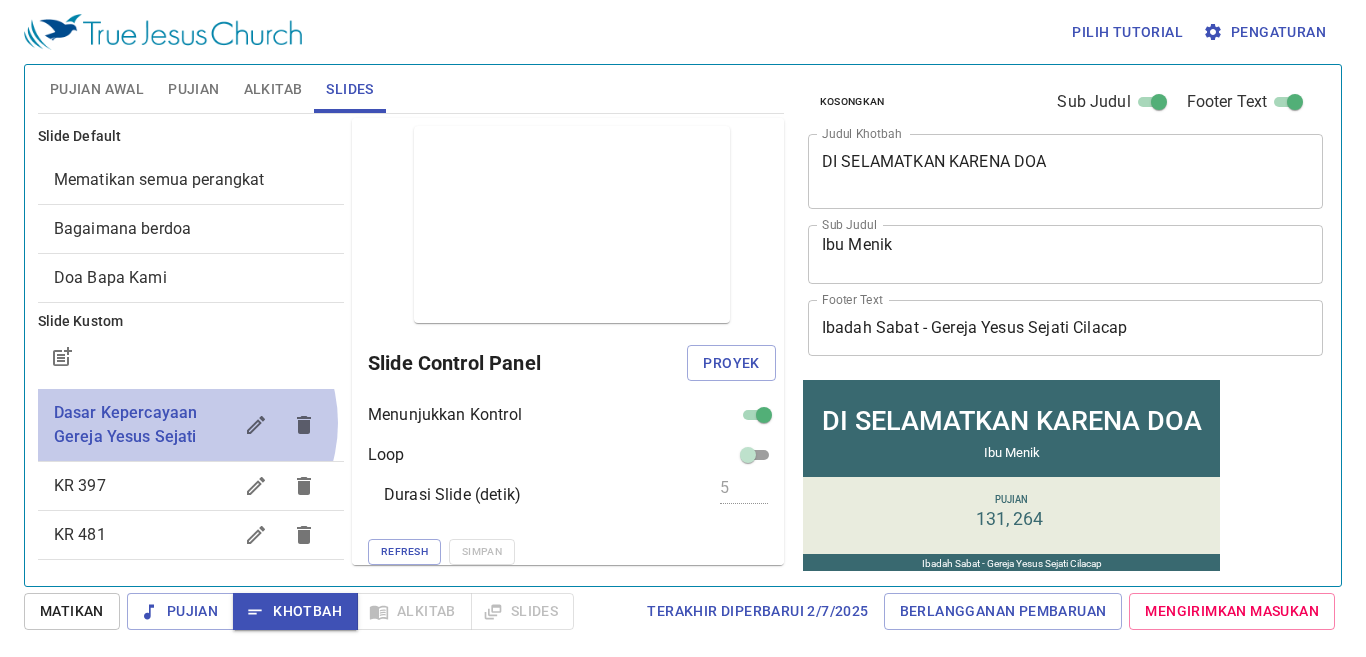 click on "Dasar Kepercayaan Gereja Yesus Sejati" at bounding box center (143, 425) 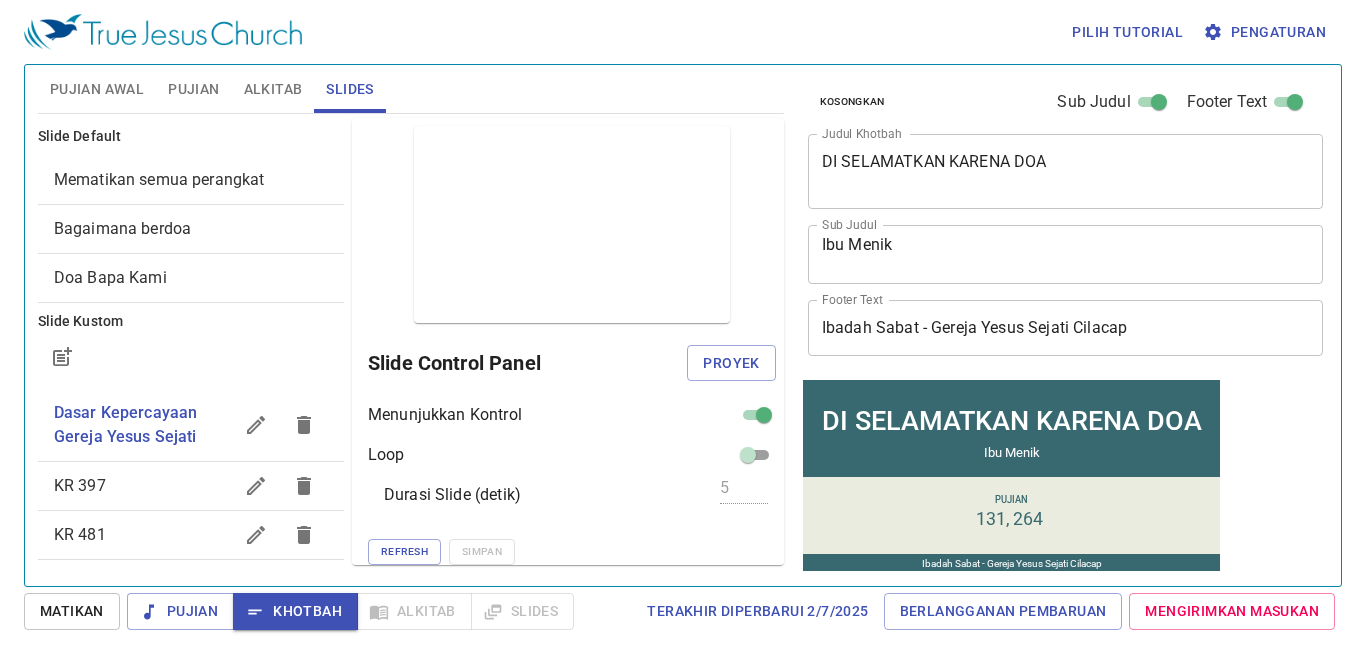 click on "Dasar Kepercayaan Gereja Yesus Sejati" at bounding box center [143, 425] 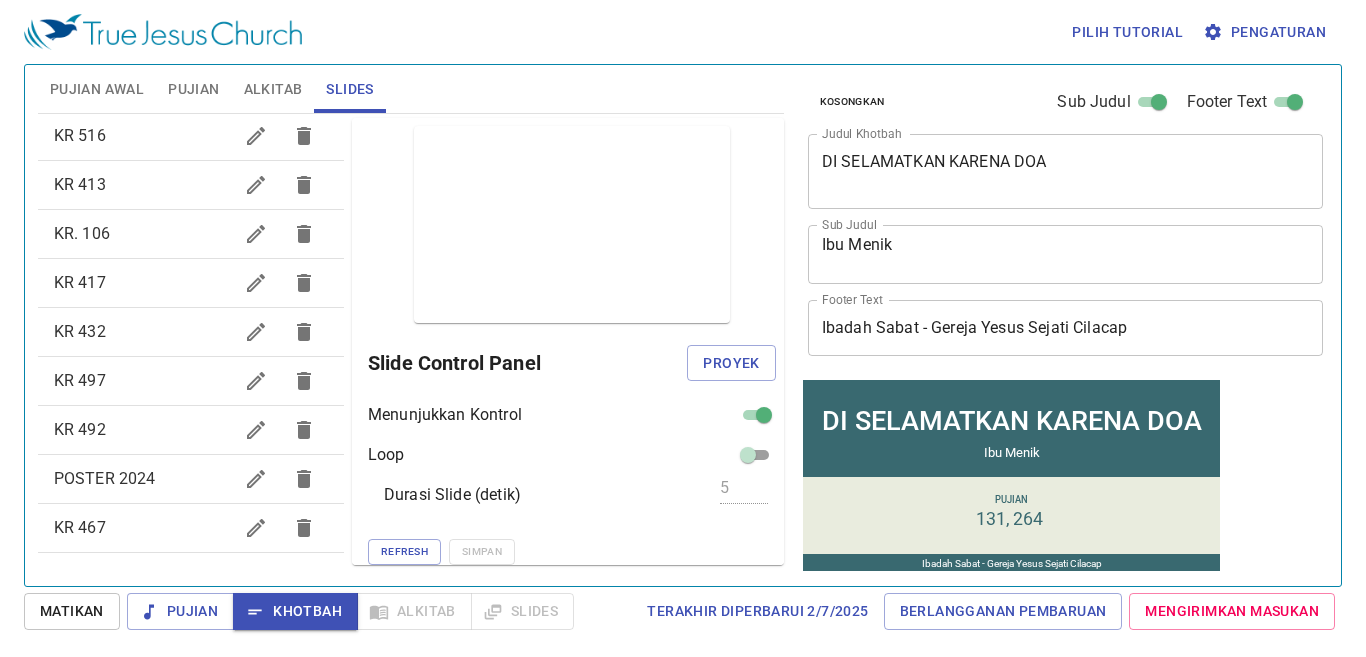 scroll, scrollTop: 1479, scrollLeft: 0, axis: vertical 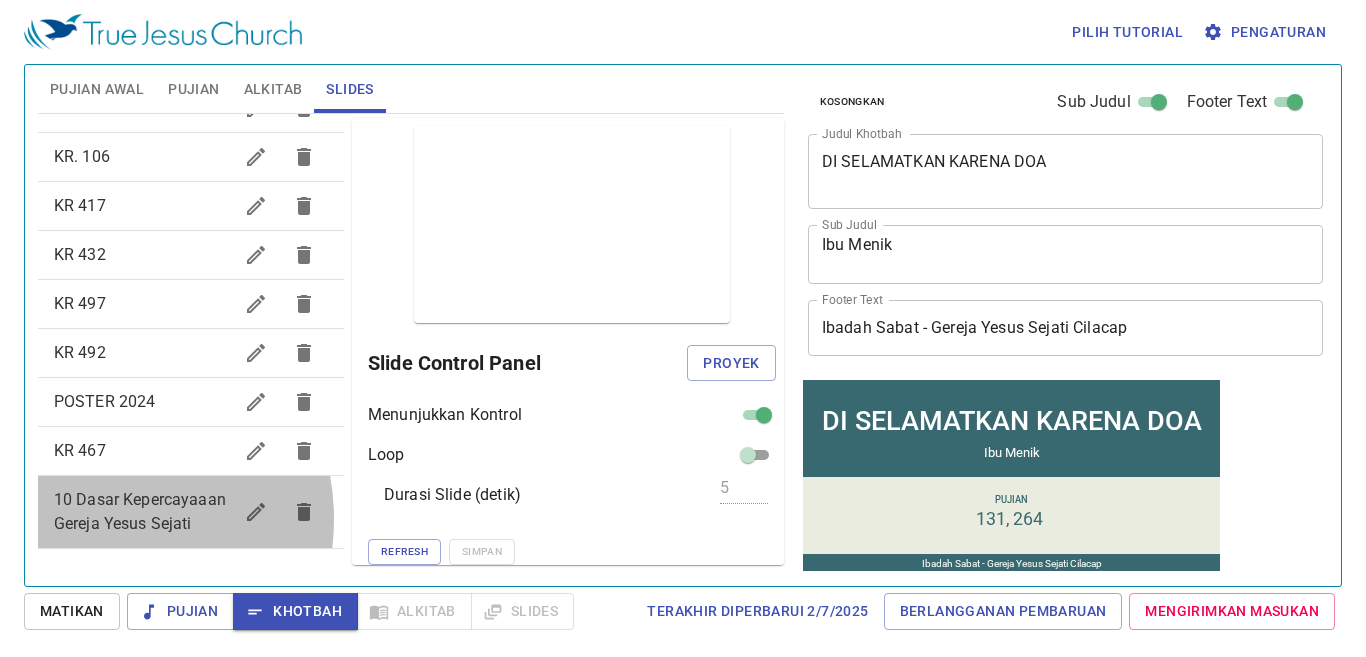 click on "10 Dasar Kepercayaaan Gereja Yesus Sejati" at bounding box center [140, 511] 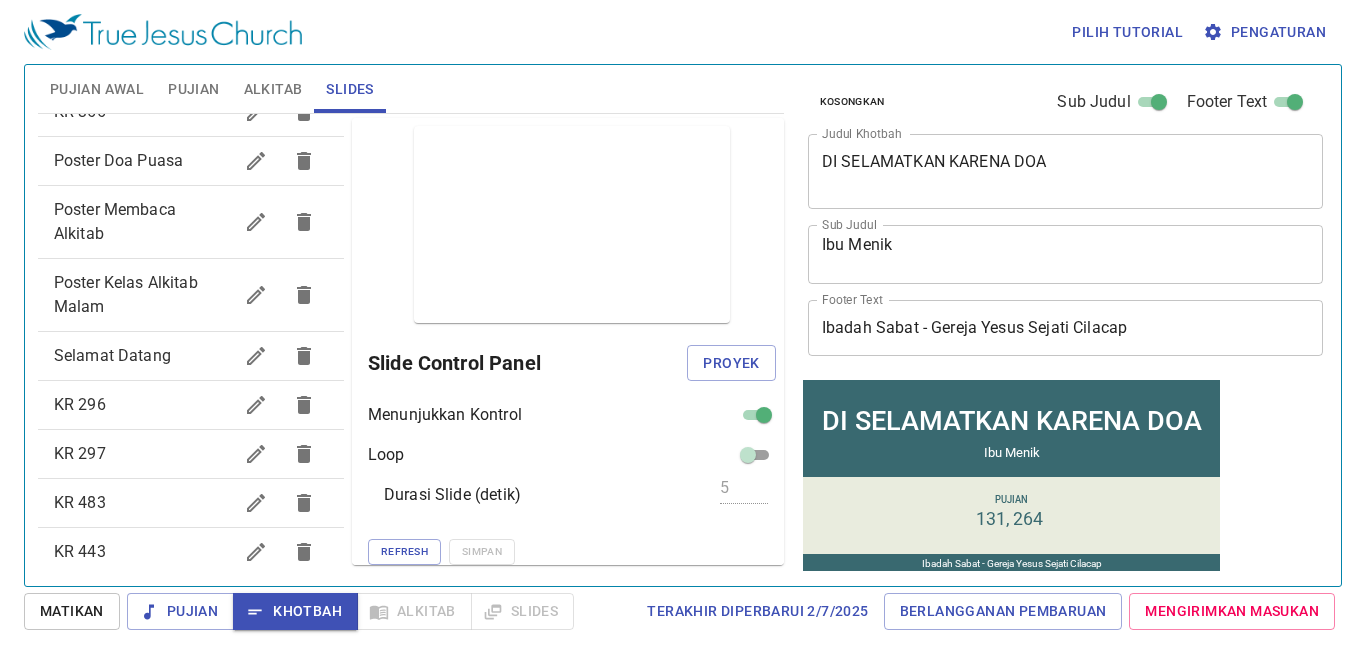 scroll, scrollTop: 1479, scrollLeft: 0, axis: vertical 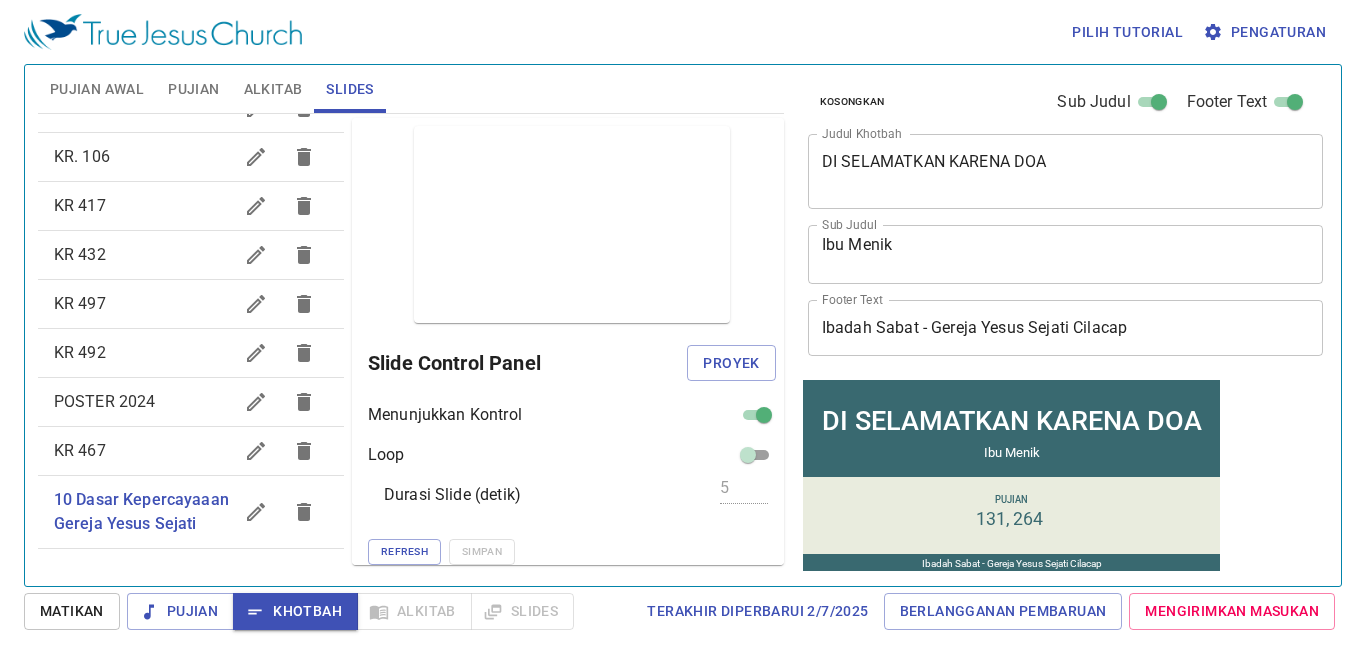 click on "10 Dasar Kepercayaaan Gereja Yesus Sejati" at bounding box center (143, 512) 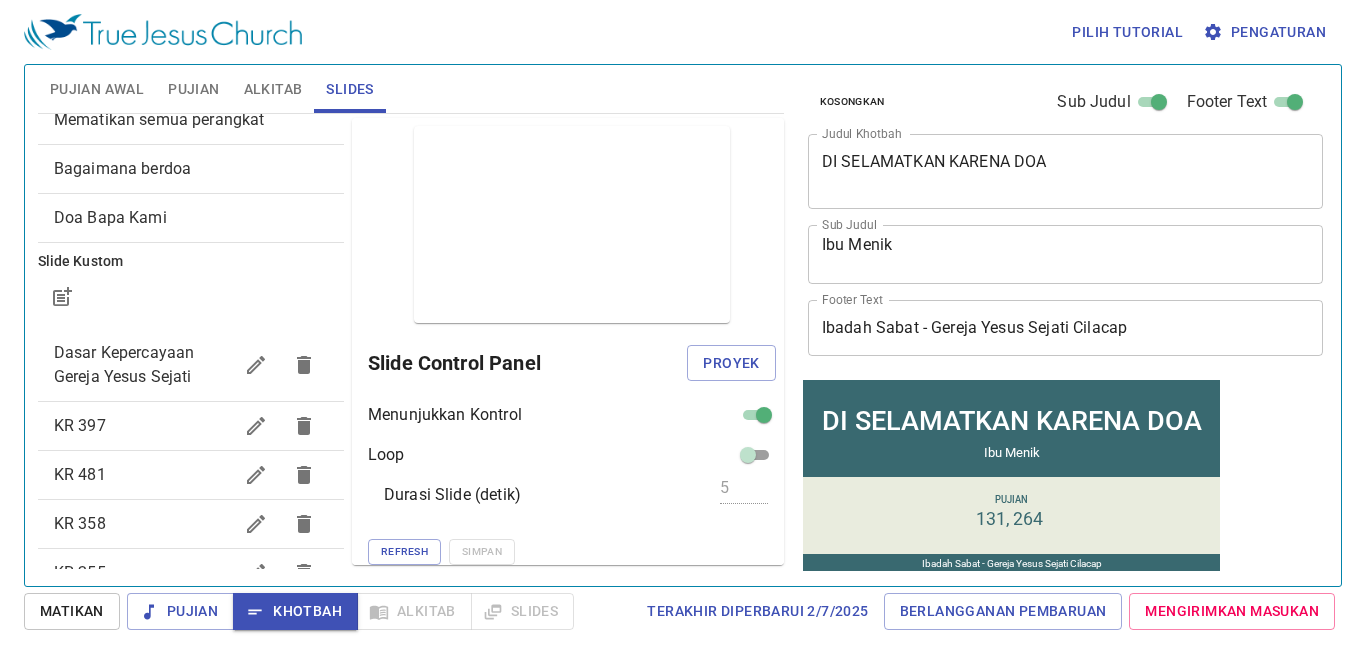 scroll, scrollTop: 0, scrollLeft: 0, axis: both 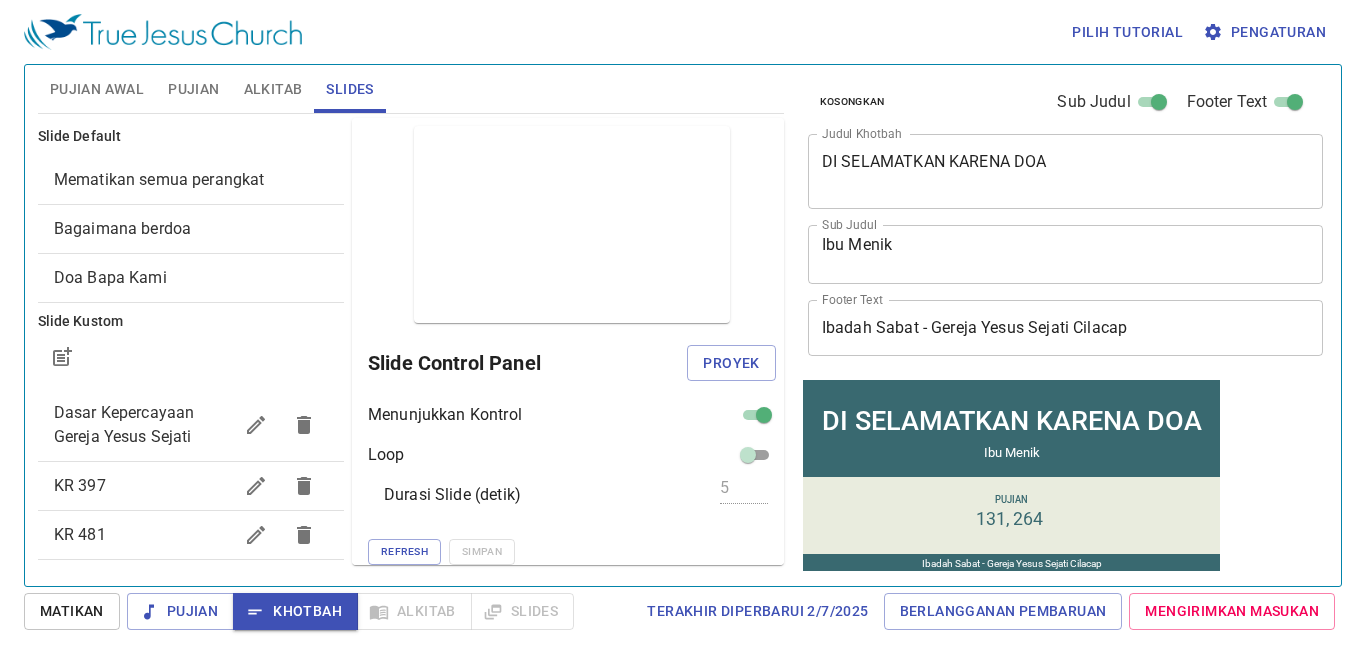 click on "Dasar Kepercayaan Gereja Yesus Sejati" at bounding box center (191, 425) 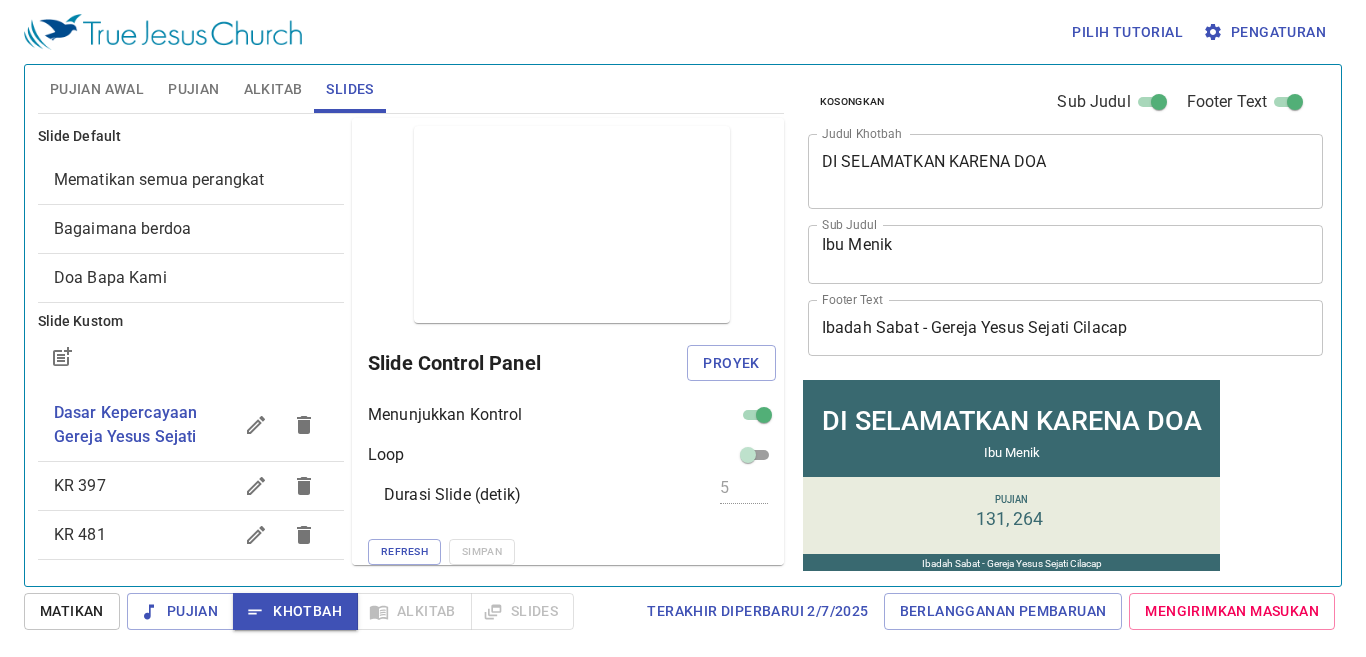 click 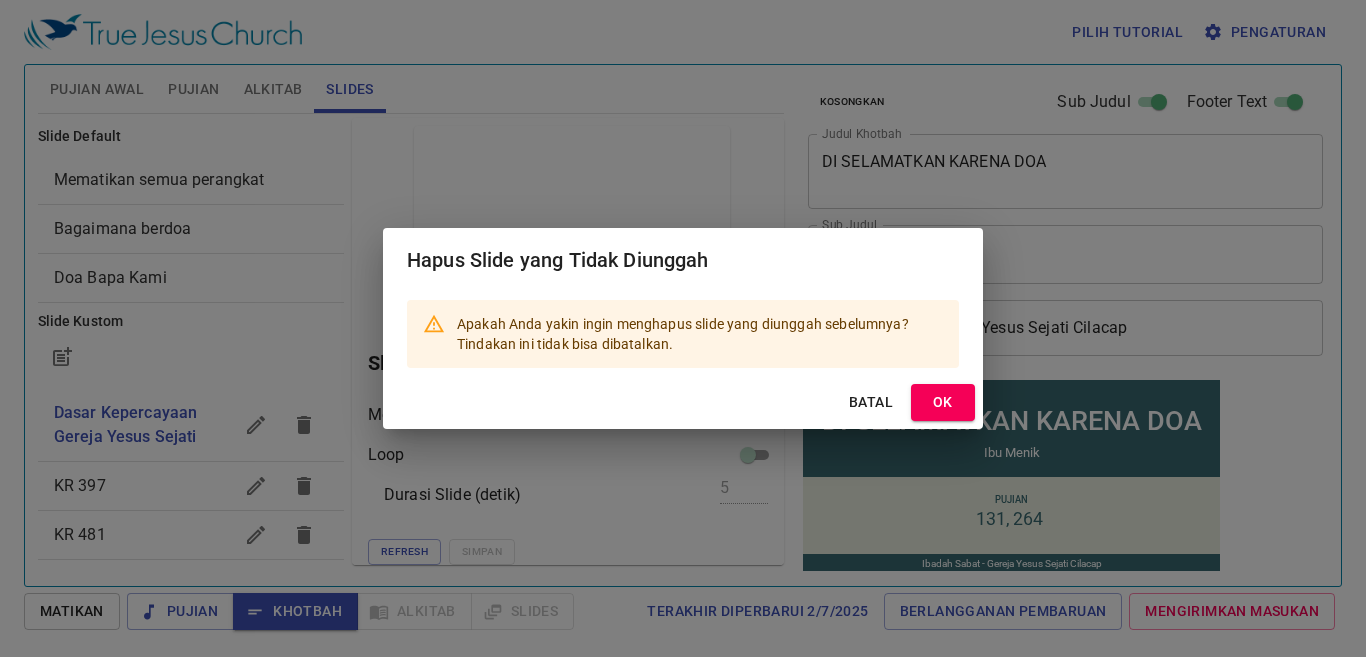 click on "OK" at bounding box center (943, 402) 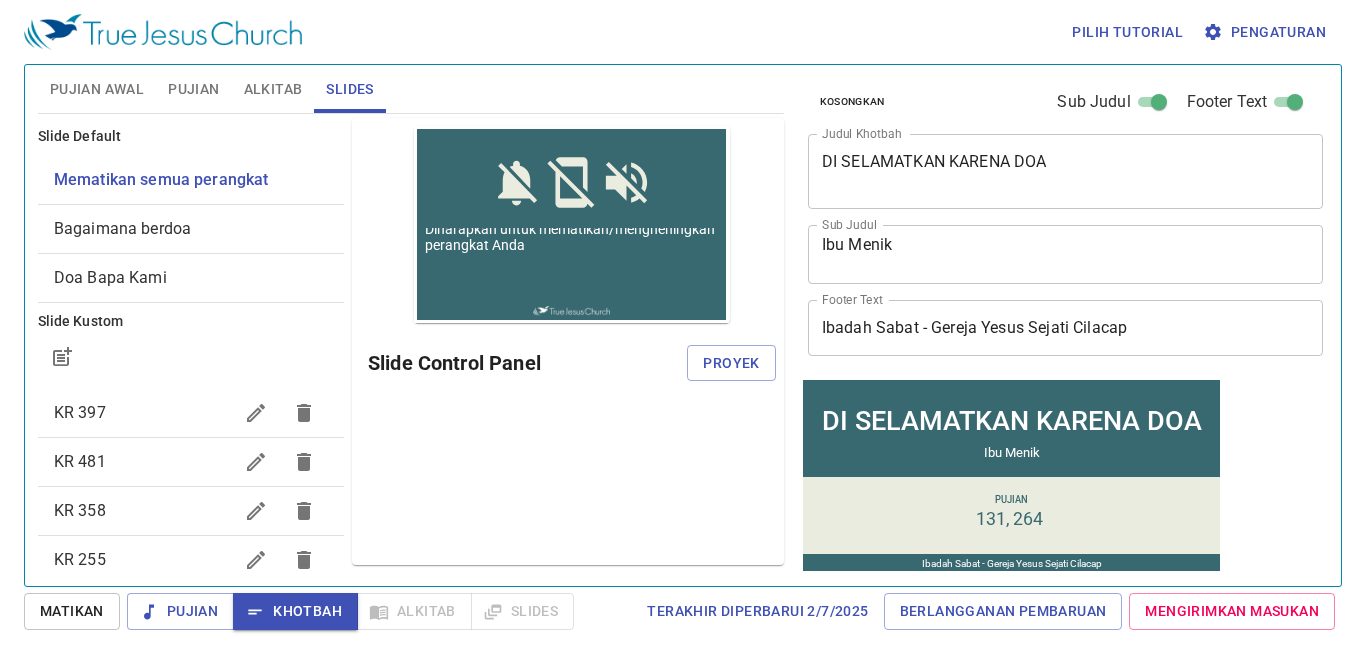 scroll, scrollTop: 0, scrollLeft: 0, axis: both 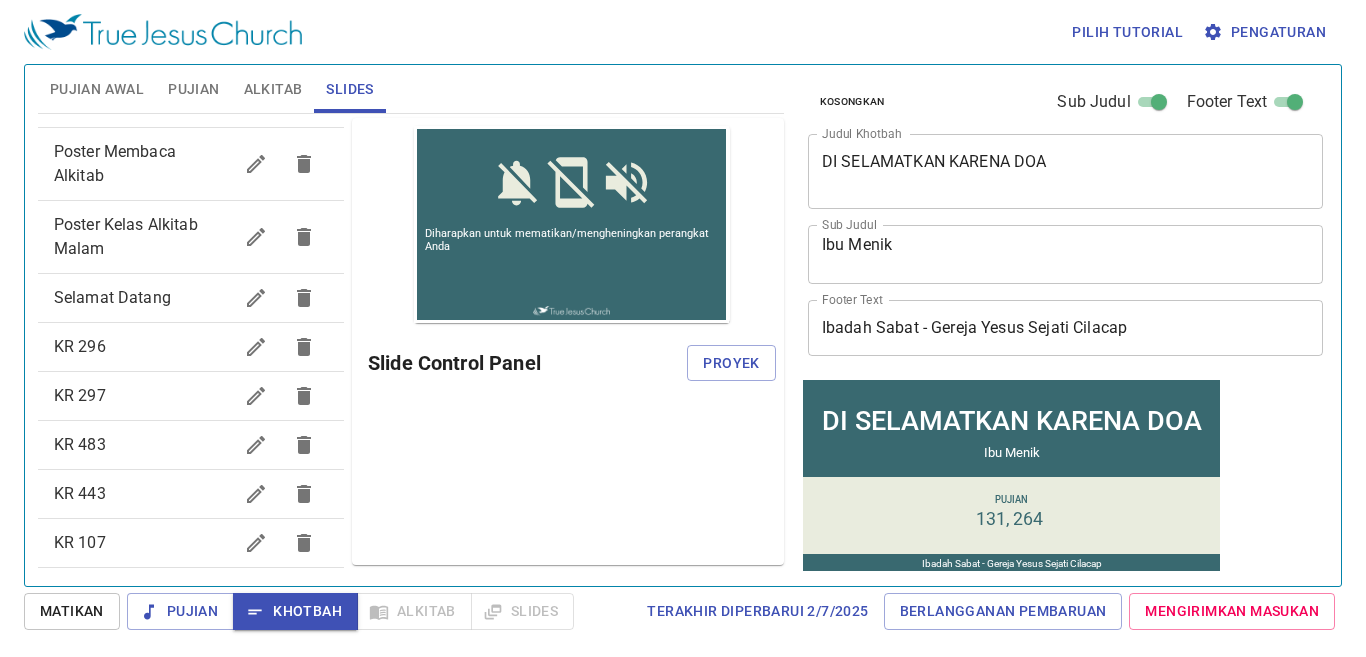 click on "Poster Membaca Alkitab" at bounding box center [115, 163] 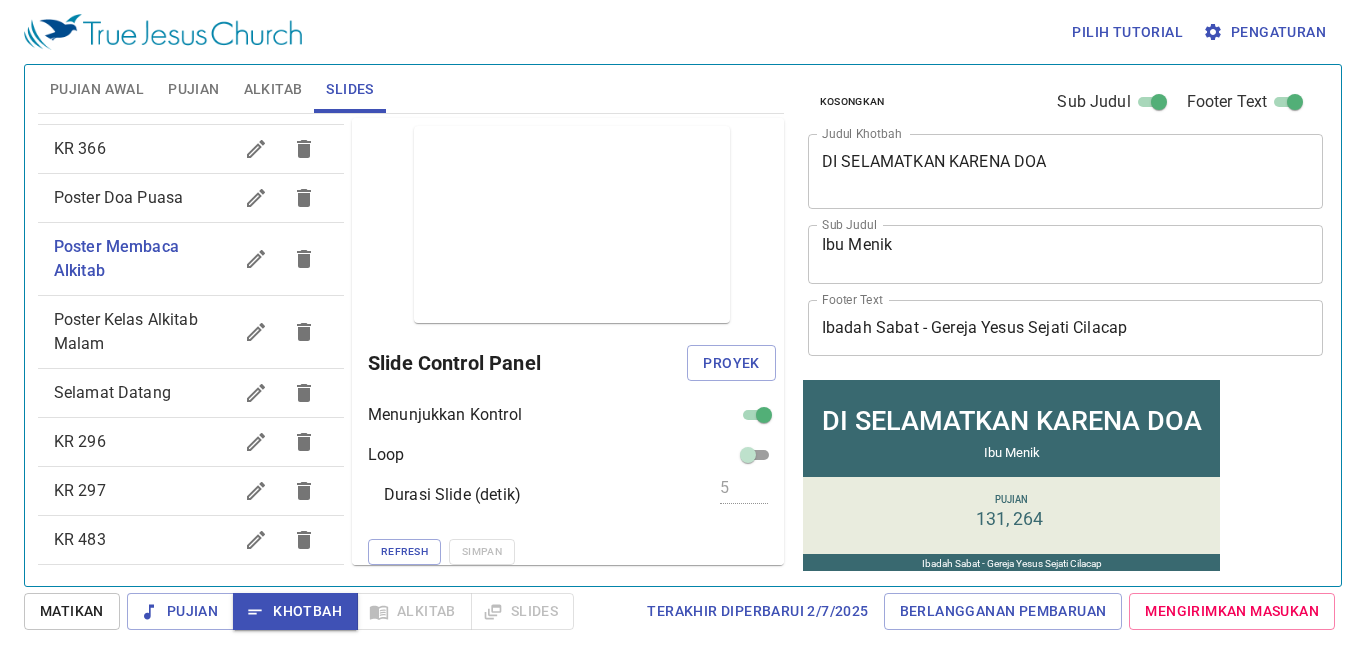 scroll, scrollTop: 600, scrollLeft: 0, axis: vertical 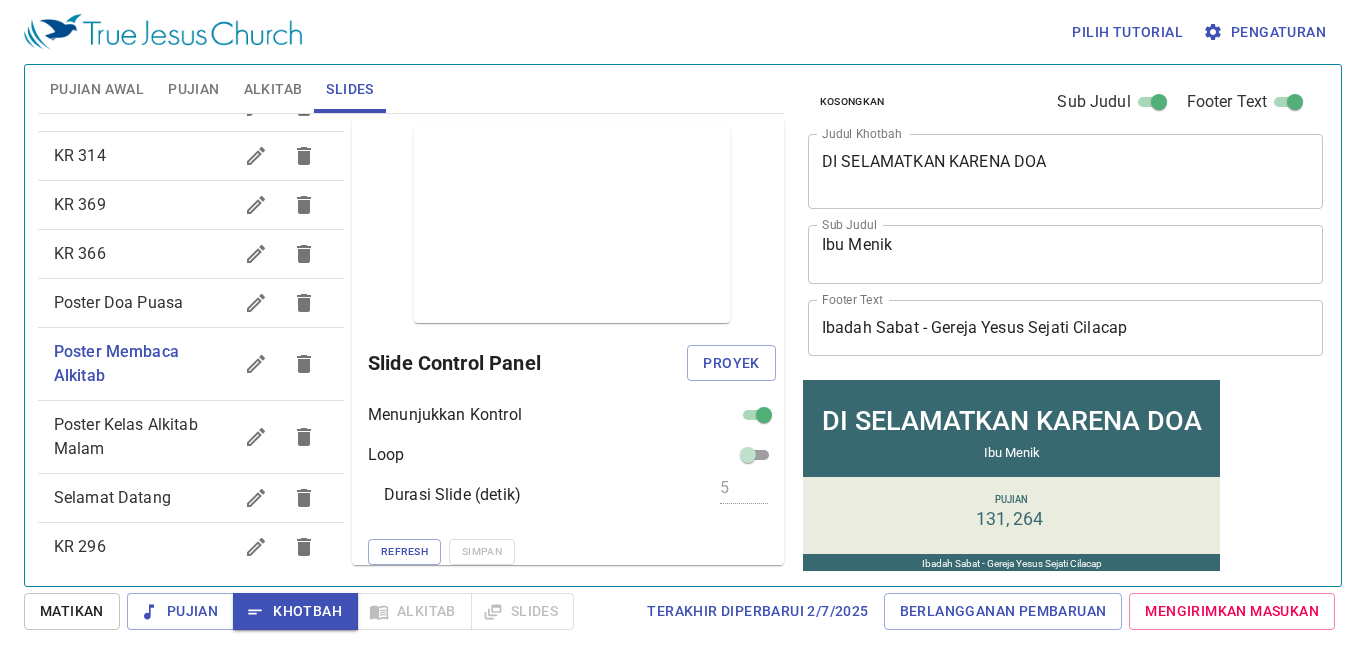 click on "Poster Kelas Alkitab Malam" at bounding box center (126, 436) 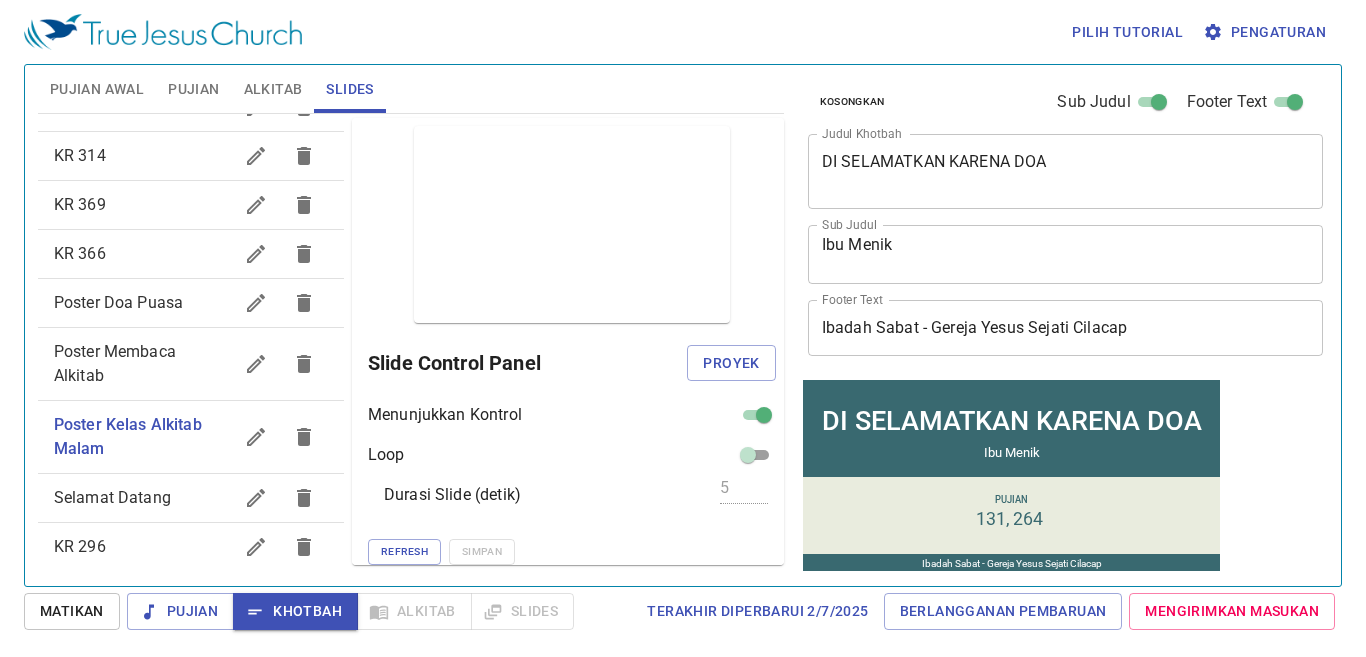 click on "Poster Doa Puasa" at bounding box center (118, 302) 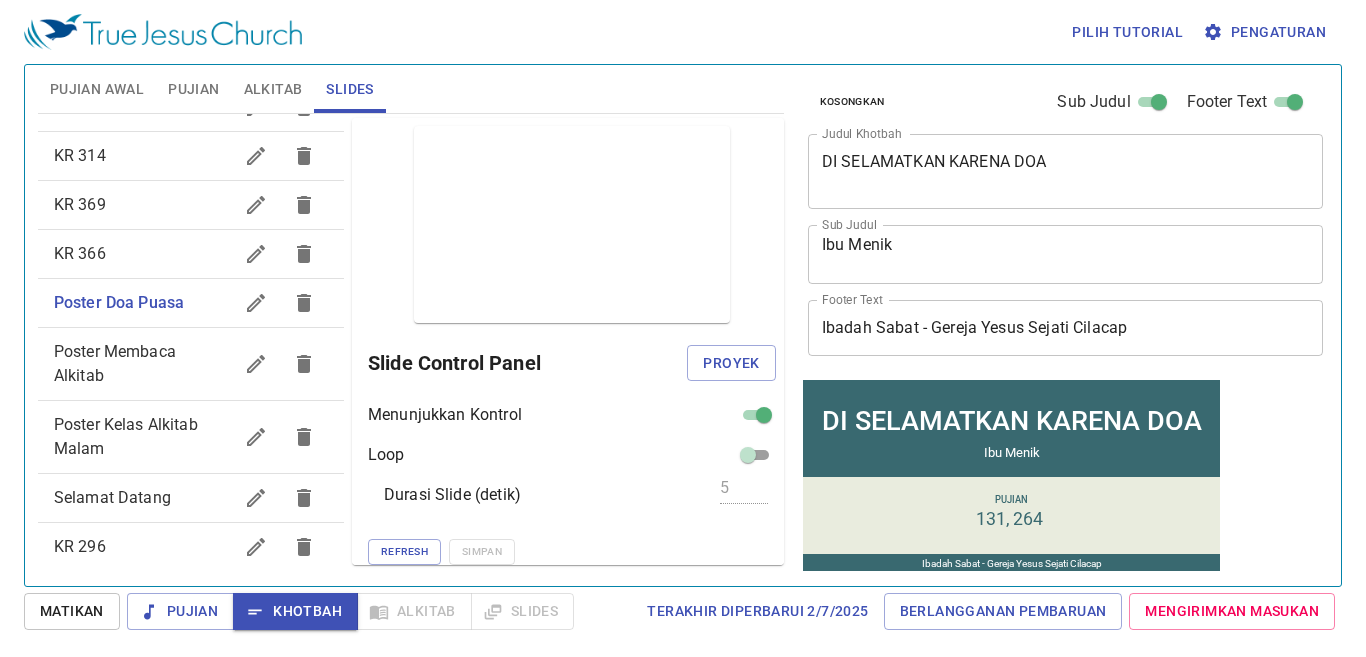 click 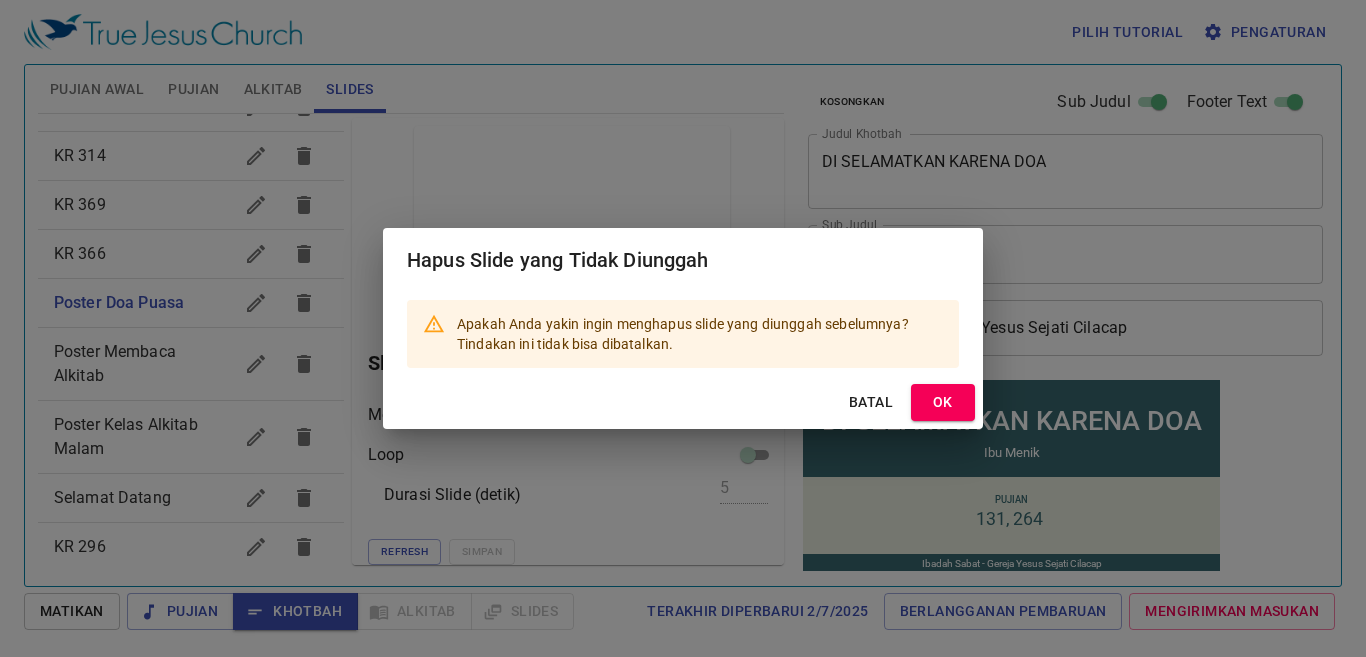 click on "OK" at bounding box center [943, 402] 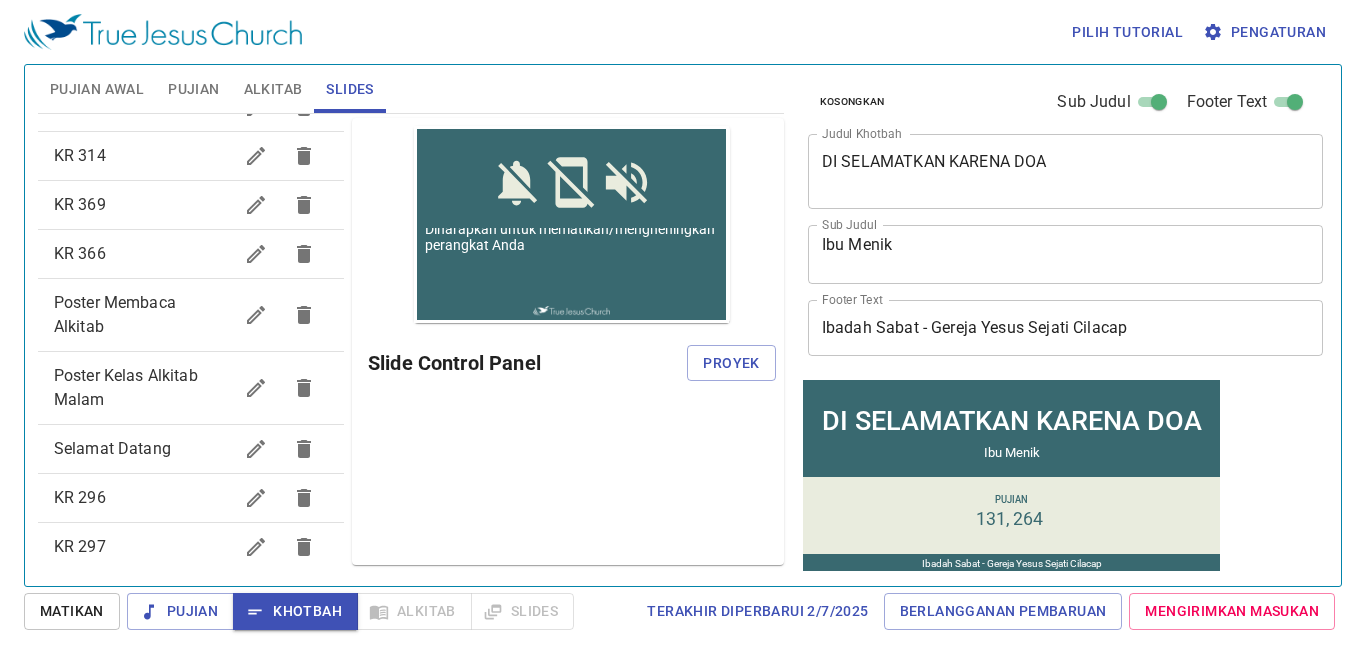 scroll, scrollTop: 0, scrollLeft: 0, axis: both 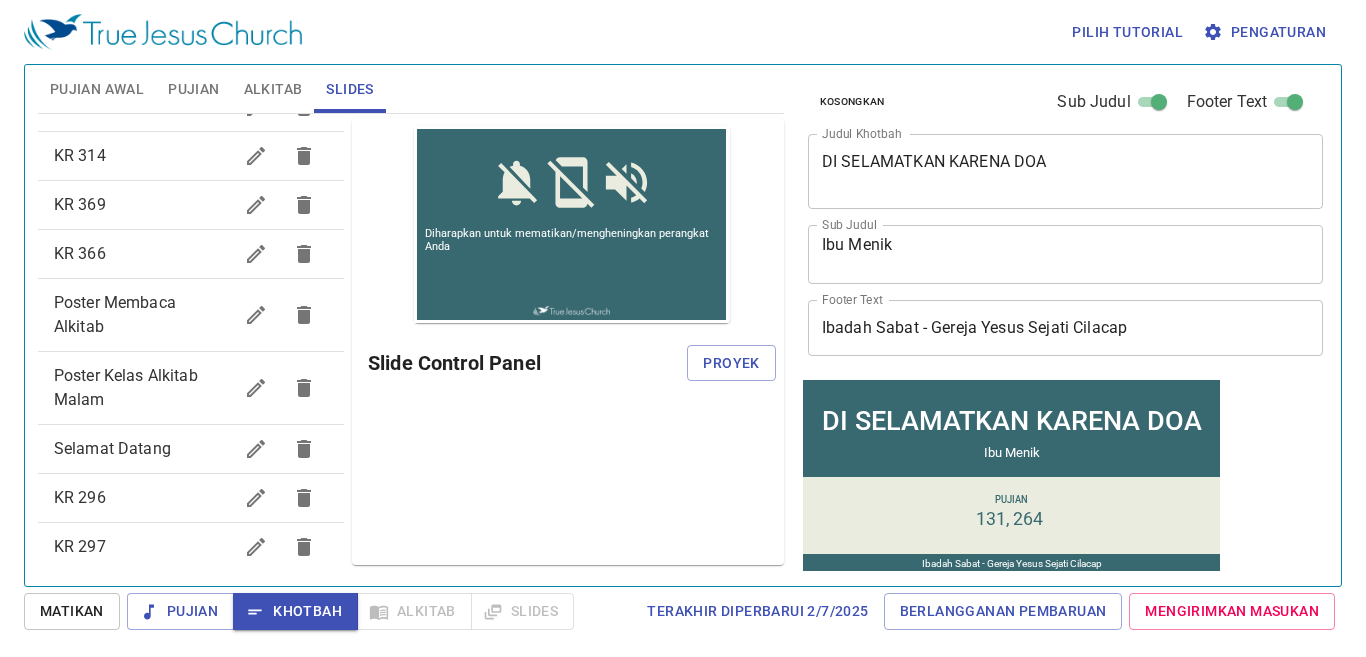 click 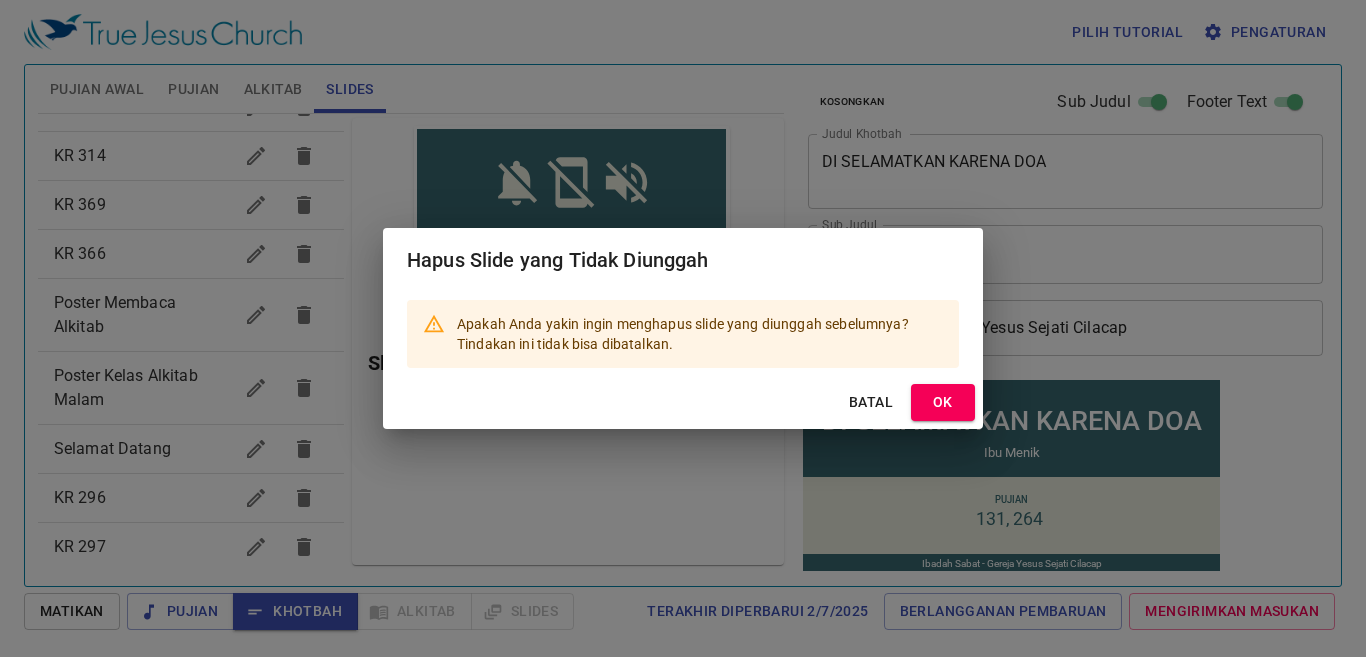 click on "OK" at bounding box center (943, 402) 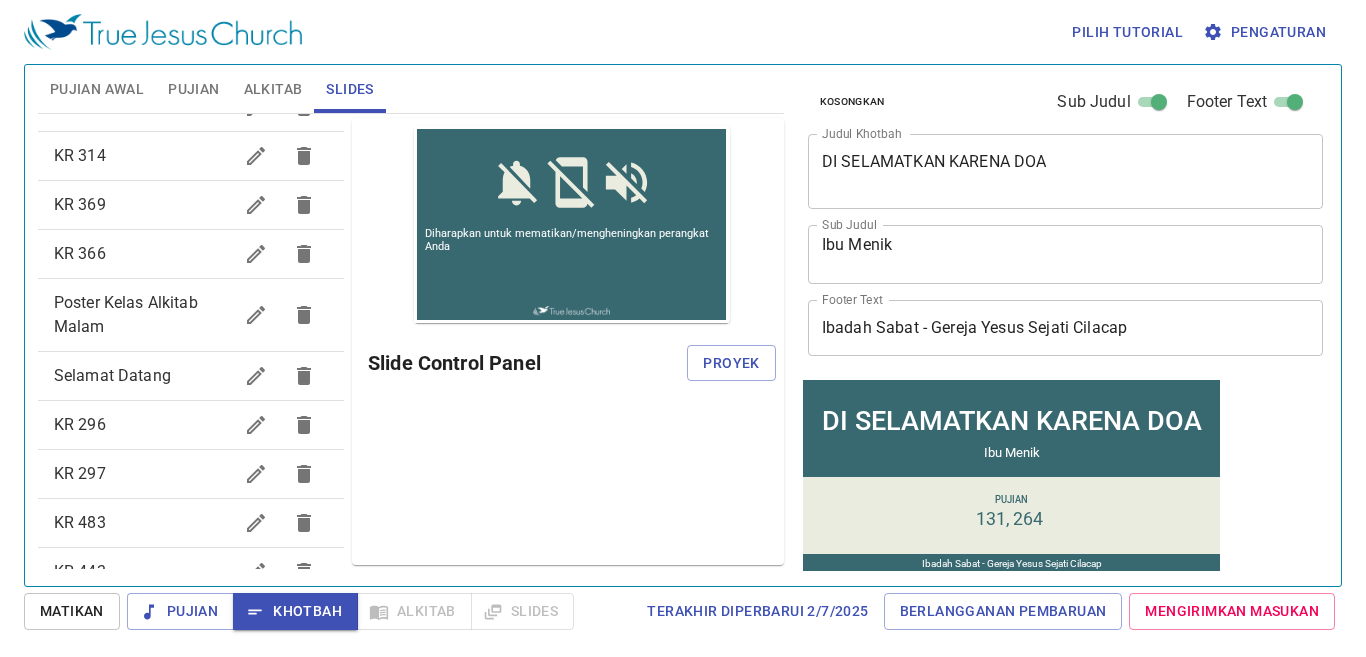 click 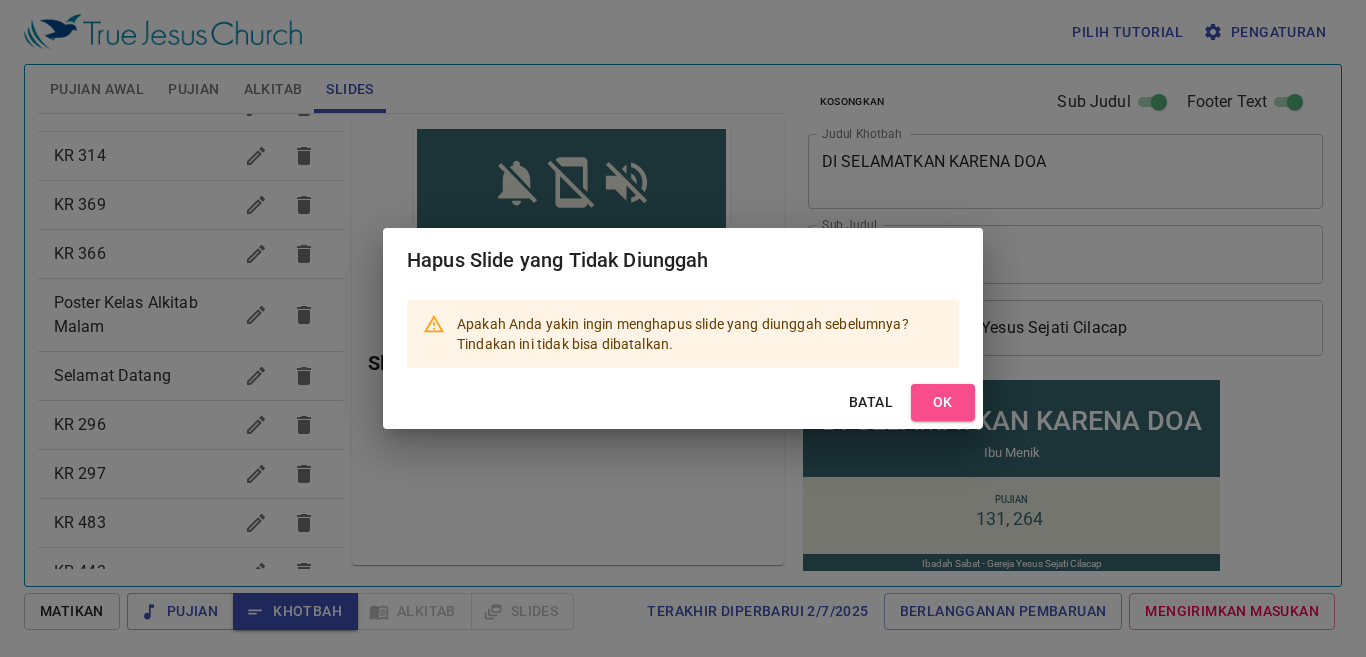 click on "OK" at bounding box center [943, 402] 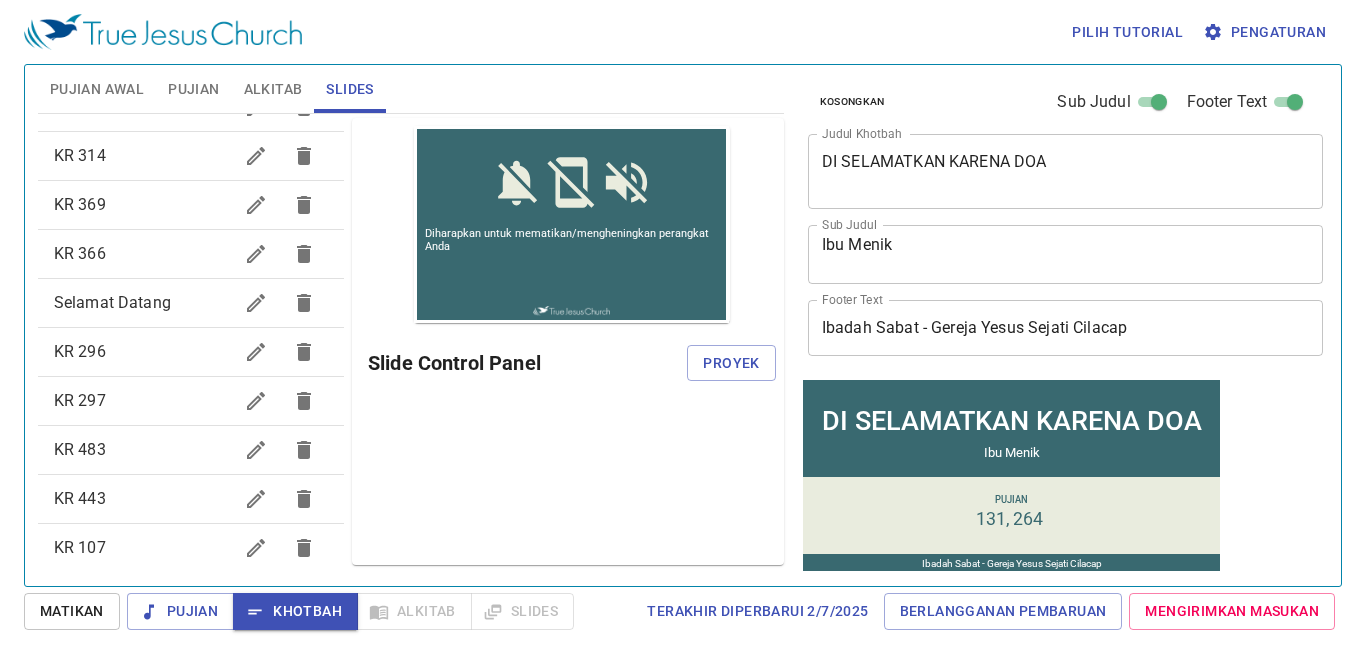 click 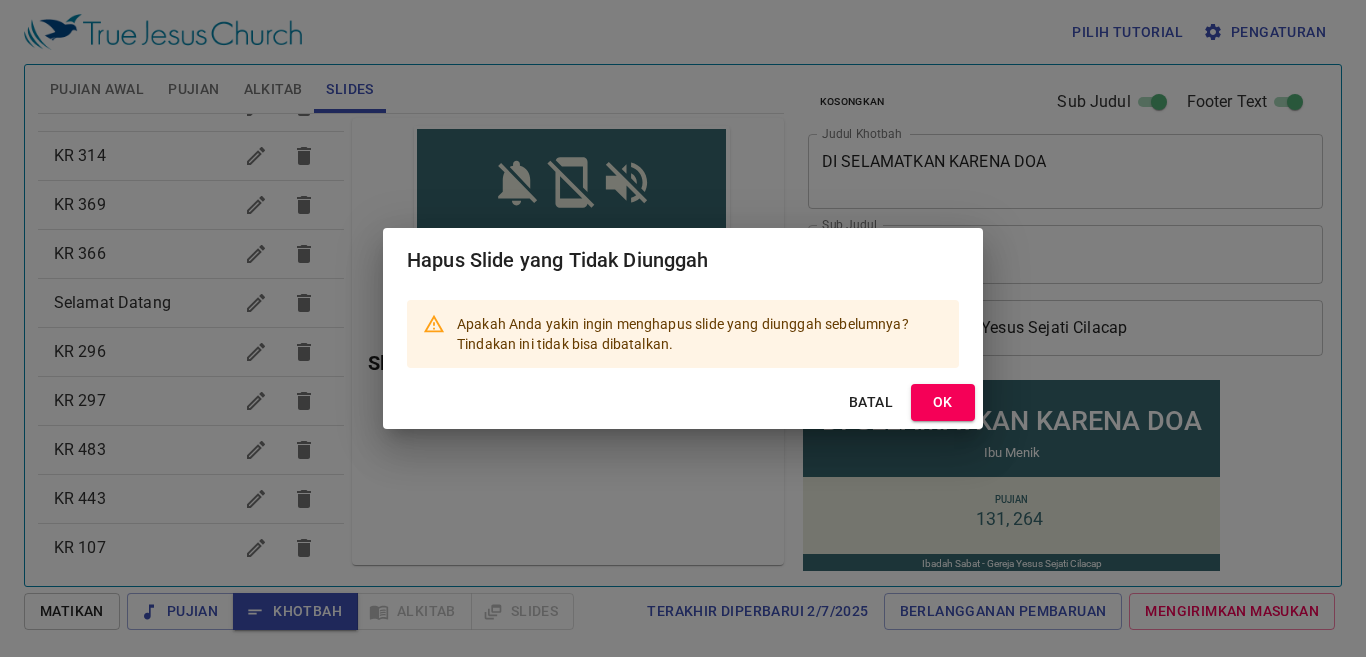 click on "OK" at bounding box center [943, 402] 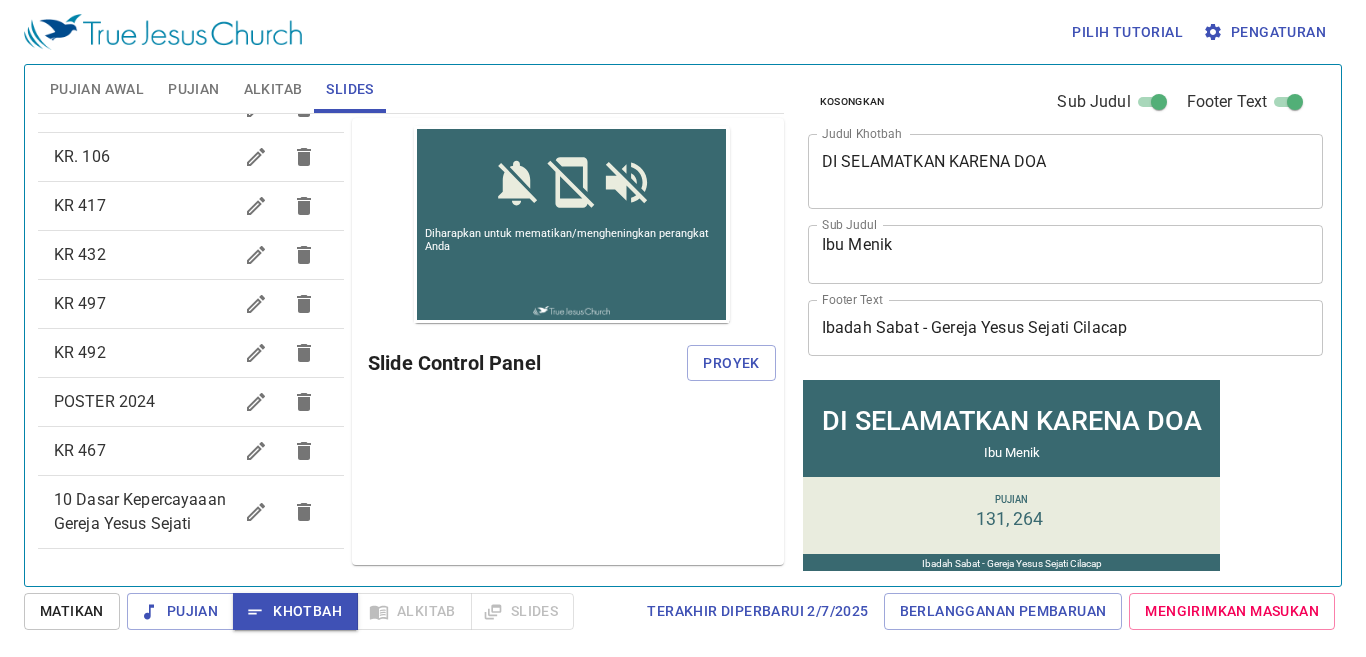 scroll, scrollTop: 1162, scrollLeft: 0, axis: vertical 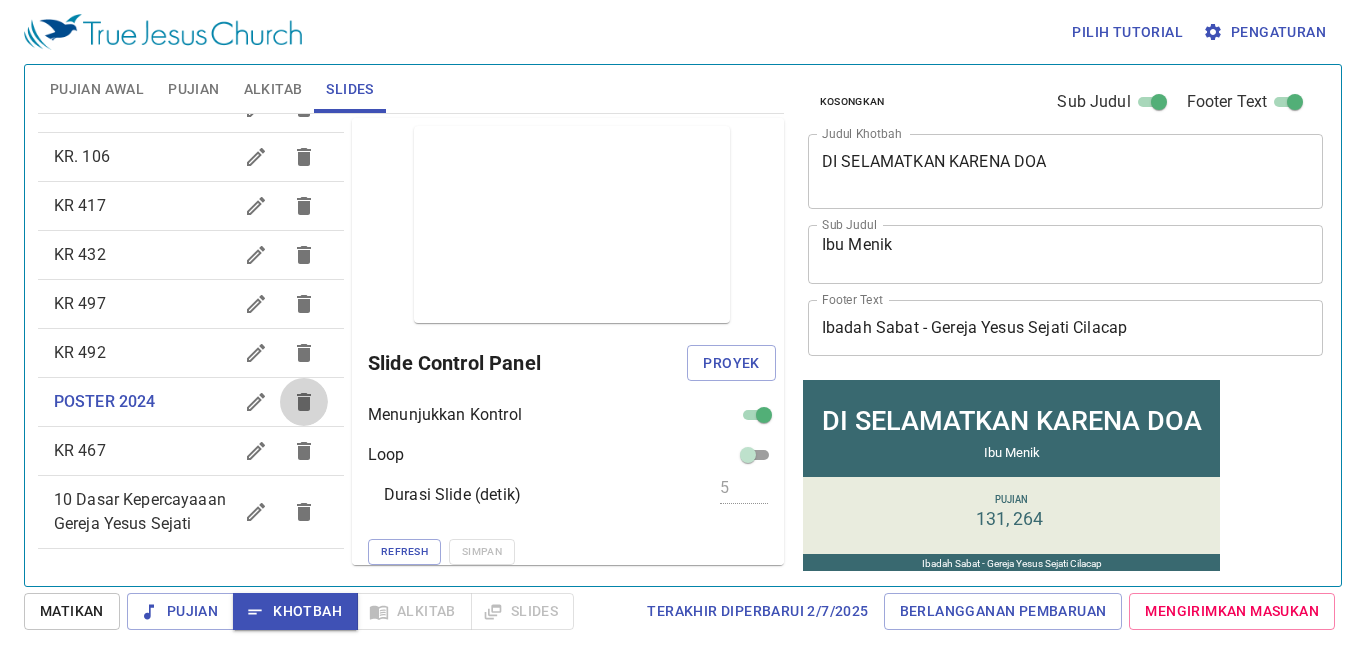 click 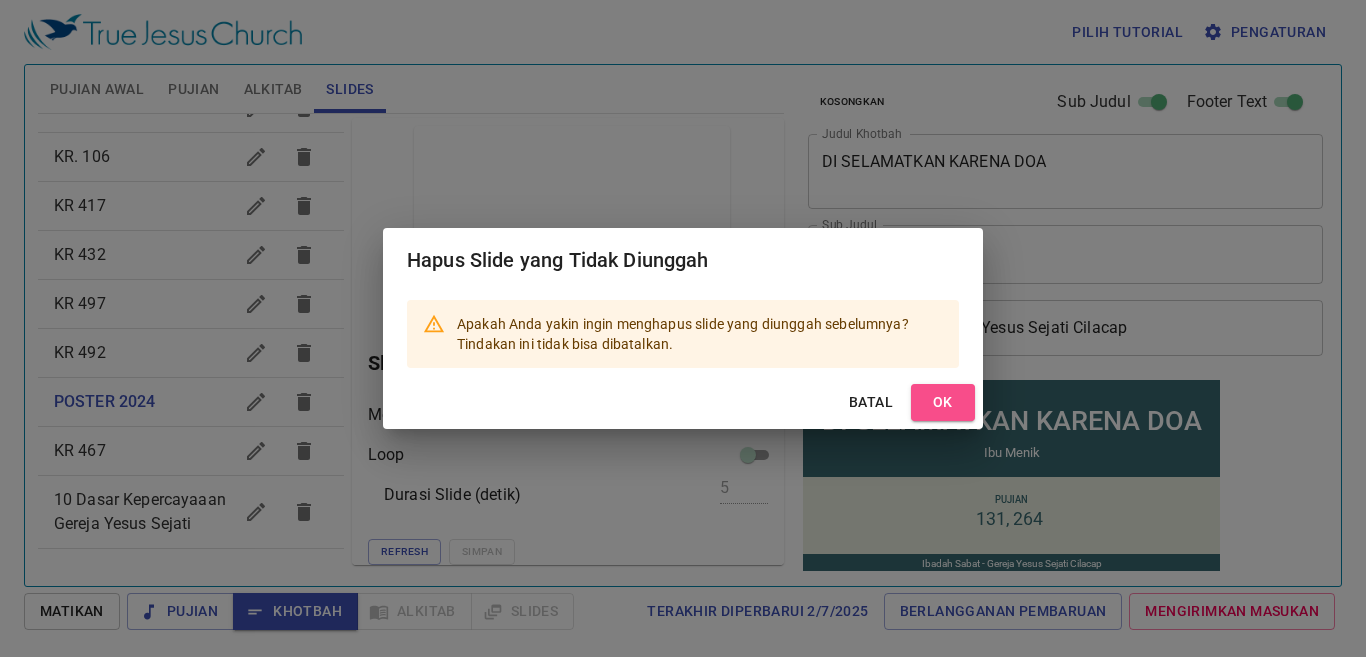 drag, startPoint x: 926, startPoint y: 408, endPoint x: 844, endPoint y: 409, distance: 82.006096 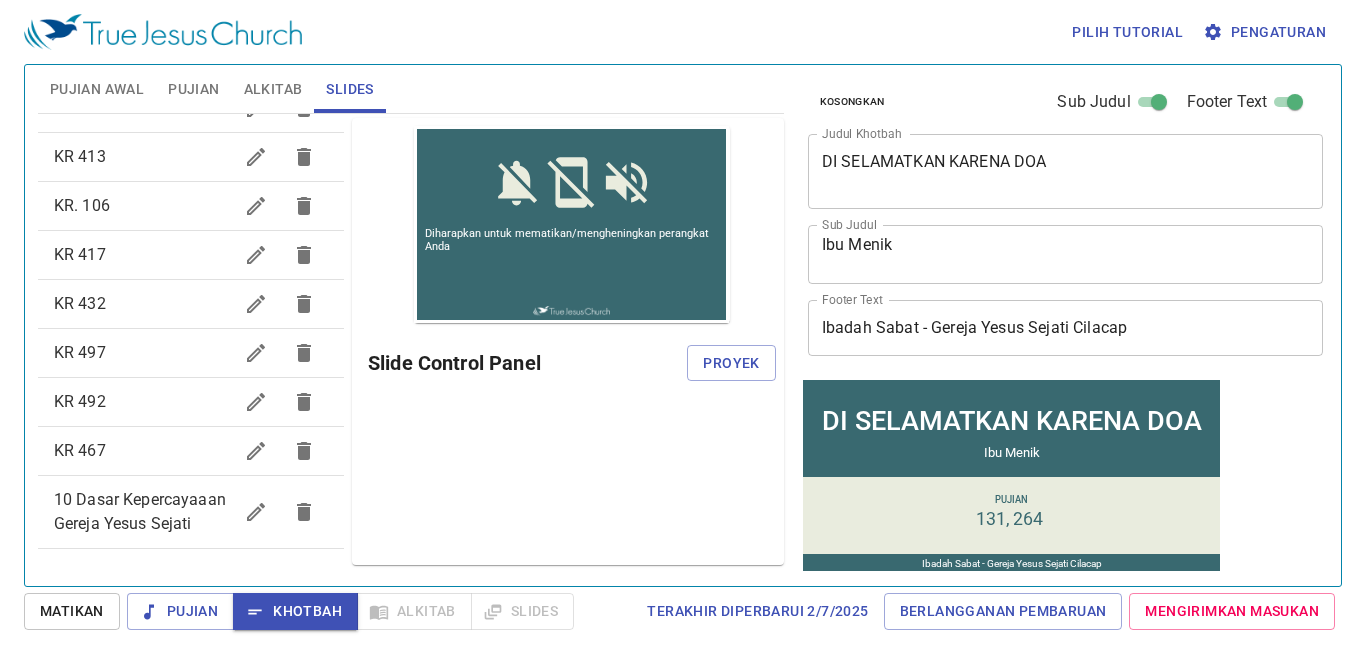 scroll, scrollTop: 0, scrollLeft: 0, axis: both 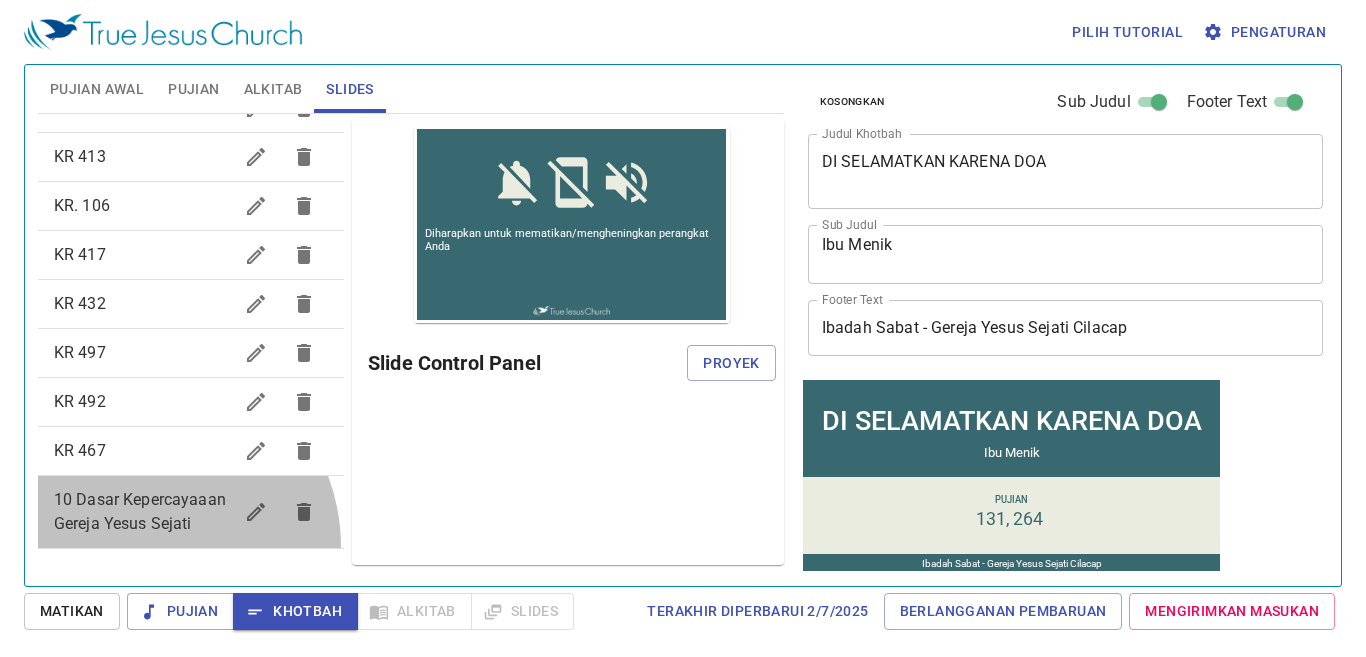 click on "10 Dasar Kepercayaaan Gereja Yesus Sejati" at bounding box center [140, 511] 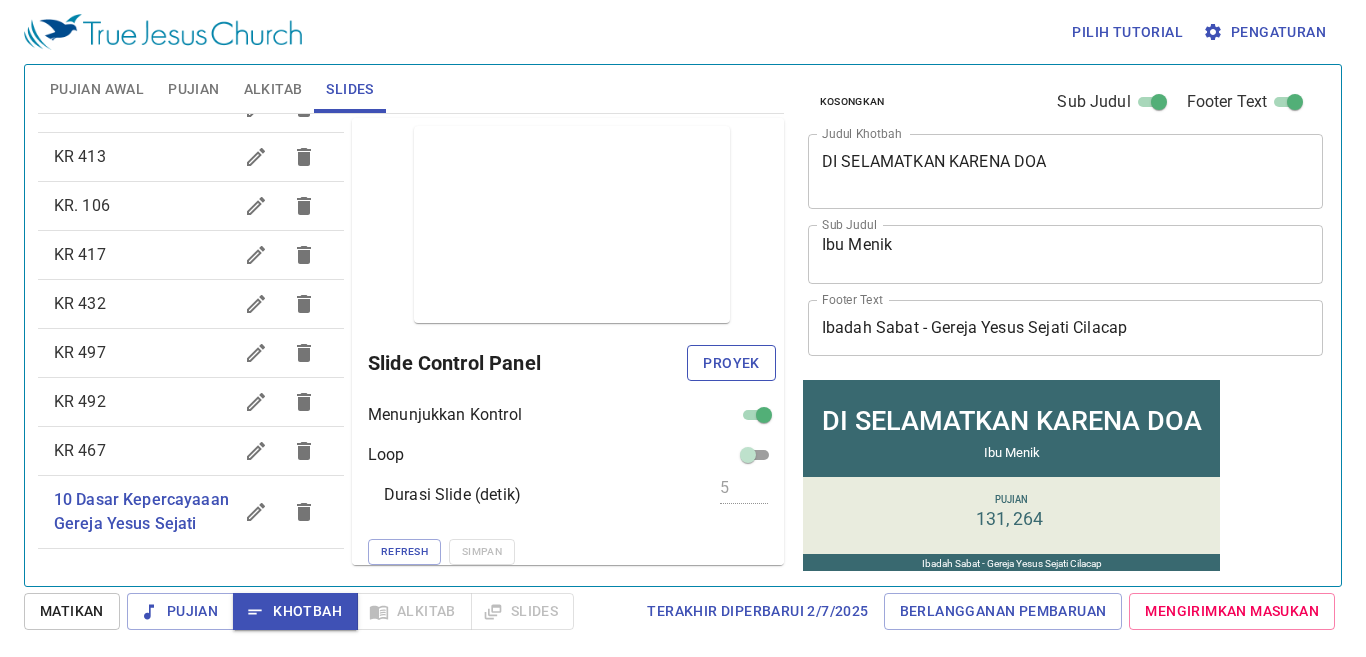 click on "Proyek" at bounding box center [731, 363] 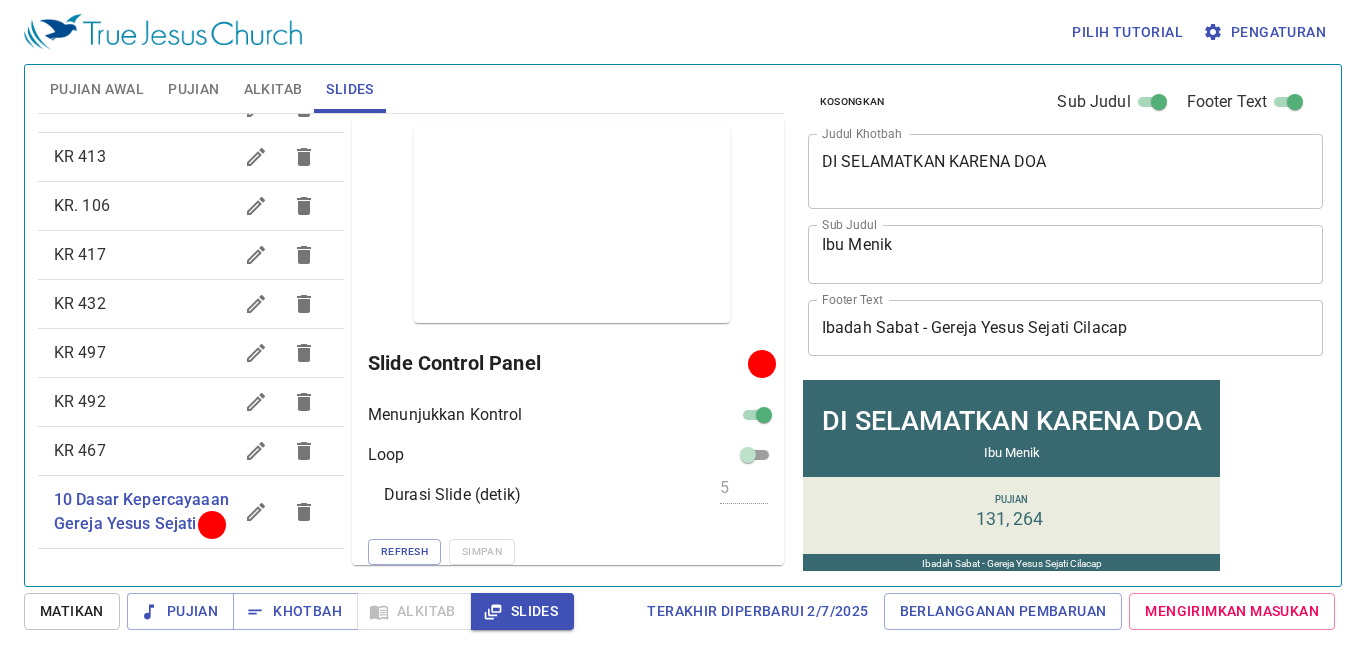 click on "Pujian Awal Pujian Alkitab Slides Pencarian kidung rohani Pencarian kidung rohani   Kosongkan Load Audio Hapus 10. Glory to Jesus   1 2 3 Hapus 12. When I Can Read My Title Clear   1 1C 2 2C 3 3C 4 4C Hapus 107. O Master, Let Me Walk with Thee (512)   1 2 3 4 Pencarian kidung rohani Pencarian kidung rohani   Kosongkan Load Audio Hapus 131. Oh, Come   1 1C 2 2C 3 3C Hapus 264. Pass Me Not, O Gentle Saviour   1 1C 2 2C 3 3C 4 4C Kejadian 1 Referensi Alkitab (Ctrl +/) Referensi Alkitab (Ctrl +/)   Sejarah Ayat   Sebelumnya  (←, ↑)     Selanjutnya  (→, ↓) Tunjukkan 1 ayat Tunjukkan 2 ayat Tunjukkan 3 ayat Tunjukkan 4 ayat Tunjukkan 5 ayat 1 Pada mulanya  Allah  menciptakan  langit  dan bumi .  2 Bumi  belum berbentuk  dan kosong ; gelap gulita  menutupi  samudera raya , dan Roh  Allah  melayang-layang  di atas  permukaan  air .  3 Berfirmanlah  Allah : "Jadilah  terang ." Lalu terang  itu jadi .  4 Allah  melihat  bahwa  terang  itu baik , lalu dipisahkan-Nyalah  terang  itu dari  gelap .  5 ." at bounding box center (683, 325) 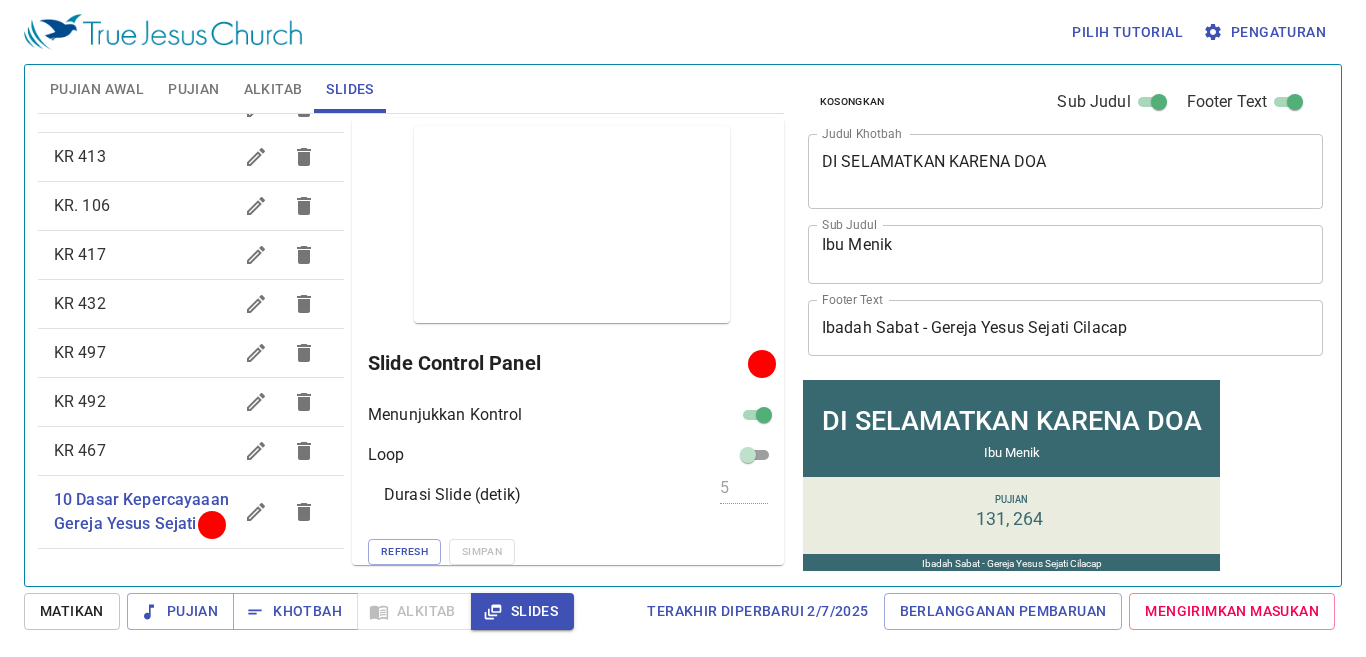 click on "Pujian Awal" at bounding box center [97, 89] 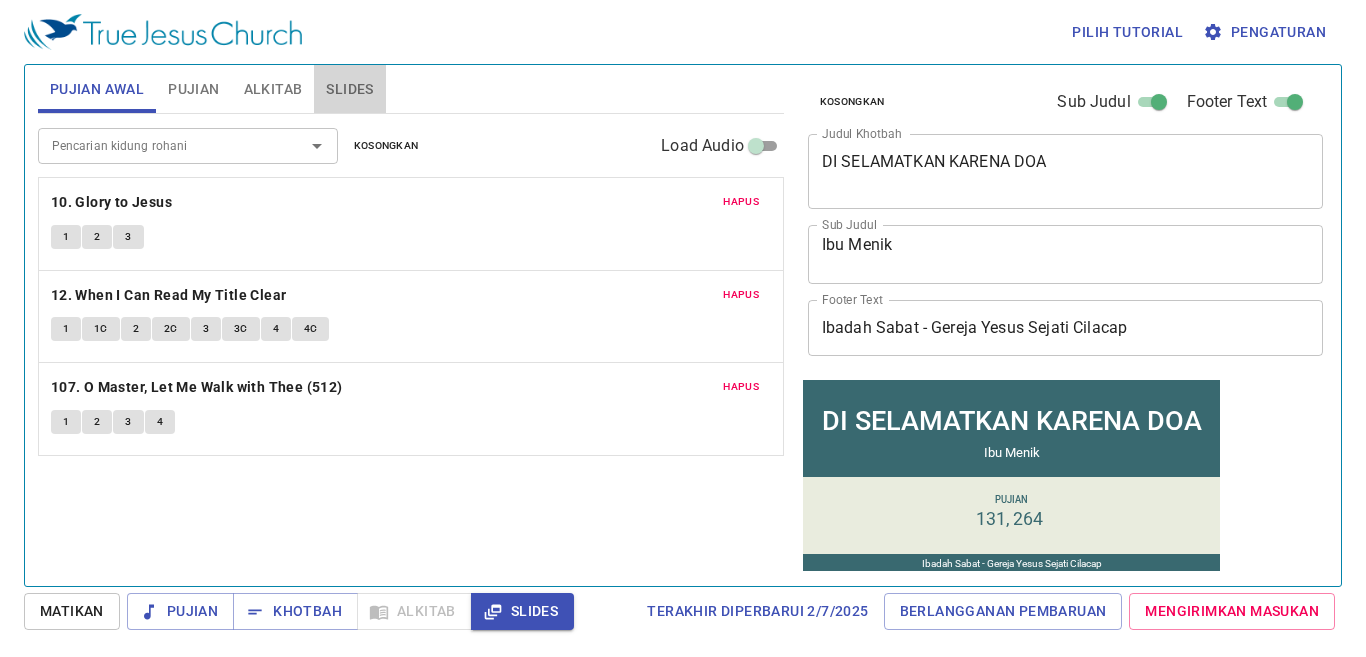 click on "Slides" at bounding box center [349, 89] 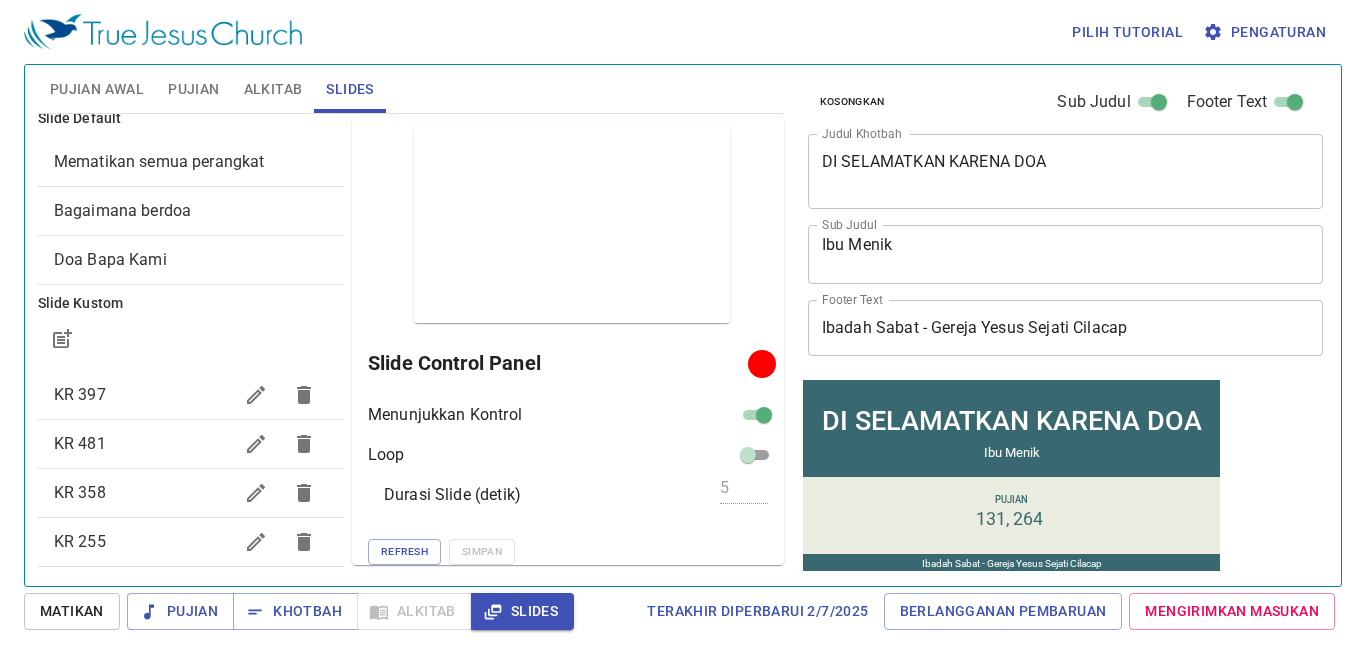 scroll, scrollTop: 0, scrollLeft: 0, axis: both 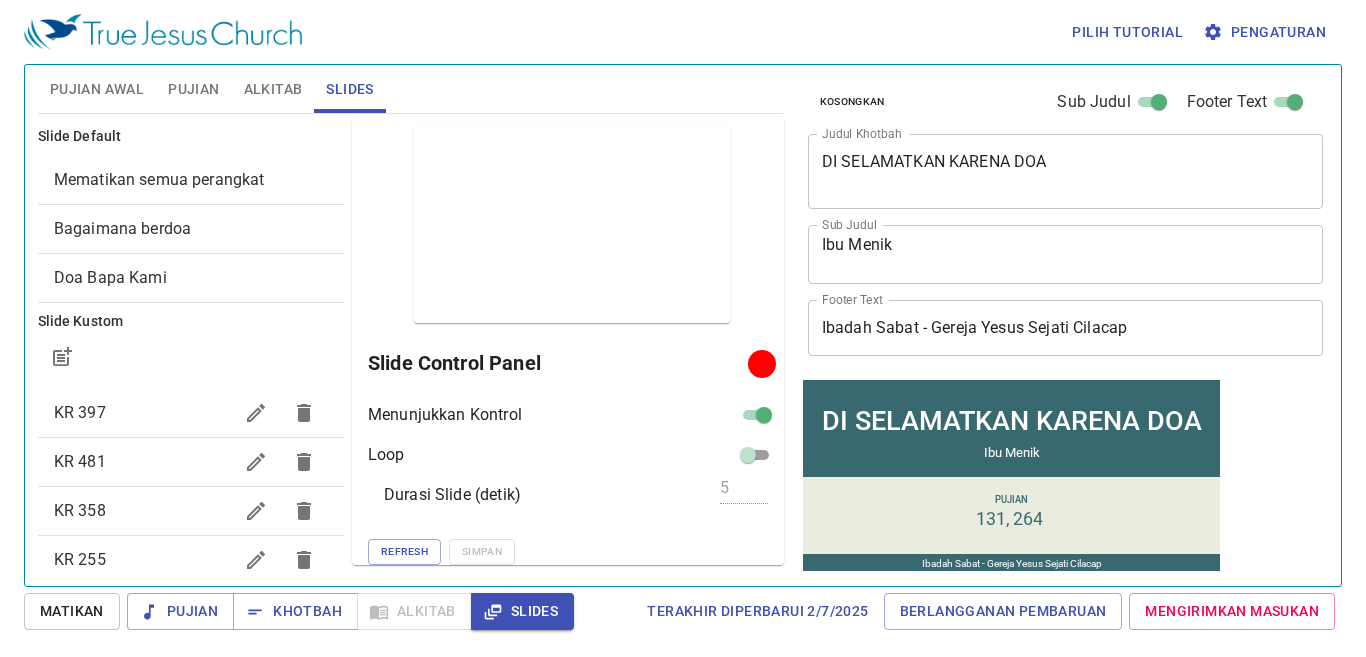 click on "Pujian Awal" at bounding box center (97, 89) 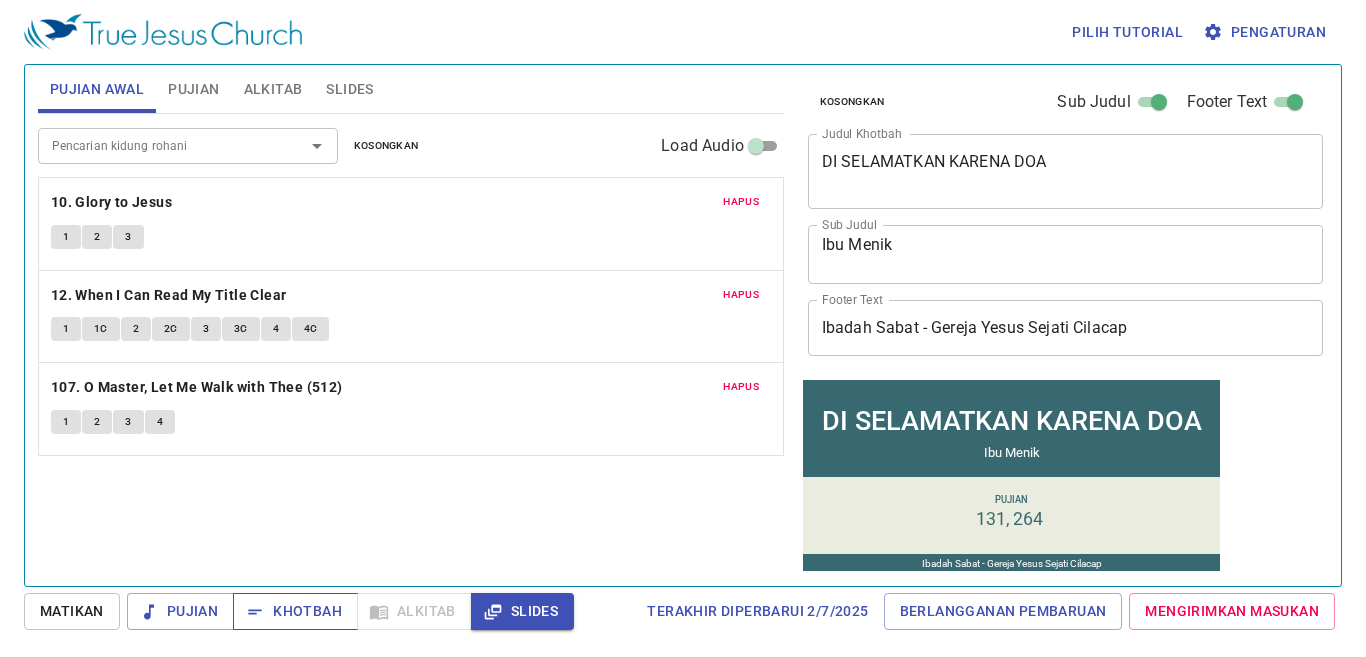 click on "Khotbah" at bounding box center [295, 611] 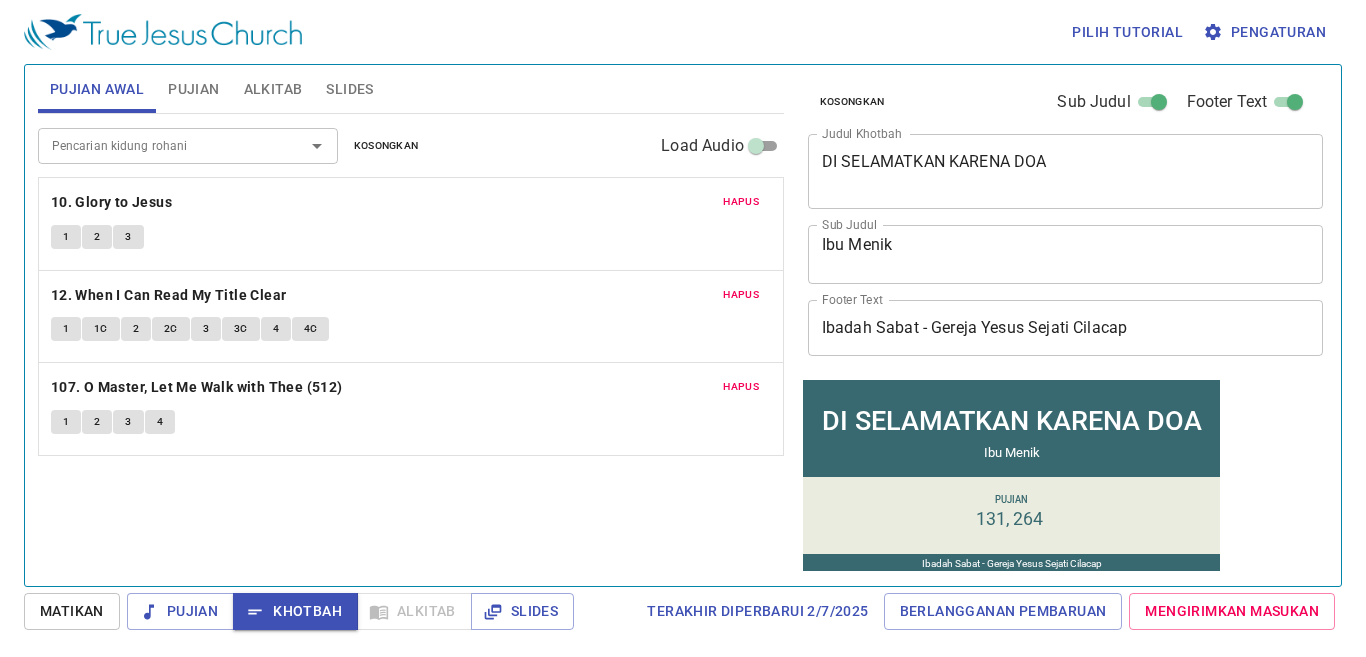 click on "Pujian" at bounding box center [193, 89] 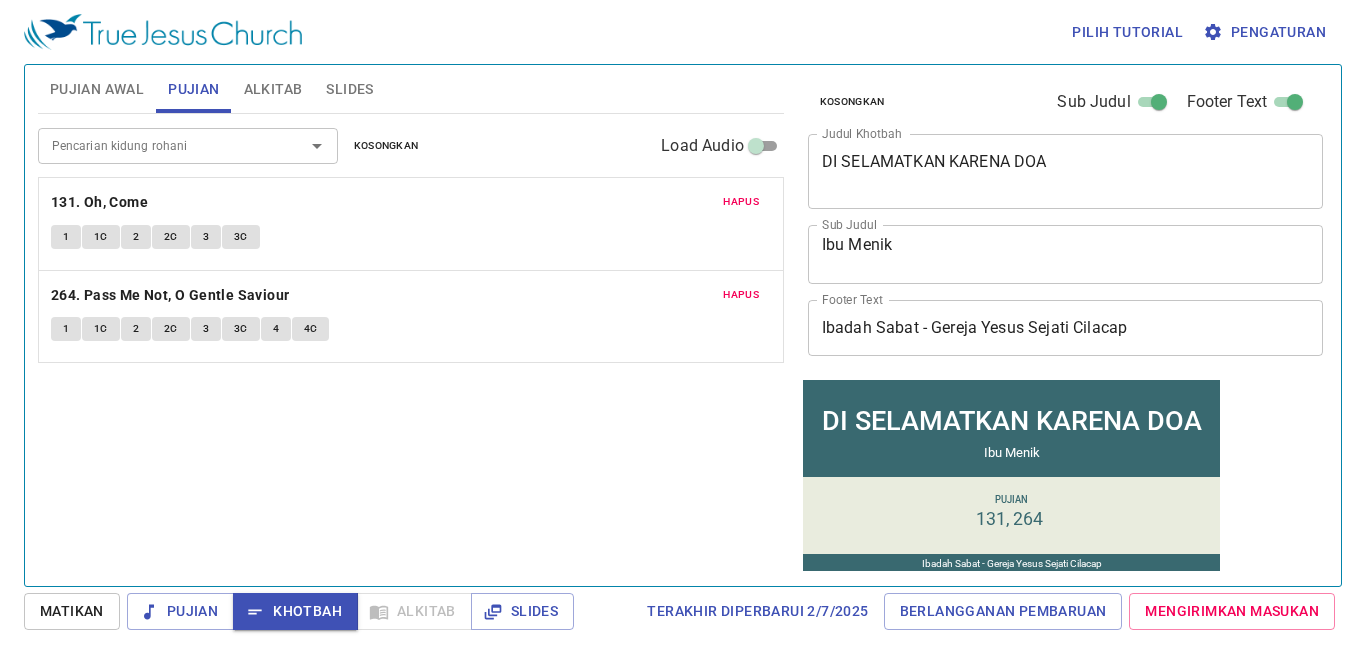 click on "Alkitab" at bounding box center [273, 89] 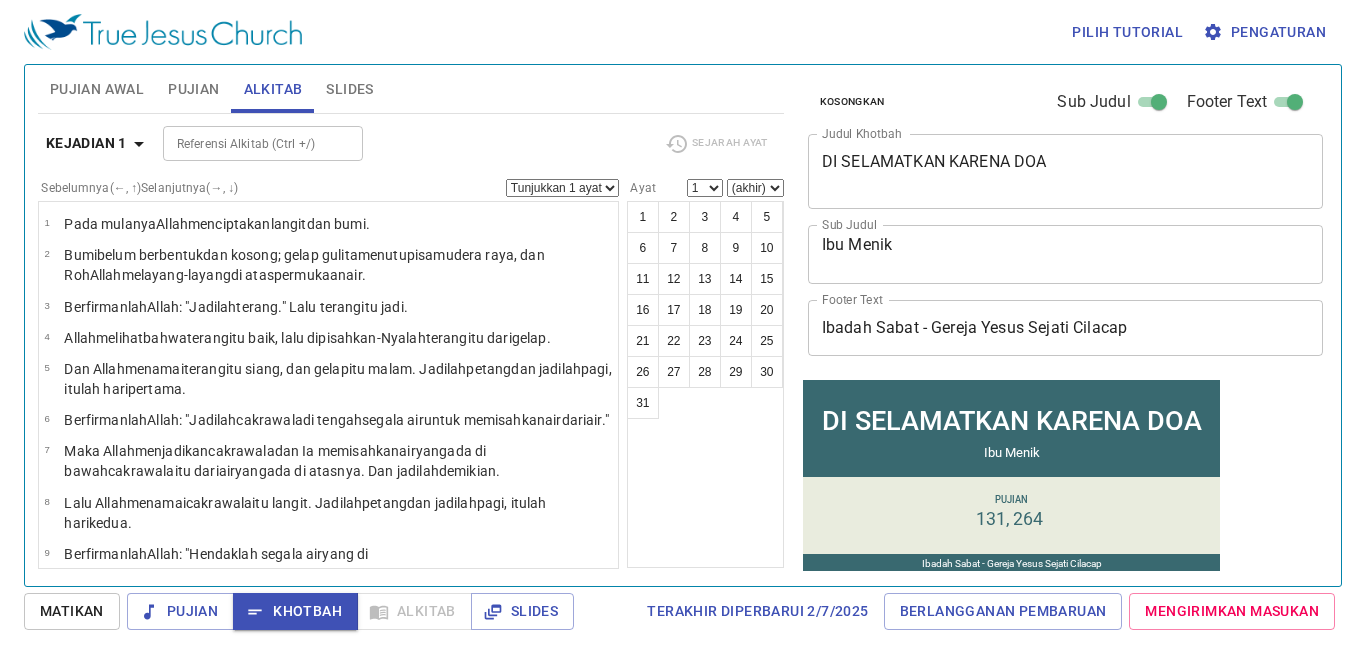 click on "Pujian" at bounding box center (193, 89) 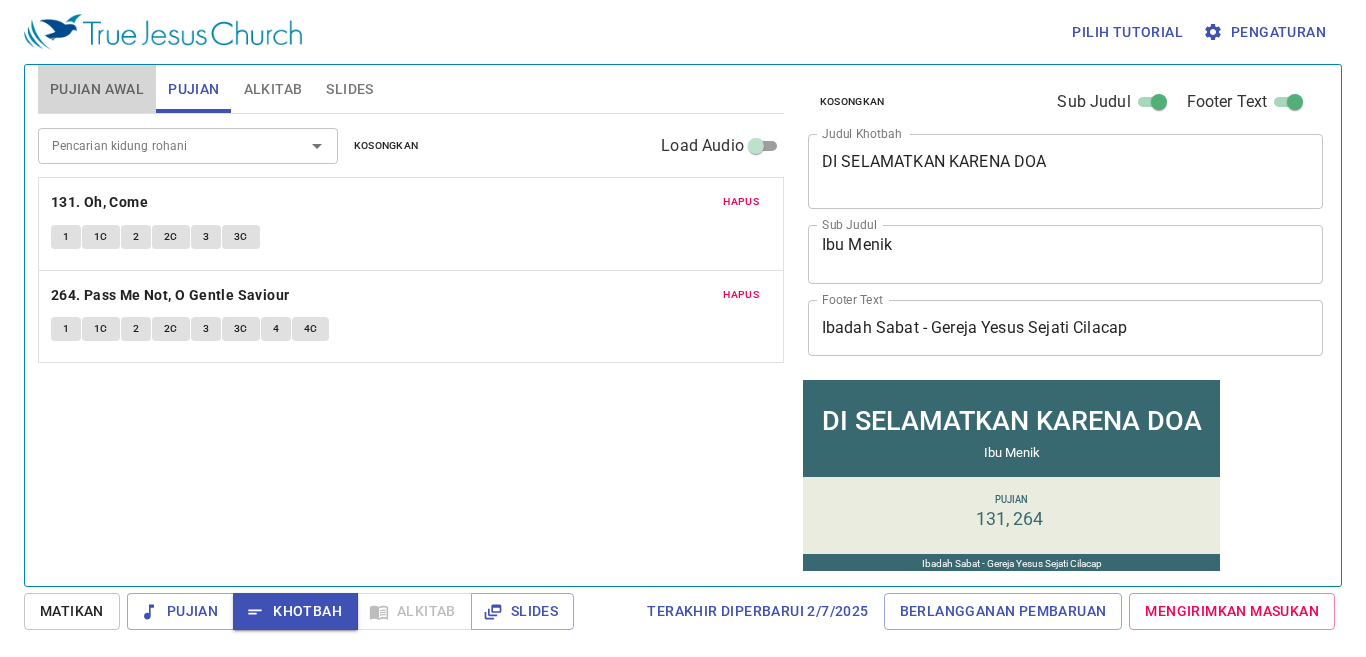 click on "Pujian Awal" at bounding box center [97, 89] 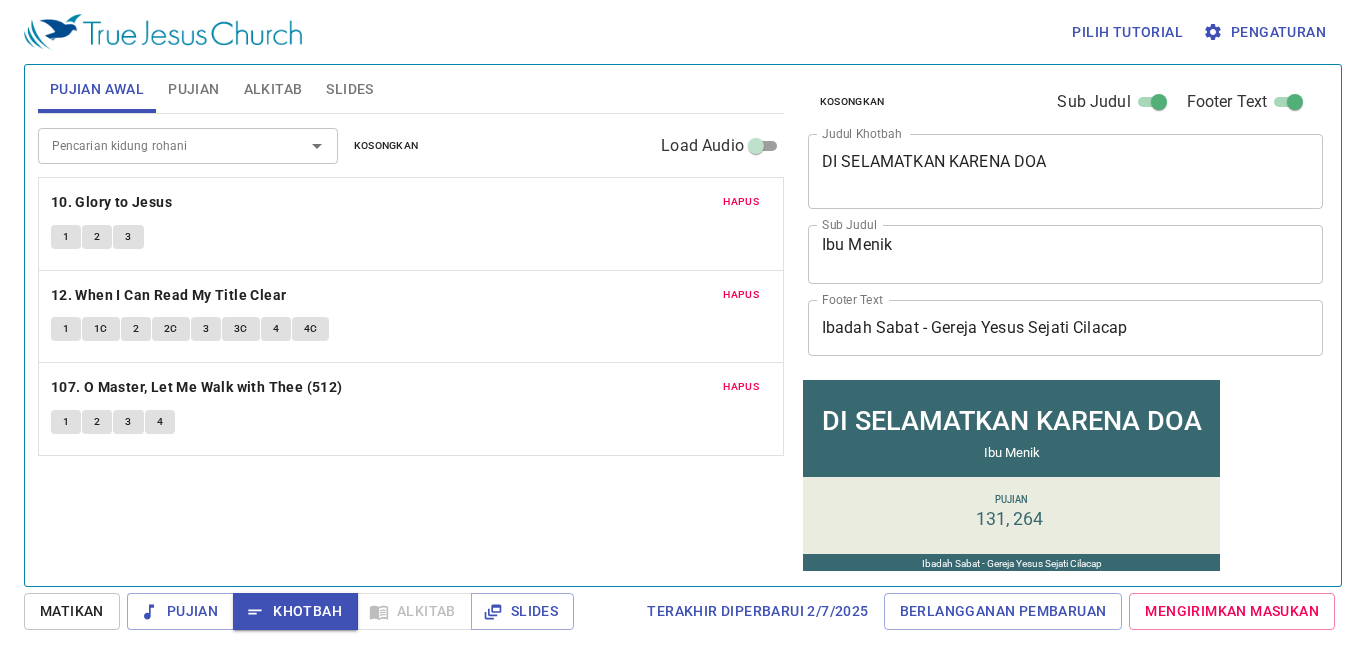 click on "Slides" at bounding box center [349, 89] 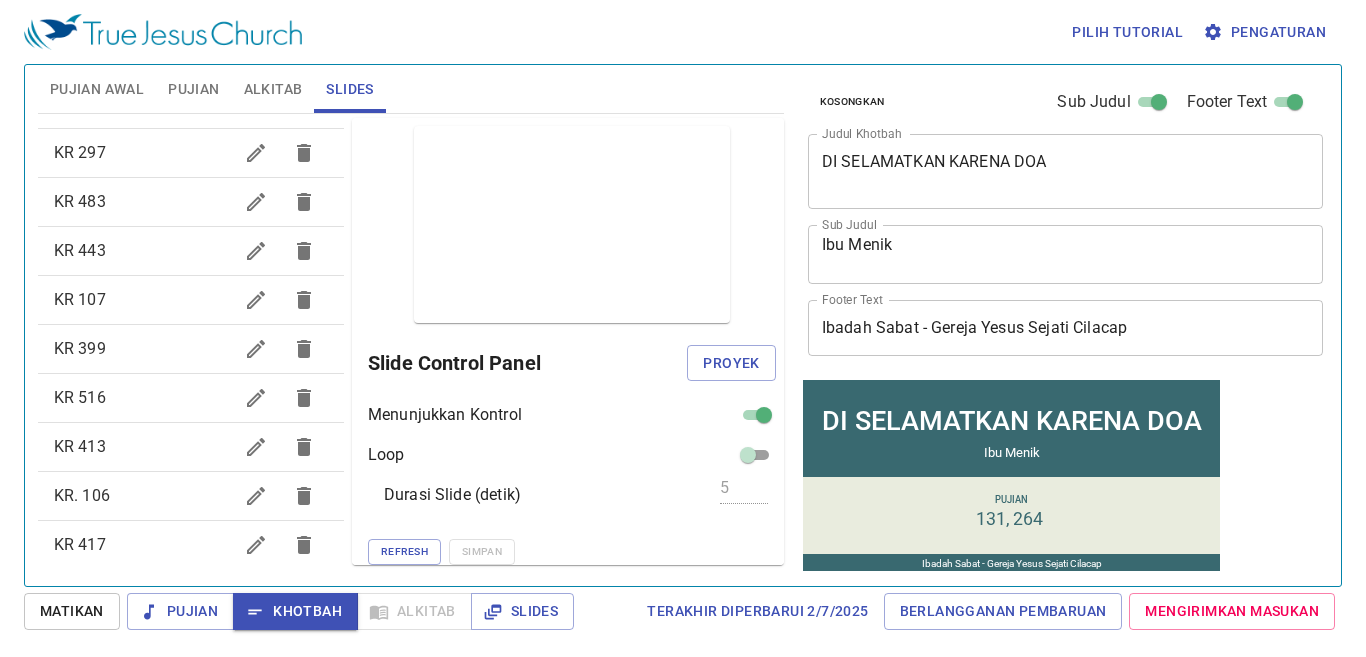 scroll, scrollTop: 800, scrollLeft: 0, axis: vertical 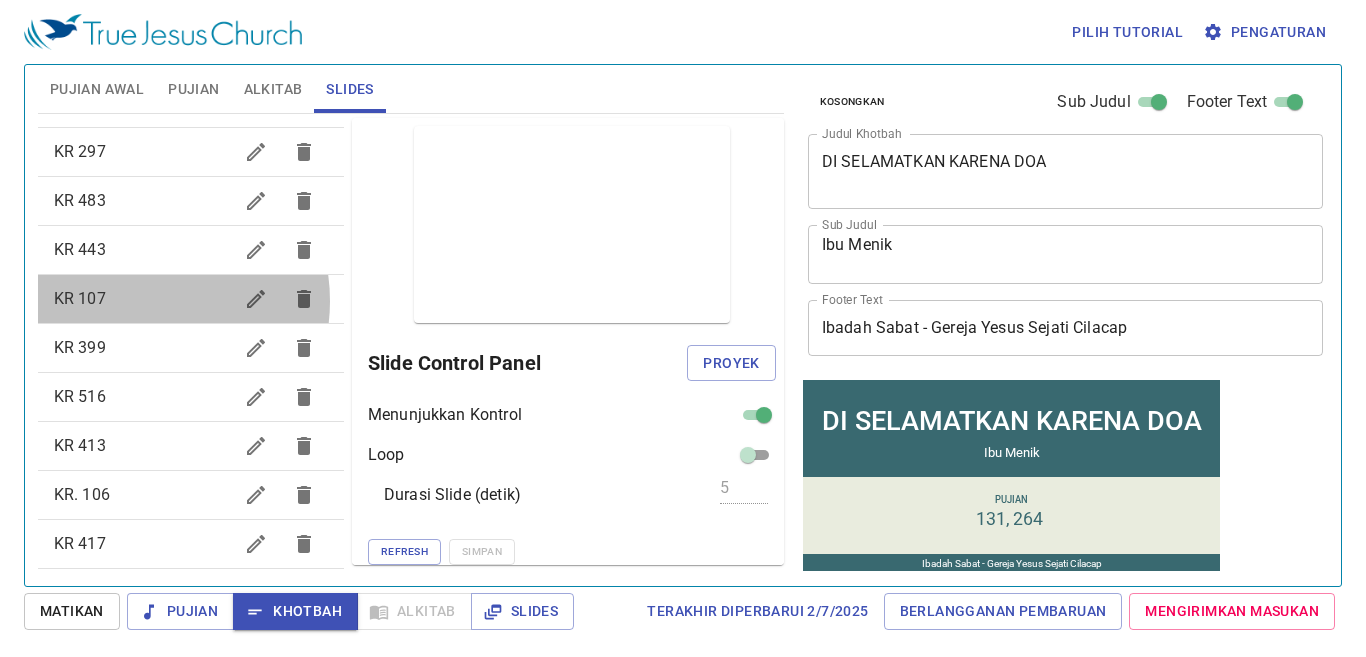 click on "KR 107" at bounding box center [143, 299] 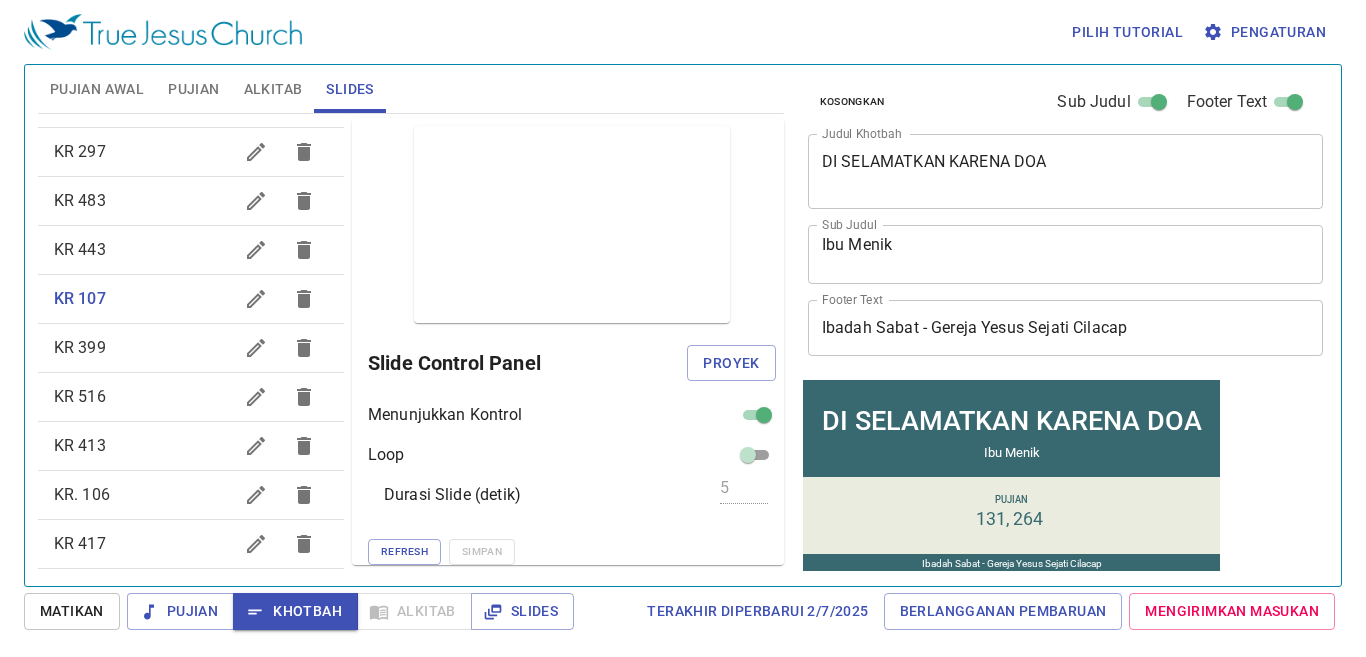 click on "Pujian Awal" at bounding box center [97, 89] 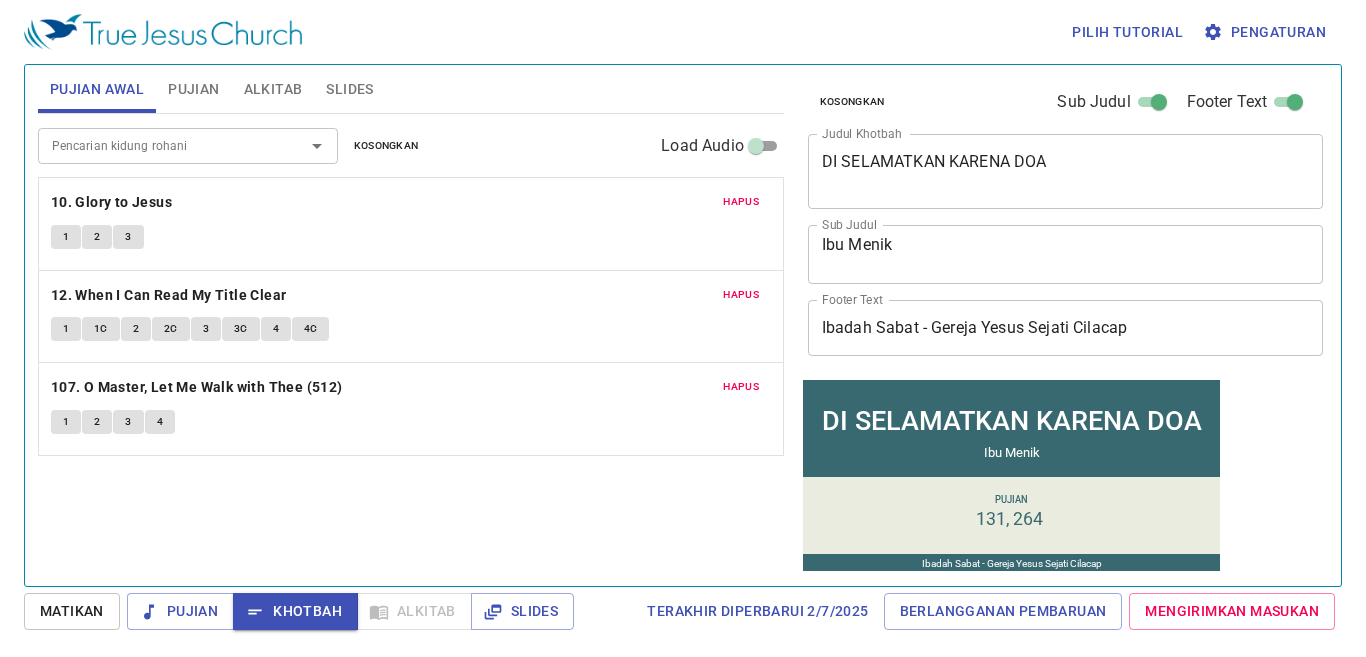 click on "Slides" at bounding box center (349, 89) 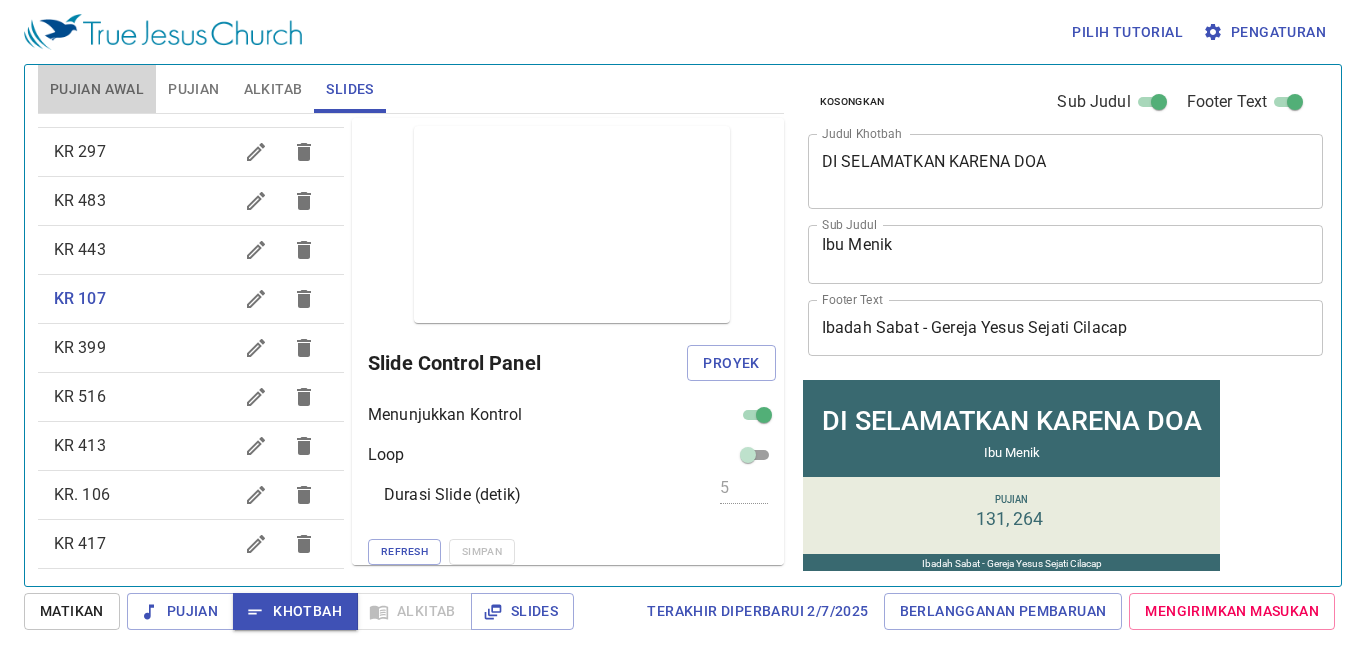 click on "Pujian Awal" at bounding box center (97, 89) 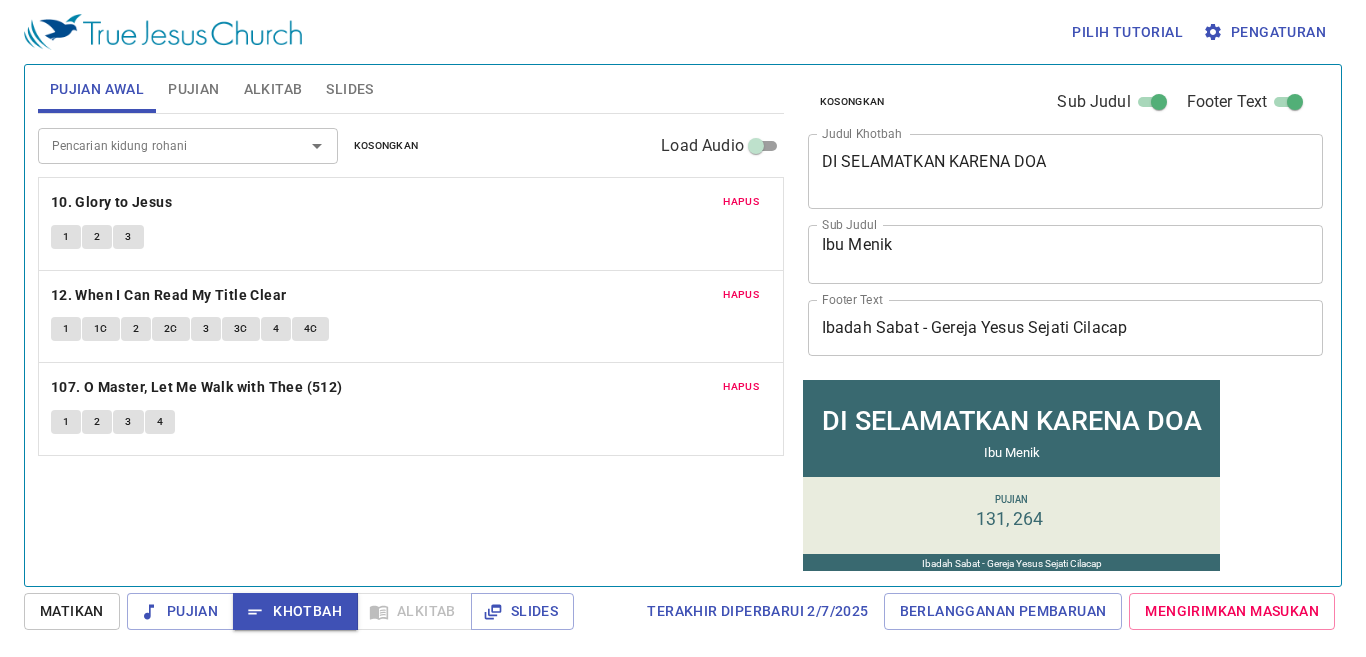 click on "1" at bounding box center [66, 237] 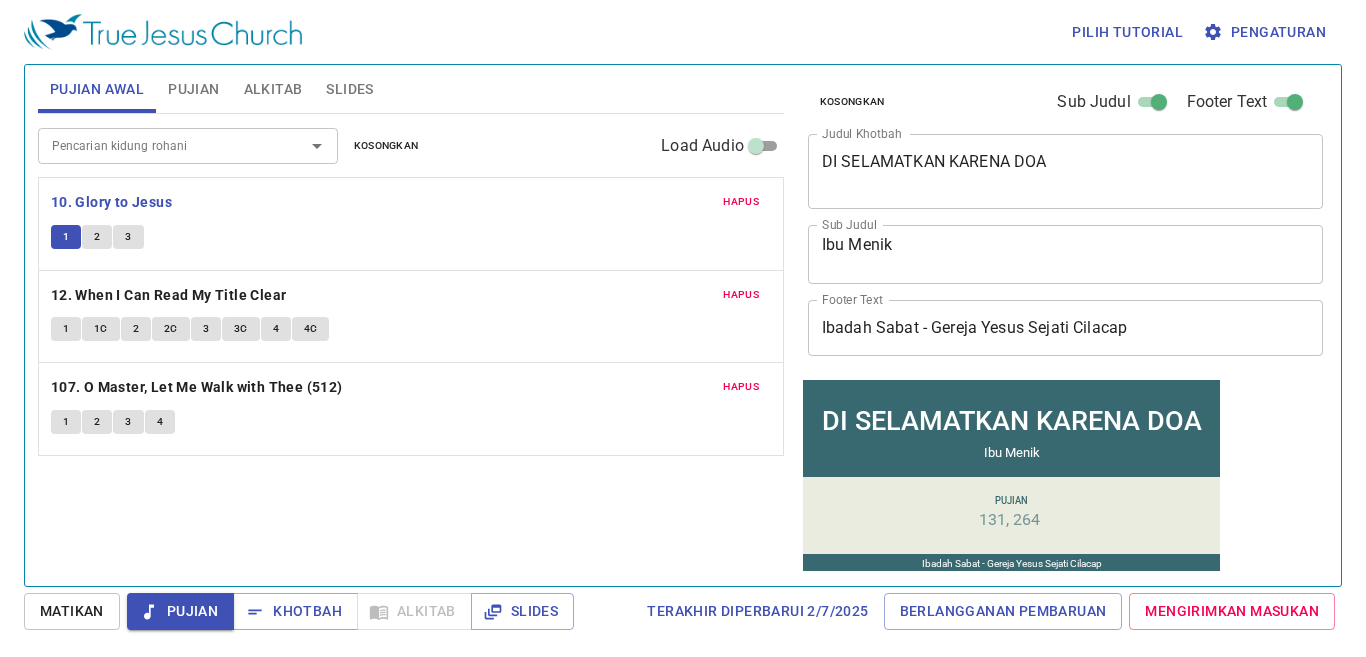 type 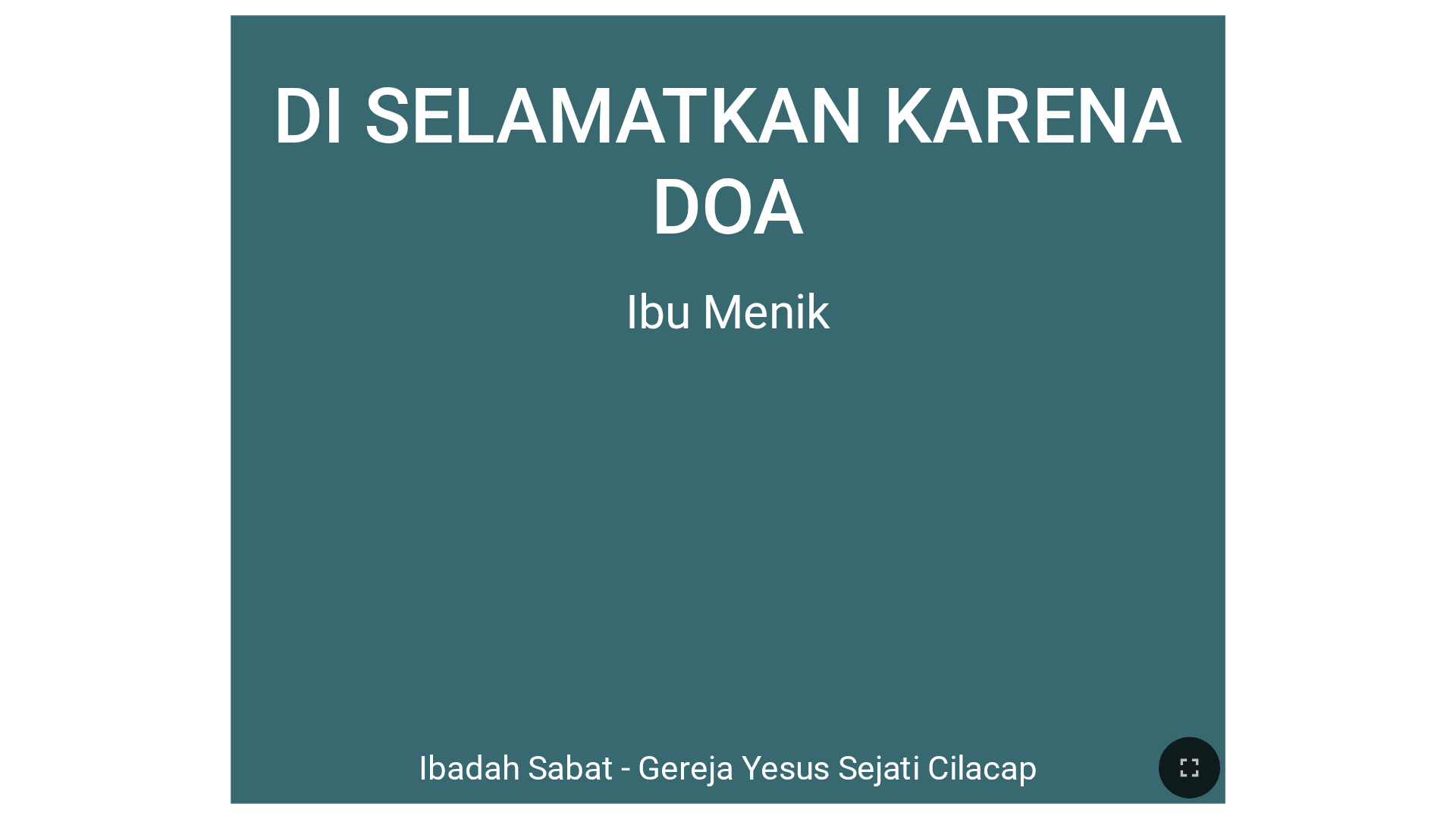 scroll, scrollTop: 0, scrollLeft: 0, axis: both 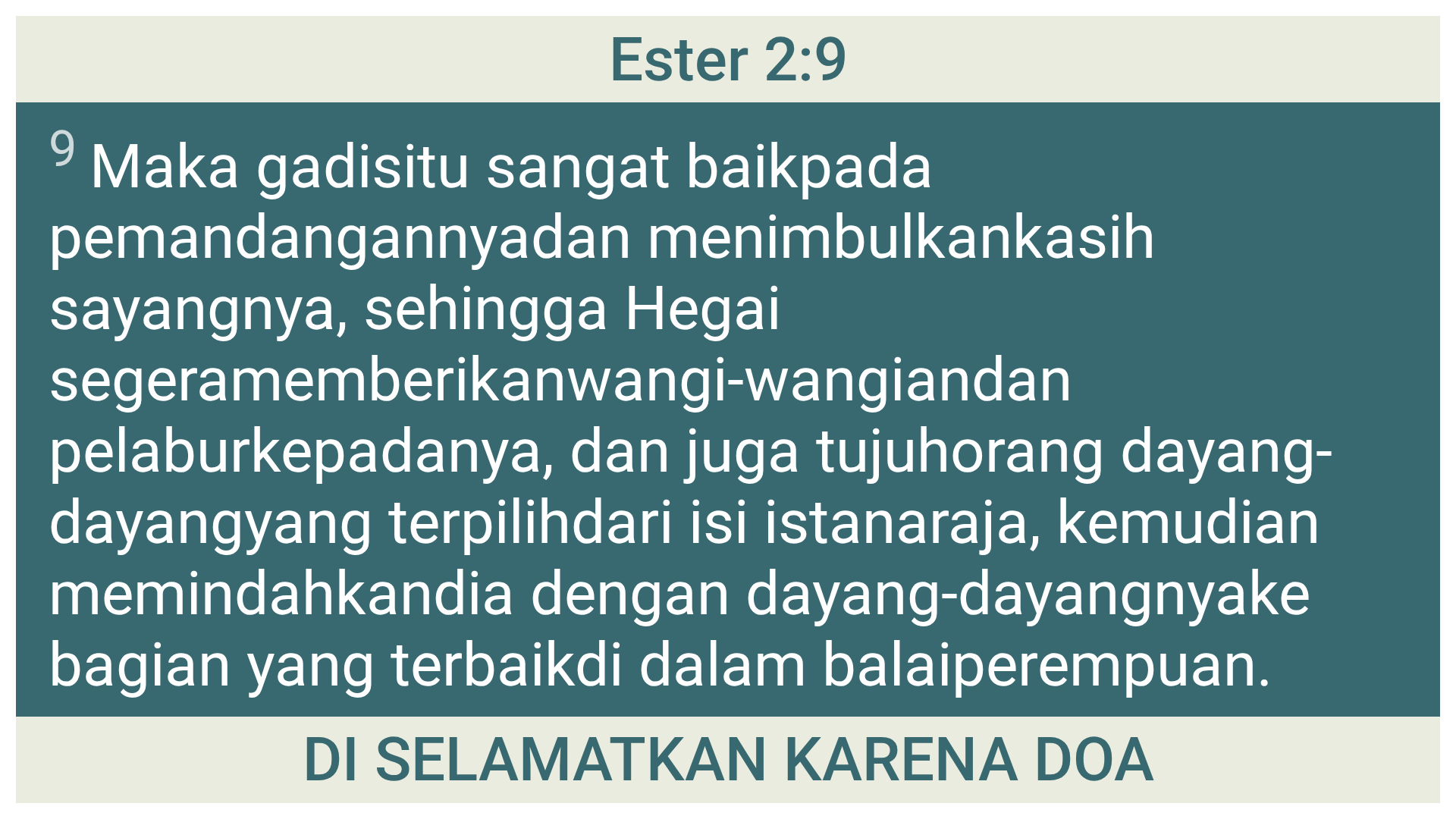 click on "Ester 2:9 Ester 2:9 9 Maka gadis  itu sangat baik  pada pemandangannya  dan menimbulkan  kasih sayangnya , sehingga [NAME] segera  memberikan  wangi-wangian  dan pelabur  kepadanya, dan juga tujuh  orang dayang-dayang  yang terpilih  dari isi istana  raja , kemudian memindahkan  dia dengan dayang-dayangnya  ke bagian yang terbaik  di dalam balai  perempuan .  9 Maka gadis  itu sangat baik  pada pemandangannya  dan menimbulkan  kasih sayangnya , sehingga [NAME] segera  memberikan  wangi-wangian  dan pelabur  kepadanya, dan juga tujuh  orang dayang-dayang  yang terpilih  dari isi istana  raja , kemudian memindahkan  dia dengan dayang-dayangnya  ke bagian yang terbaik  di dalam balai  perempuan .  DI SELAMATKAN KARENA DOA   DI SELAMATKAN KARENA DOA" at bounding box center [728, 410] 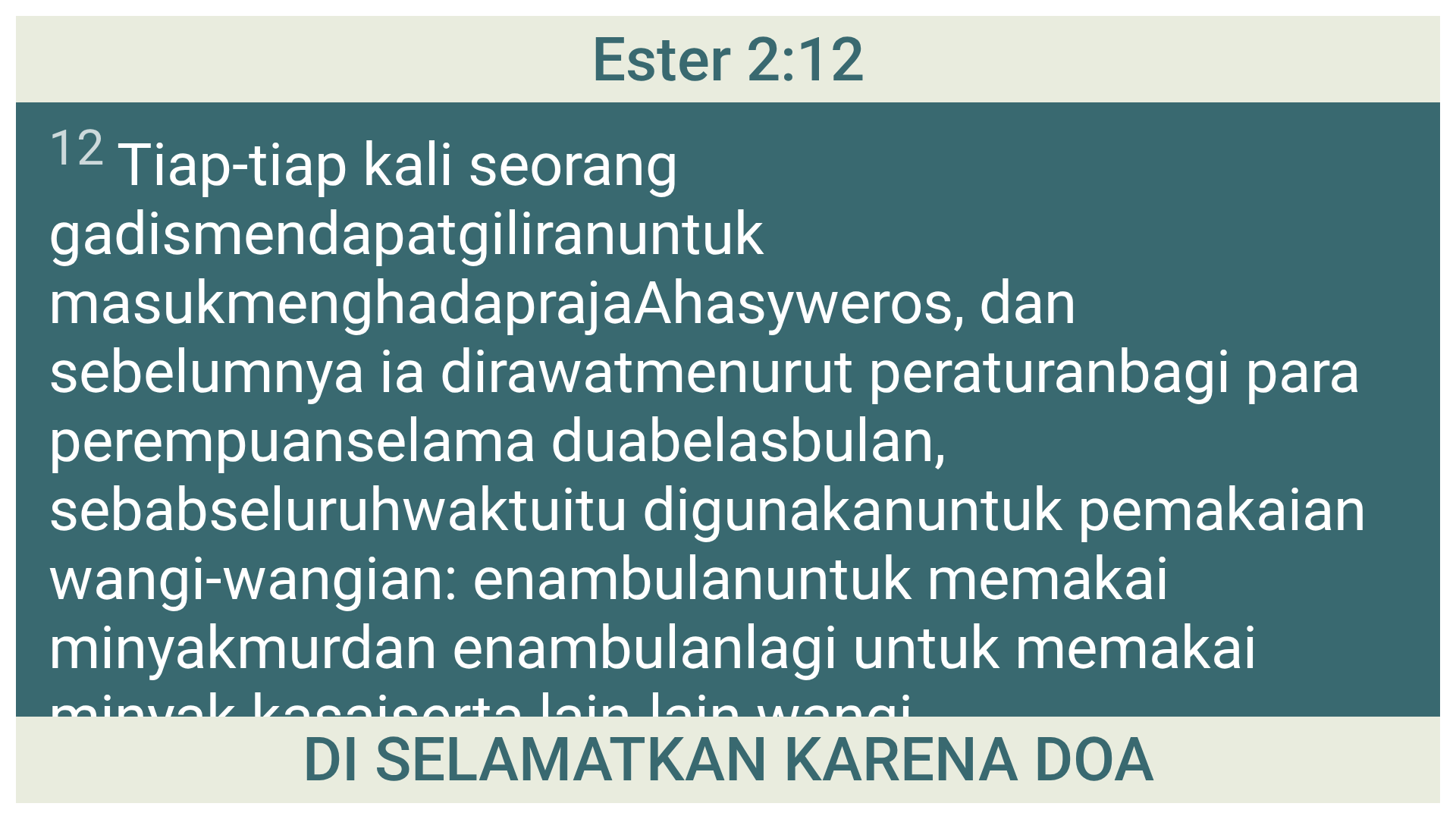 click on "lagi untuk memakai minyak kasai  serta lain-lain wangi-wangian  perempuan ." at bounding box center [653, 717] 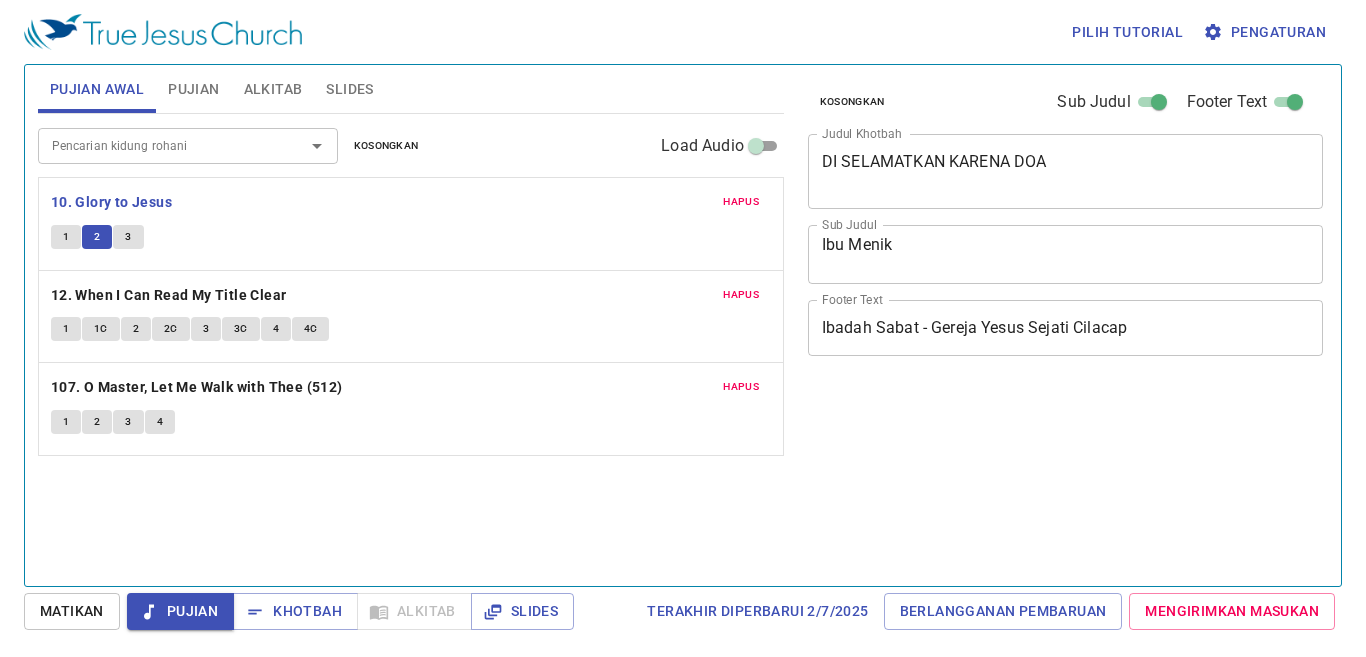 scroll, scrollTop: 0, scrollLeft: 0, axis: both 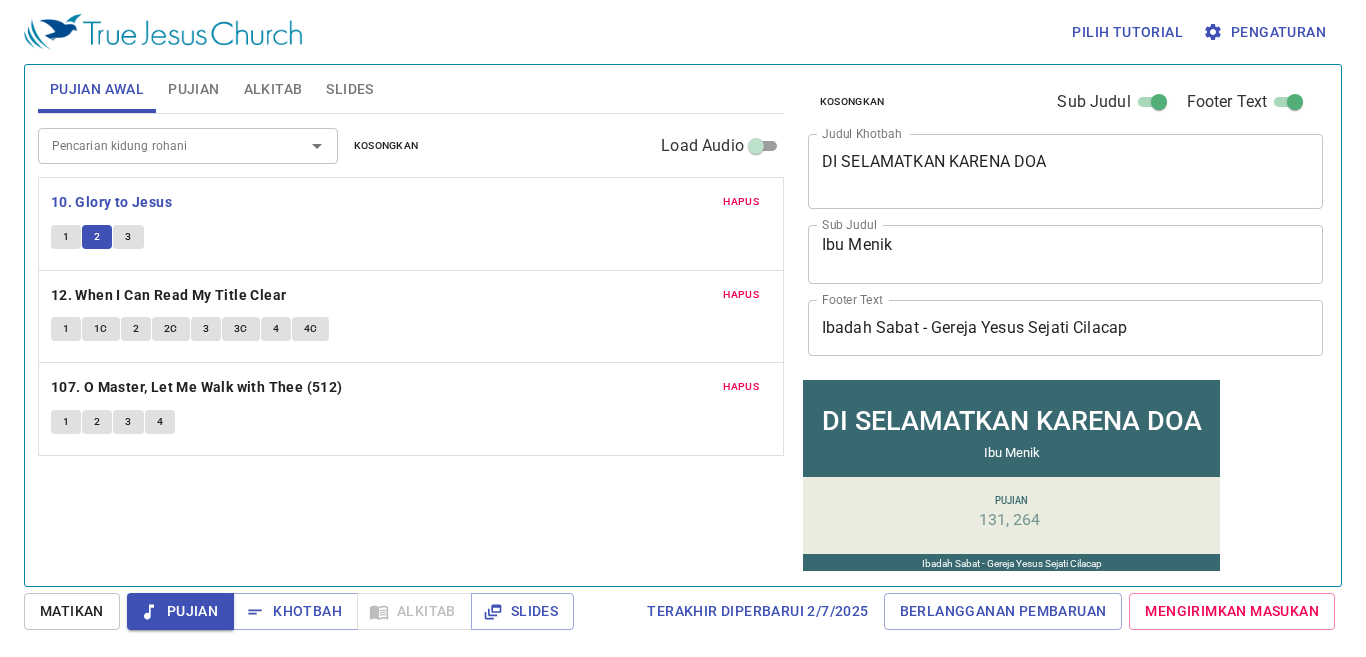 type 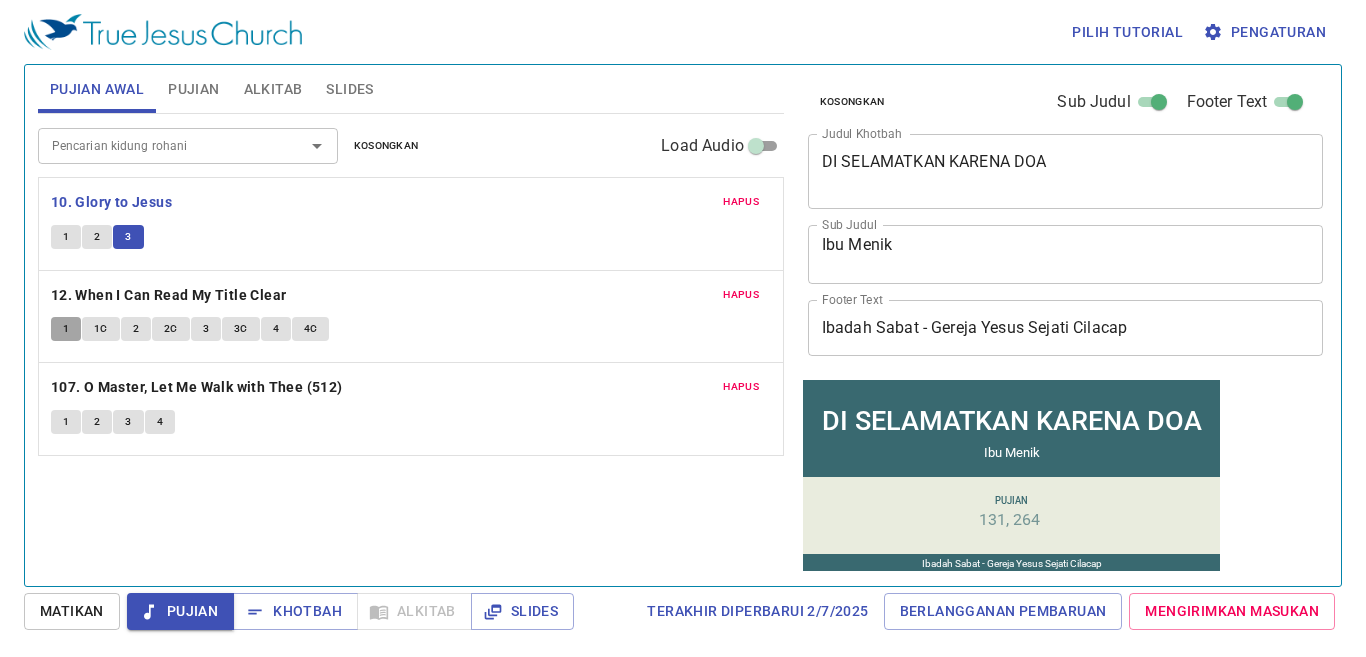 click on "1" at bounding box center (66, 329) 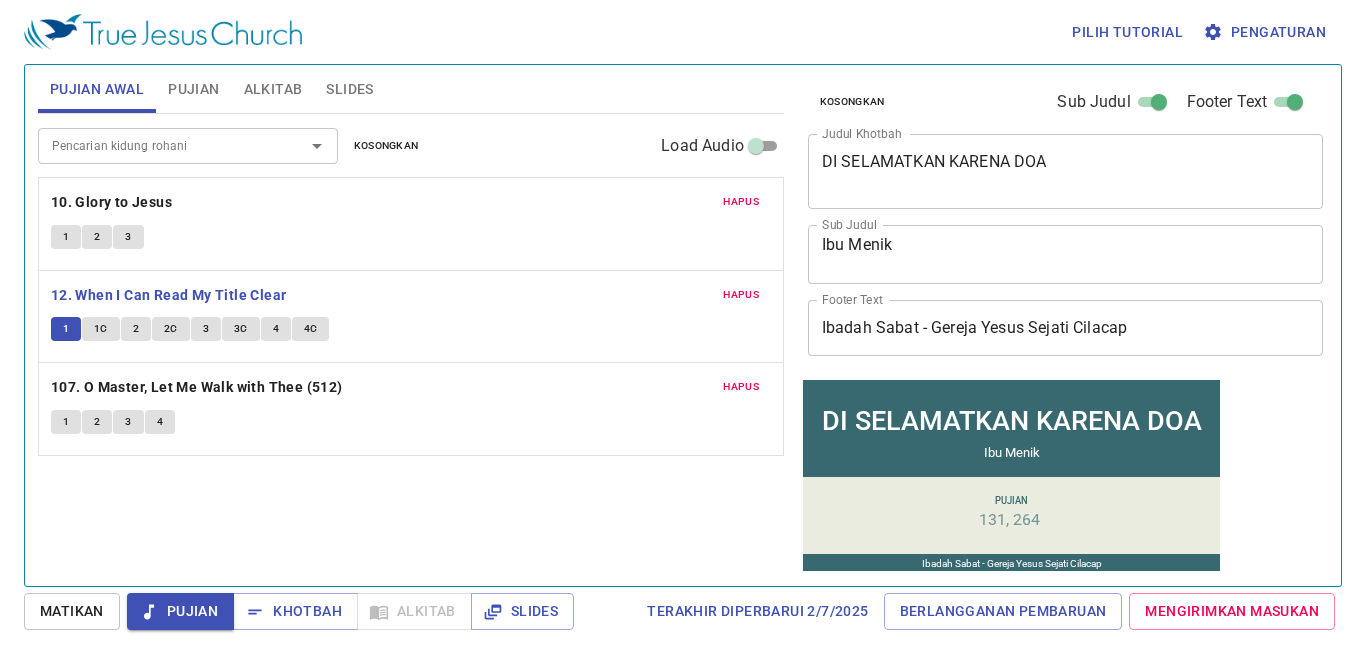 type 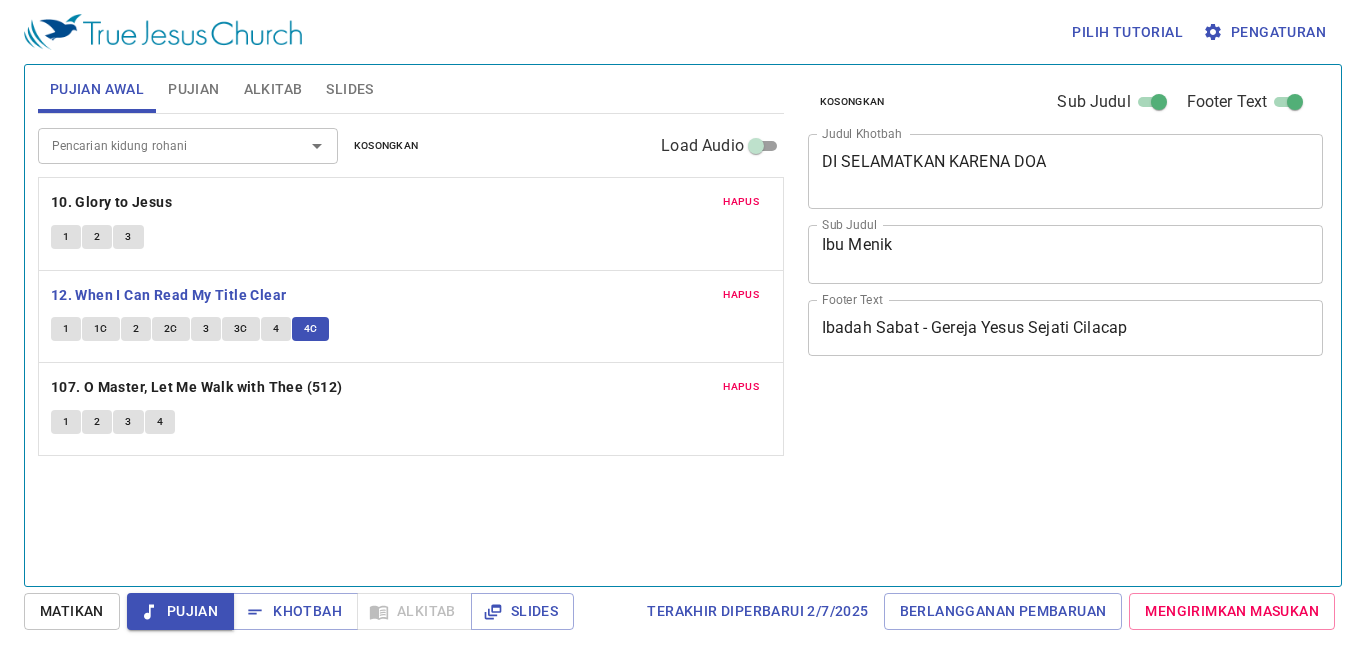 scroll, scrollTop: 0, scrollLeft: 0, axis: both 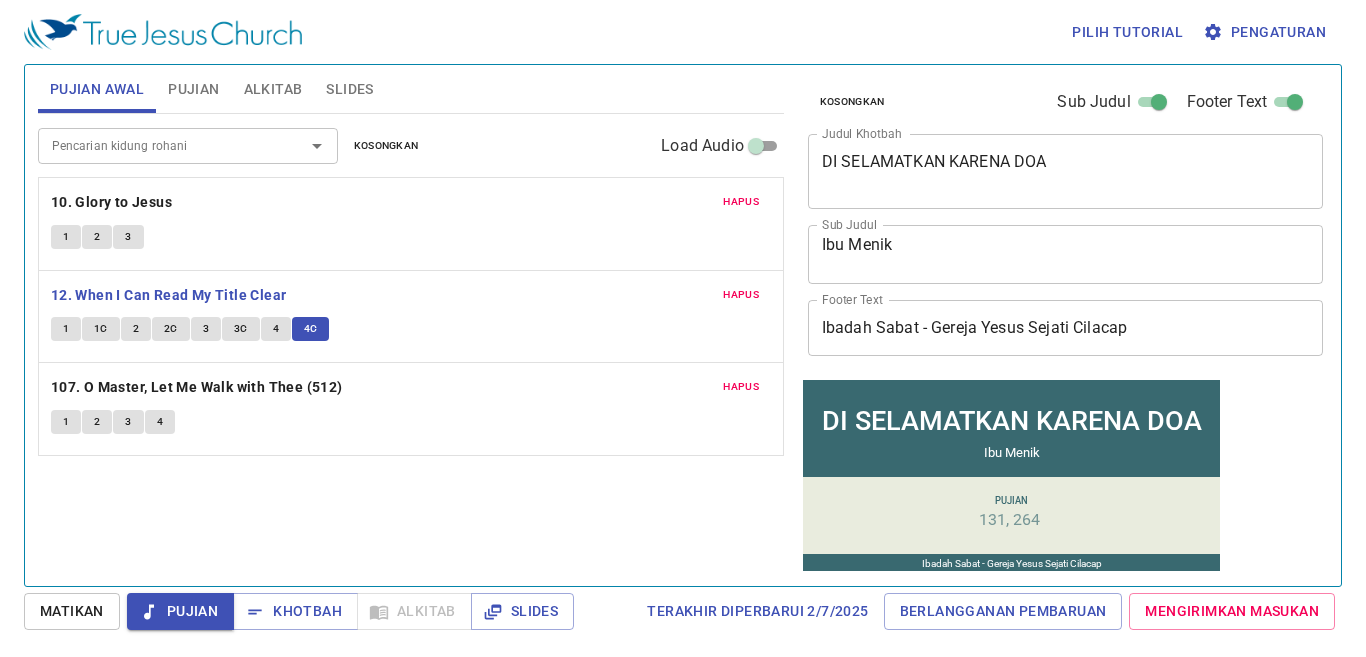 drag, startPoint x: 0, startPoint y: 0, endPoint x: 88, endPoint y: 415, distance: 424.22754 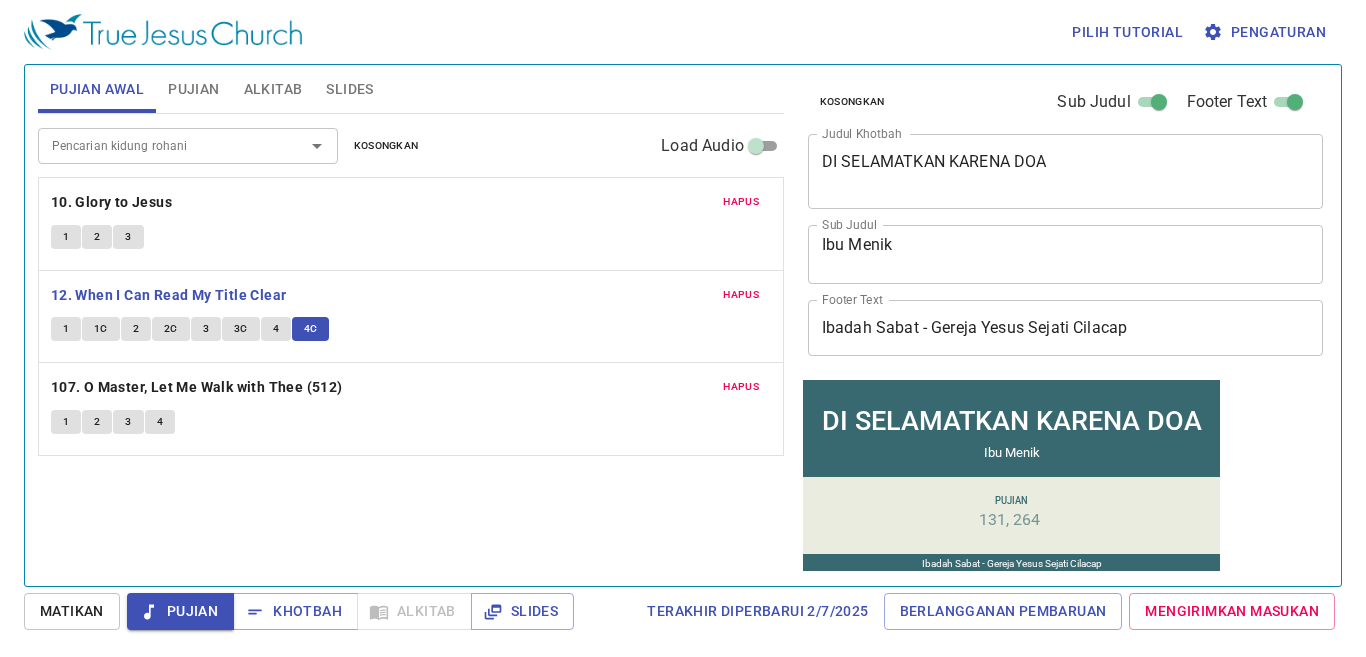 click on "1" at bounding box center [66, 422] 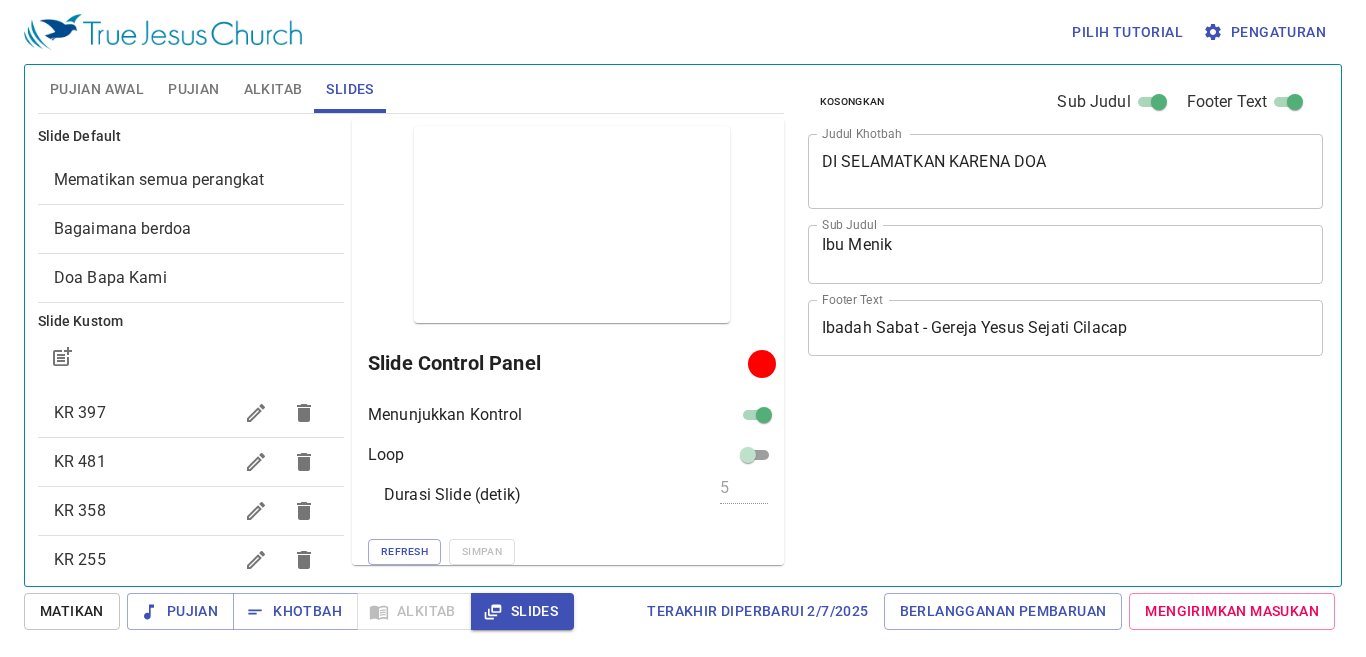 scroll, scrollTop: 0, scrollLeft: 0, axis: both 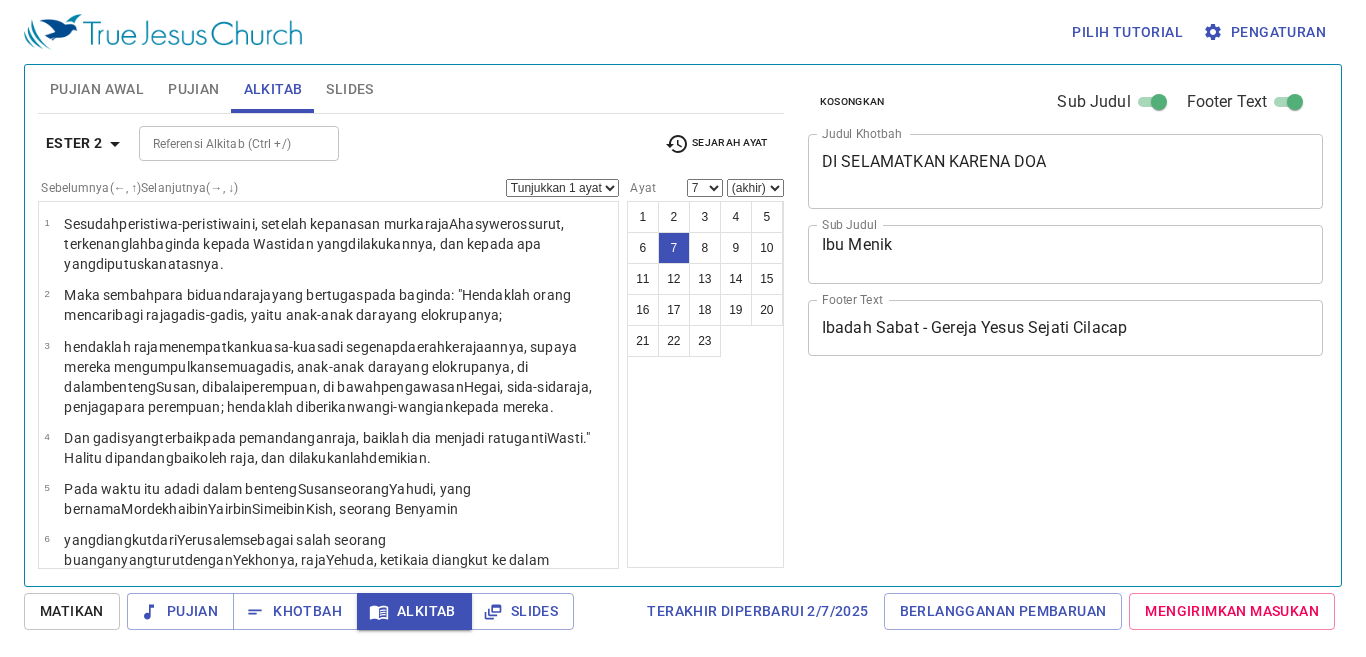 select on "7" 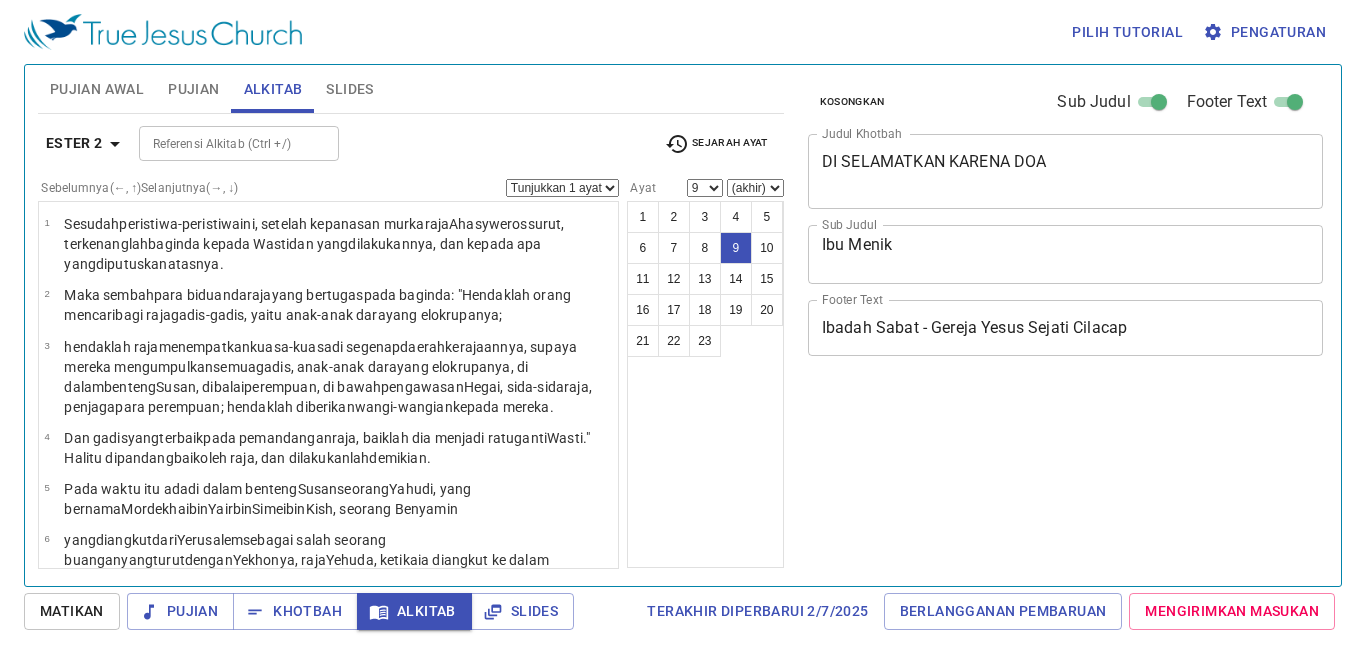 select on "9" 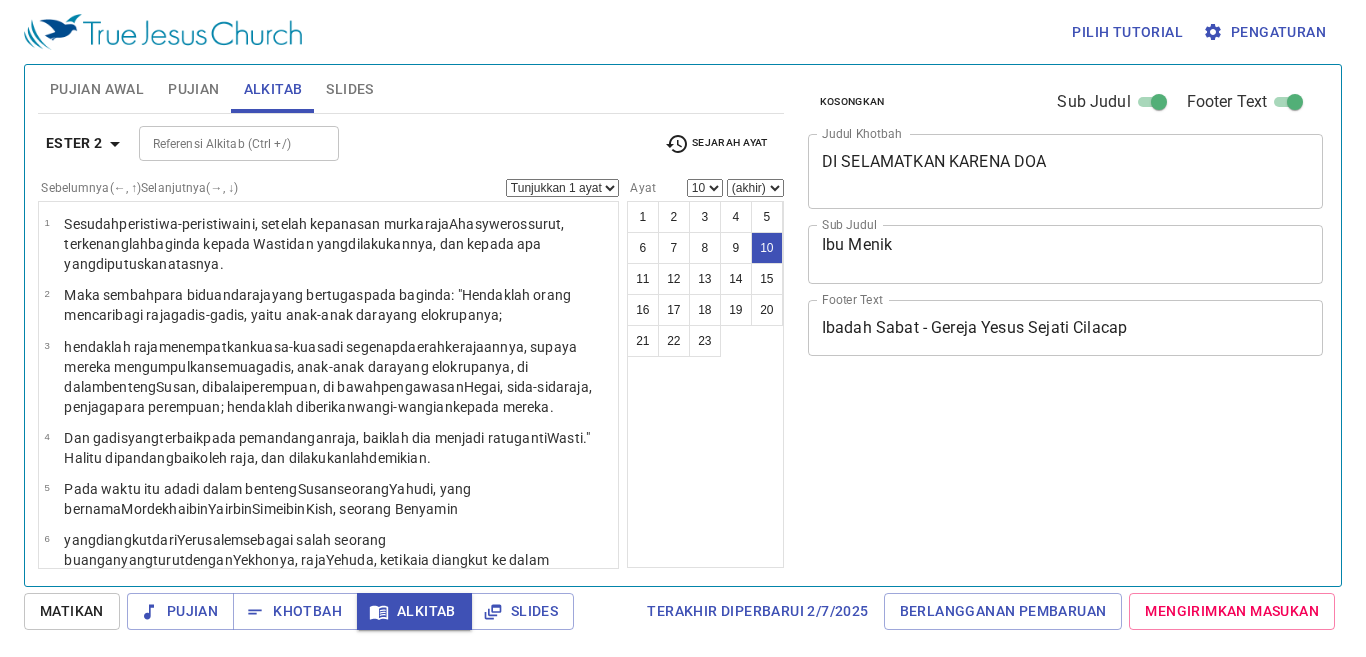 select on "10" 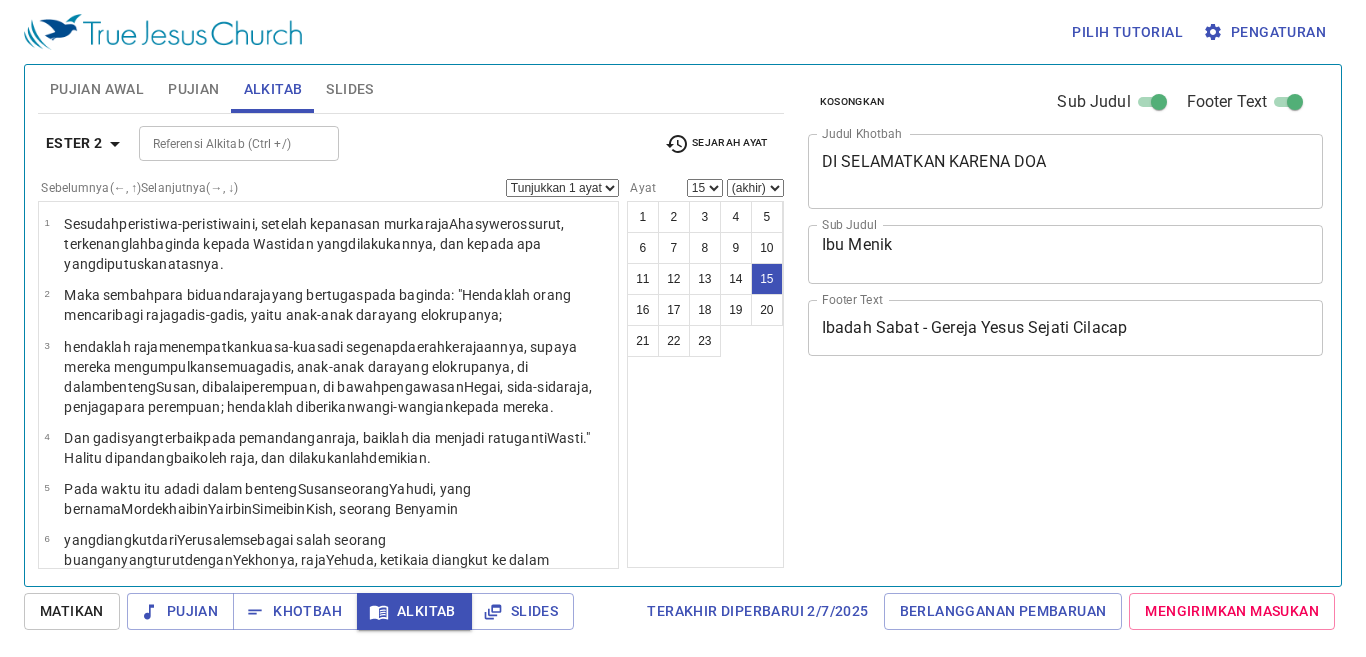 select on "15" 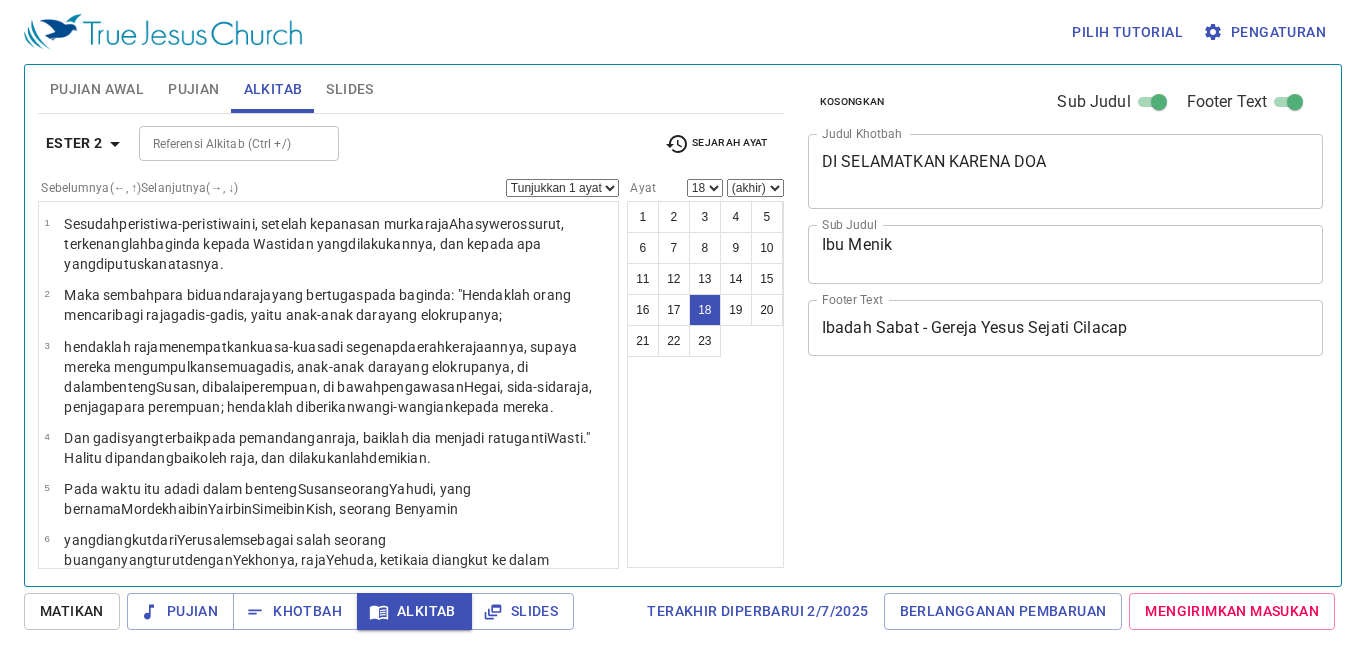 select on "18" 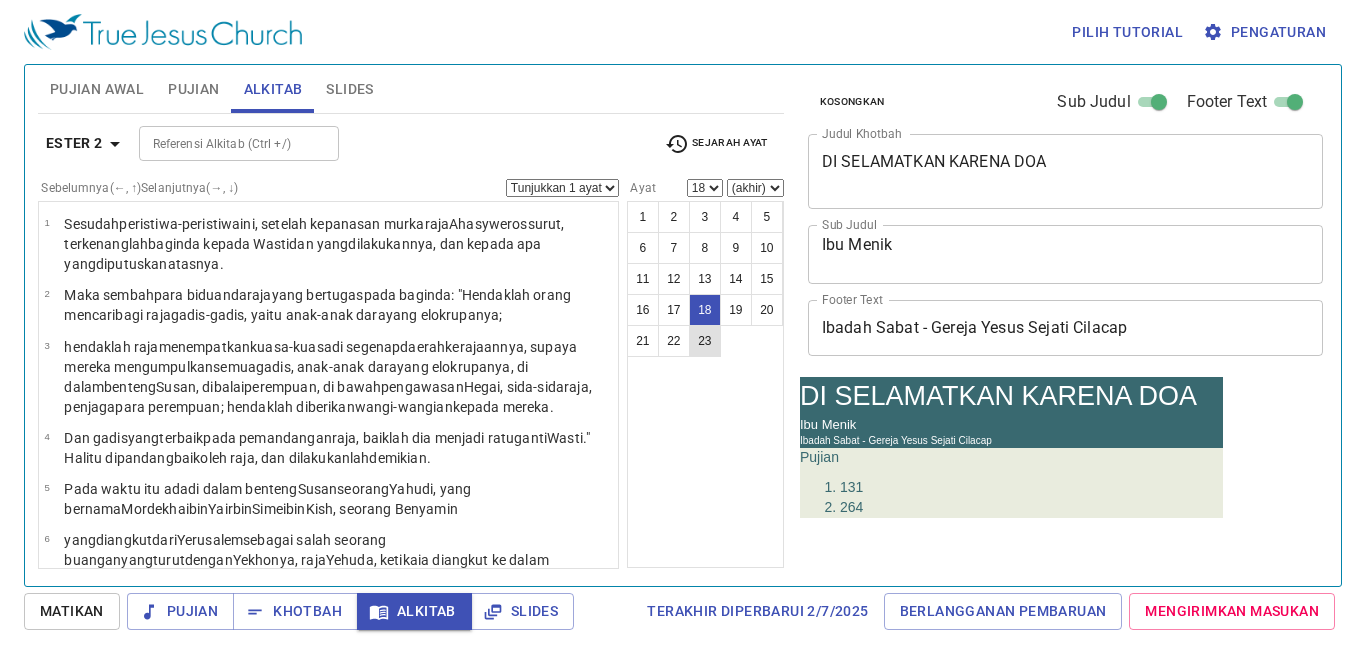 scroll, scrollTop: 806, scrollLeft: 0, axis: vertical 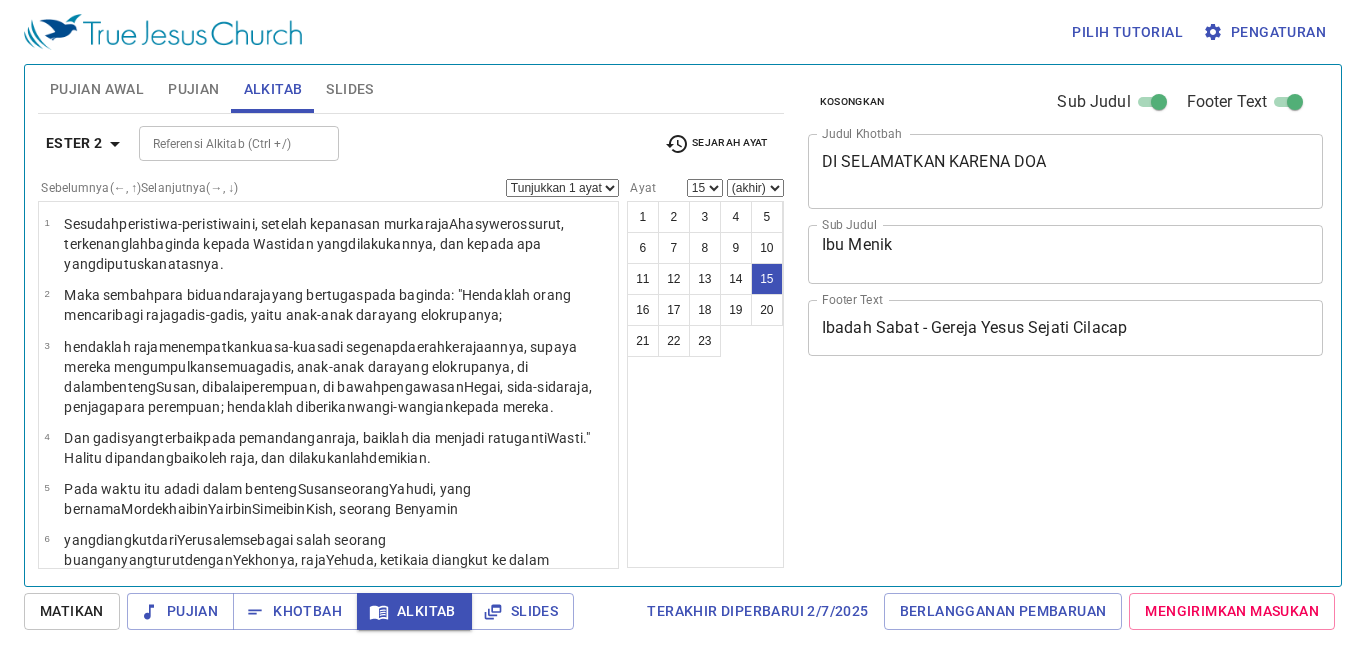 select on "15" 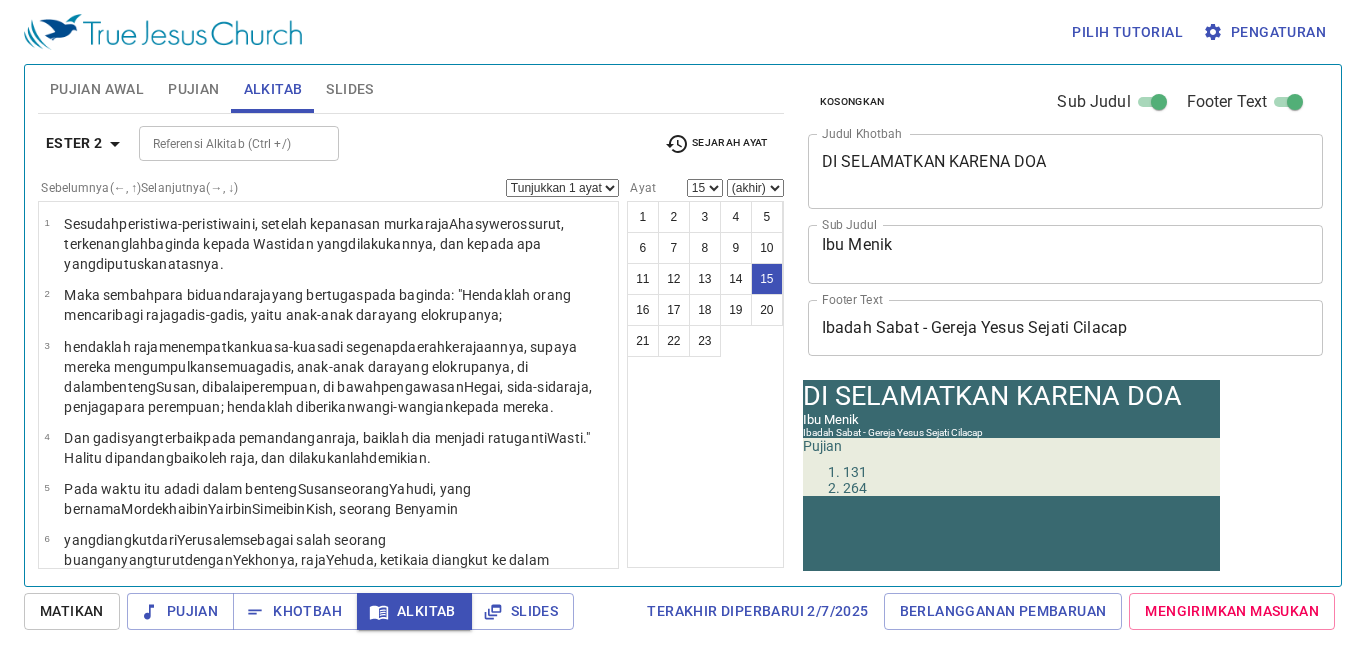 click 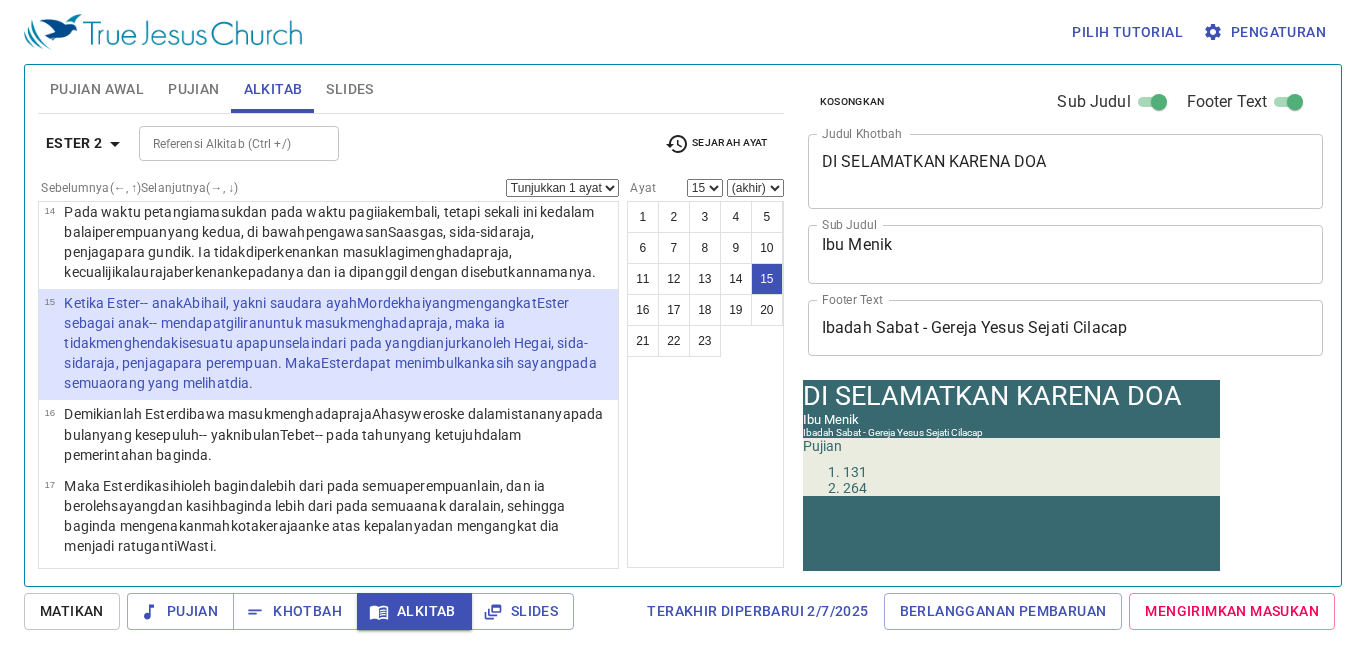 click on "Kitab Kej Kel Im Bil Ul Yos Hak Rut 1Sam 2Sam 1Raj 2Raj 1Taw 2Taw Ezr Neh Est Ayb Mzm Ams Pkh Kid Yes Yer Rat Yeh Dan Hos Yl Am Ob Yun Mi Nah Hab Zeph Hag Za Mal Mat Mrk Luk Yoh Kis Rm 1Kor 2Kor Gal Ef Flp Kol 1Tes 2Tes 1Tim 2Tim Tit Flm Ibr Yak 1Ptr 2Ptr 1Yoh 2Yoh 3Yoh Yud Why Pasal 1 2 3 4 5 6 7 8 9 10 Ayat 1 2 3 4 5 6 7 8 9 10 11 12 13 14 15 16 17 18 19 20 21 22 23" at bounding box center (683, 328) 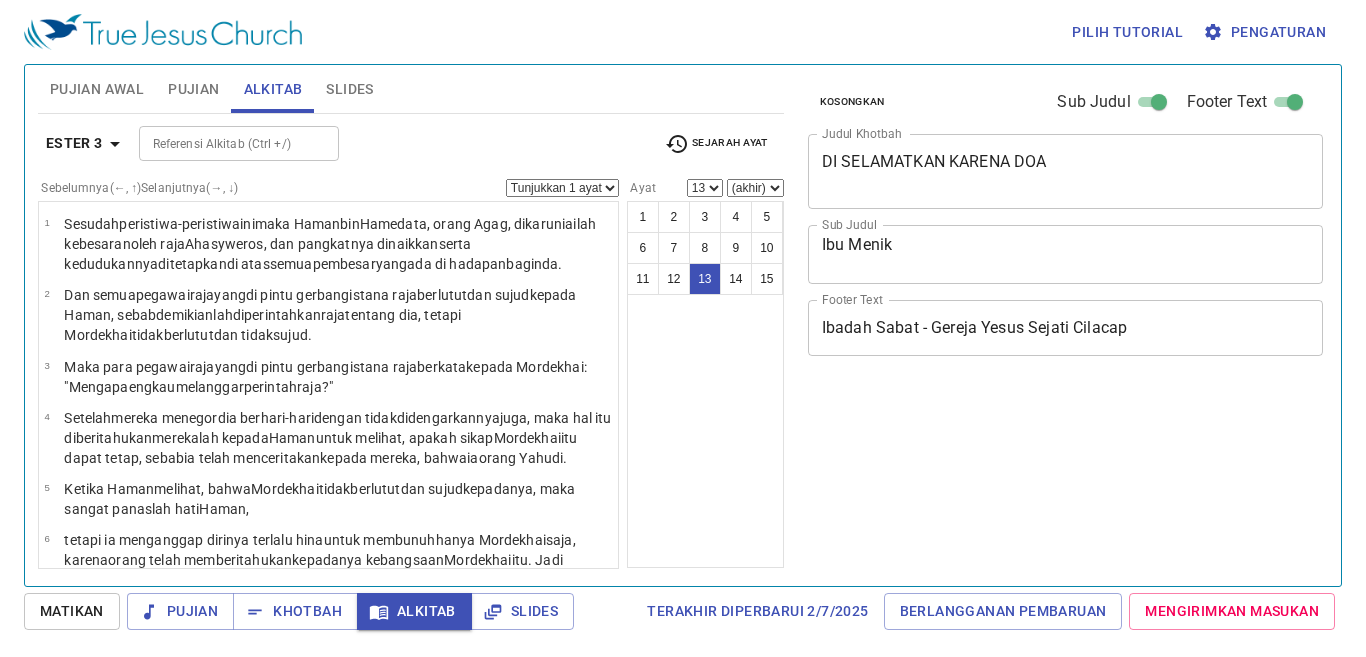 select on "13" 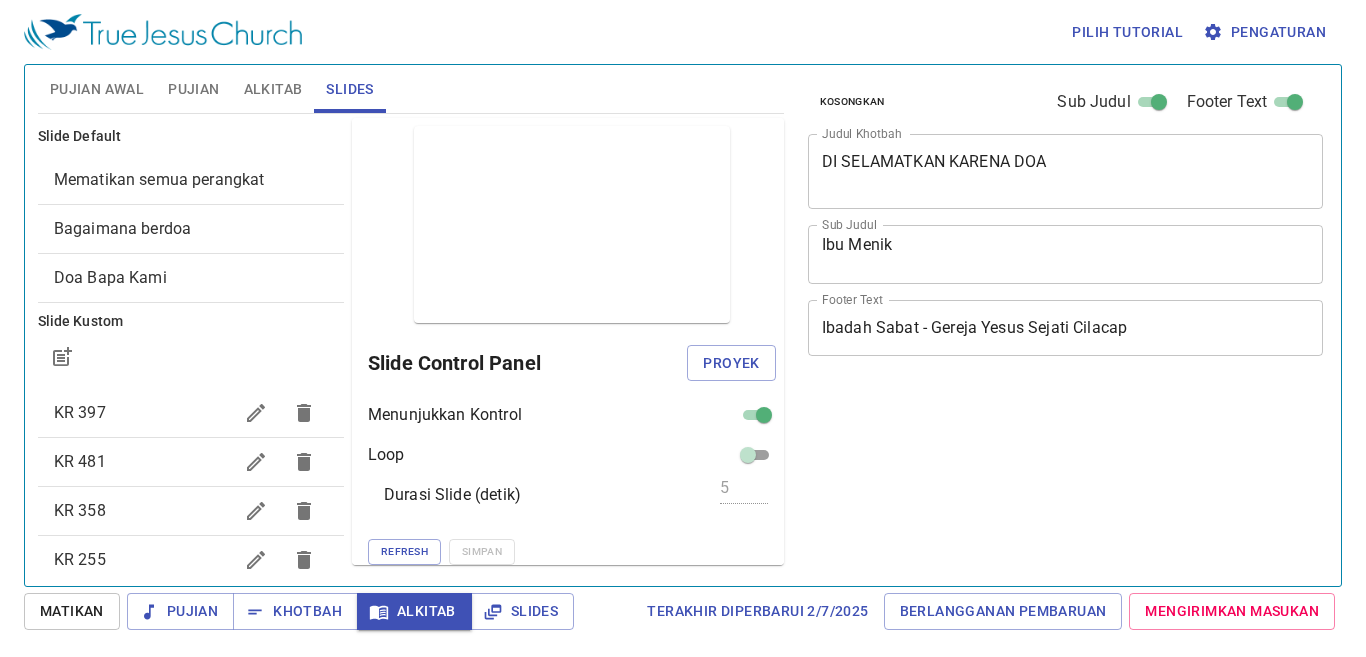 scroll, scrollTop: 0, scrollLeft: 0, axis: both 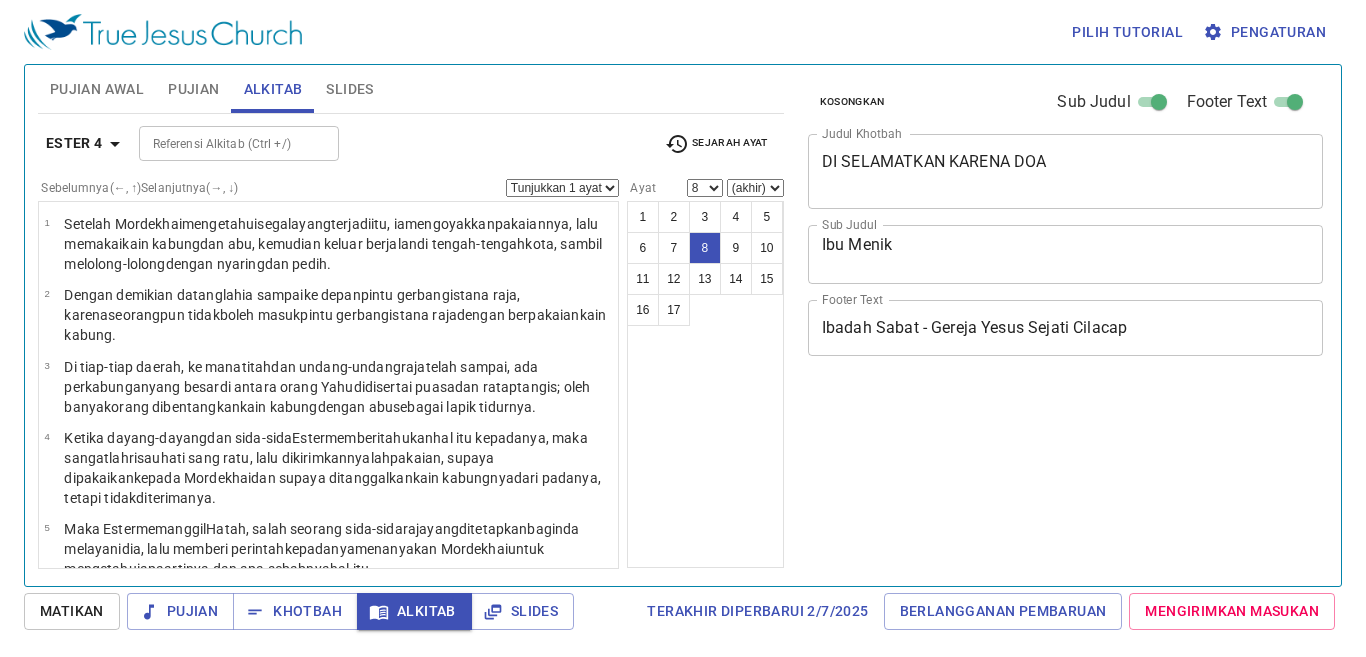 select on "8" 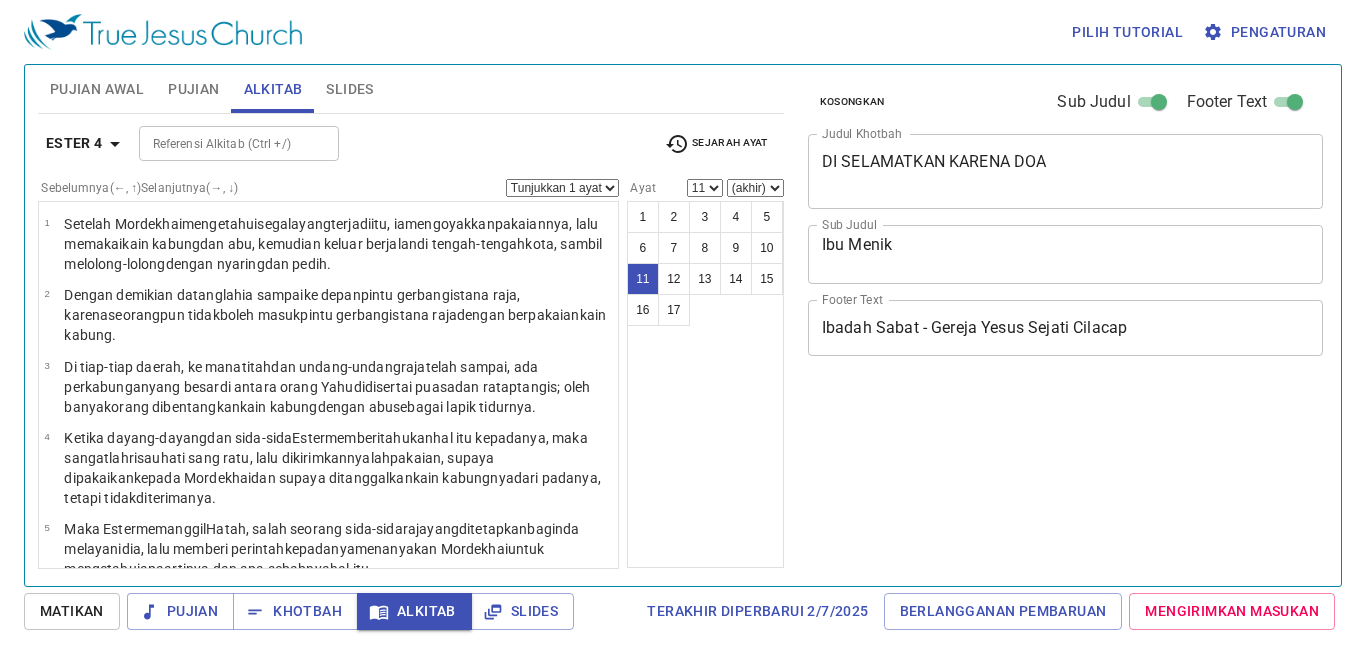 select on "11" 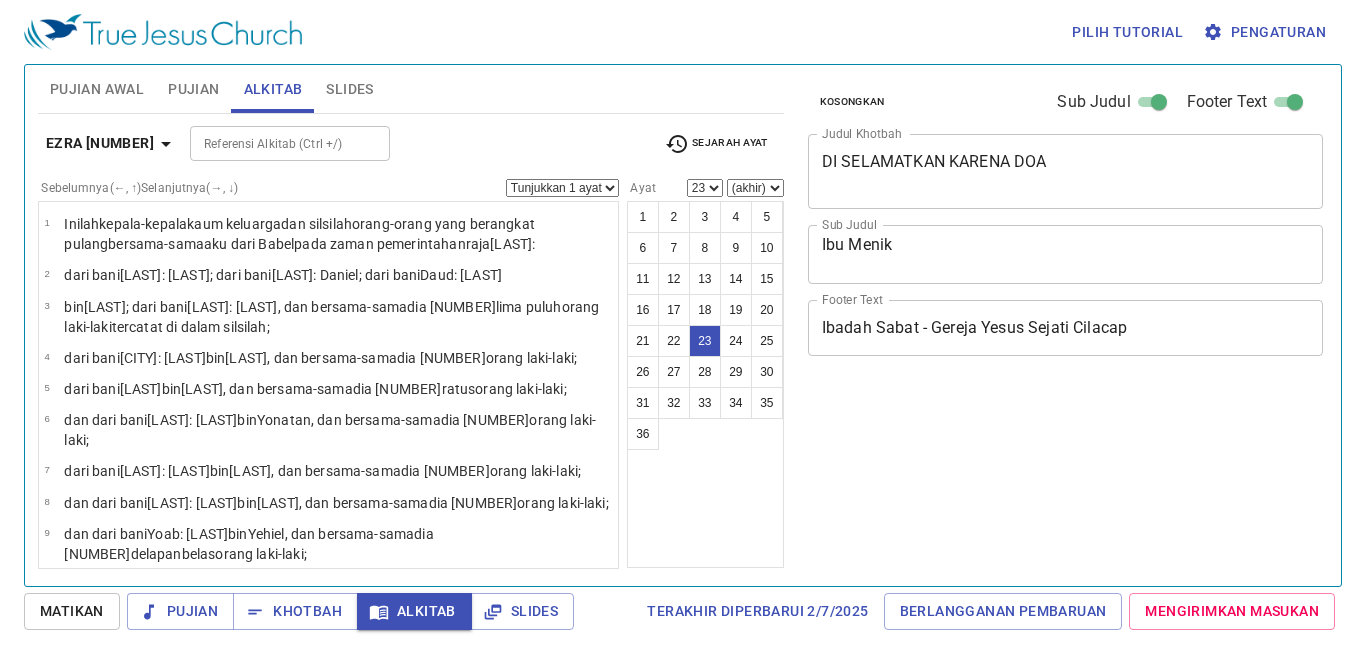 select on "23" 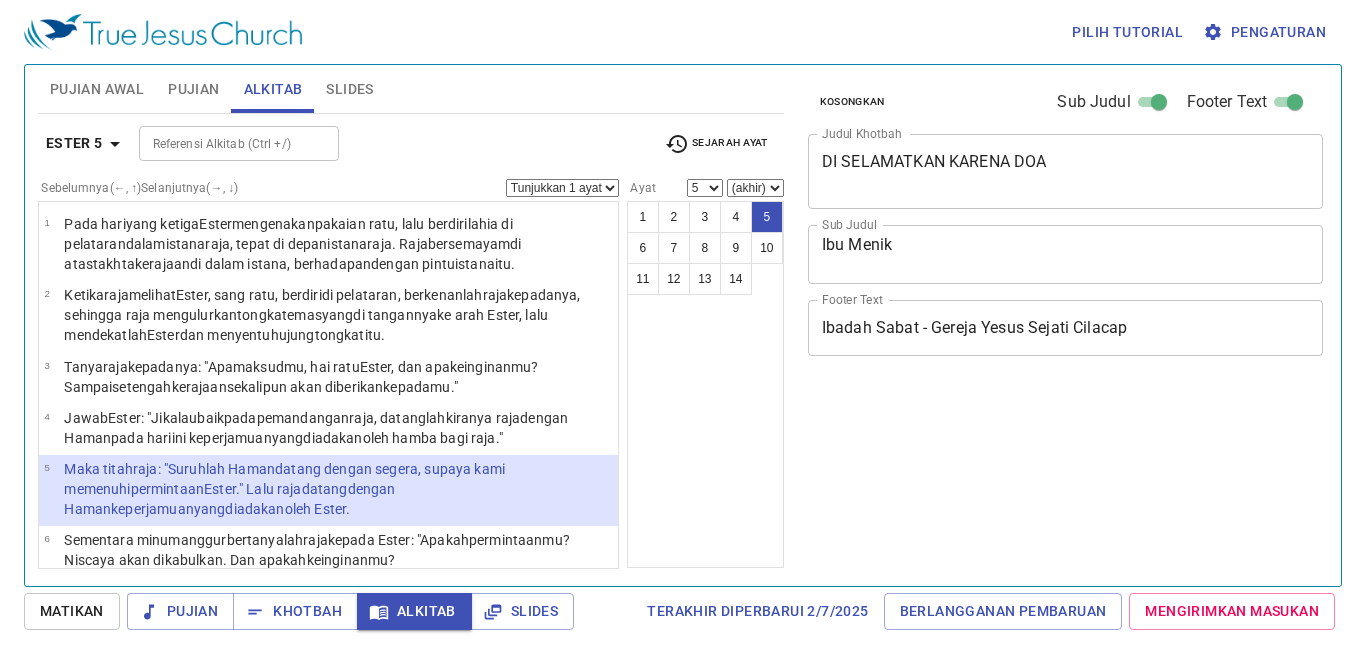 select on "5" 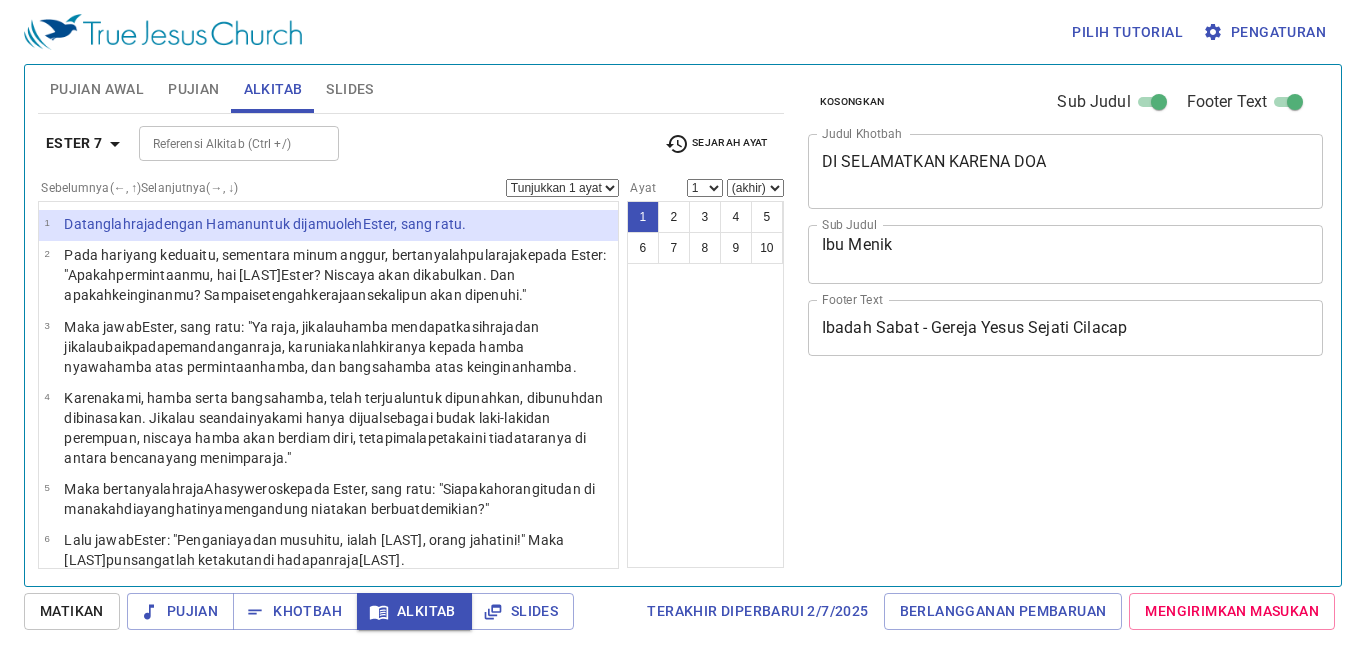 scroll, scrollTop: 0, scrollLeft: 0, axis: both 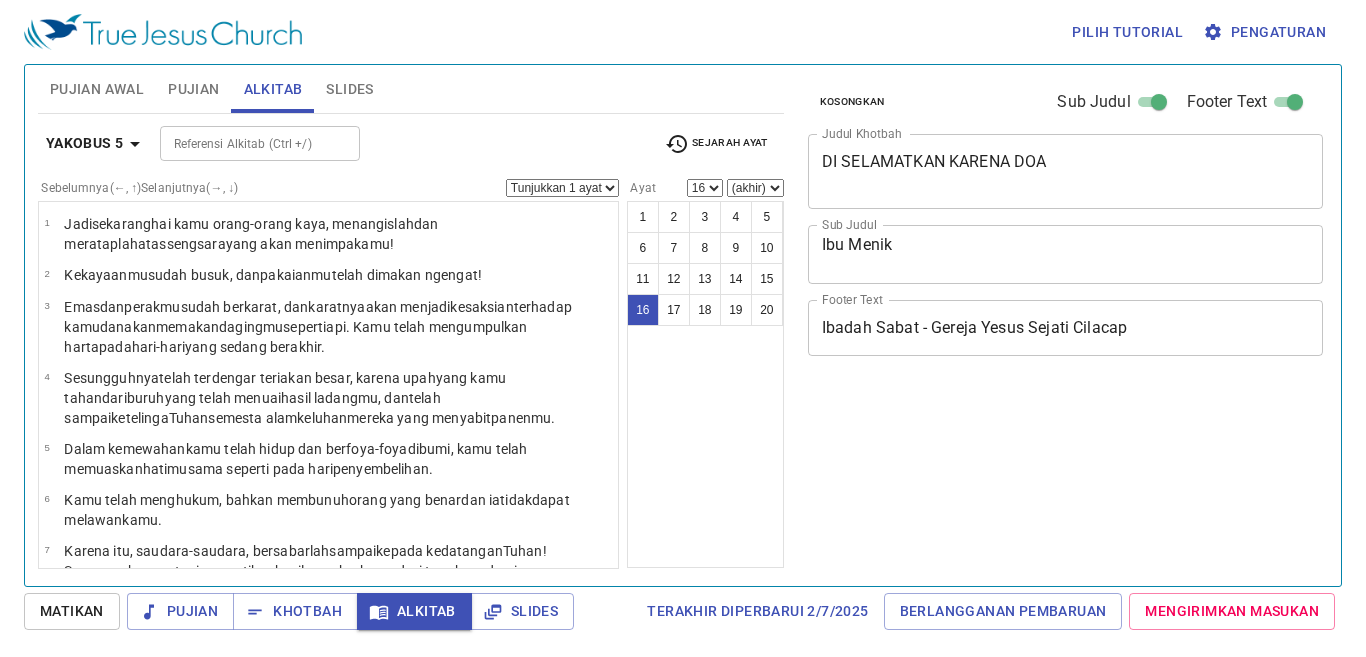 select on "16" 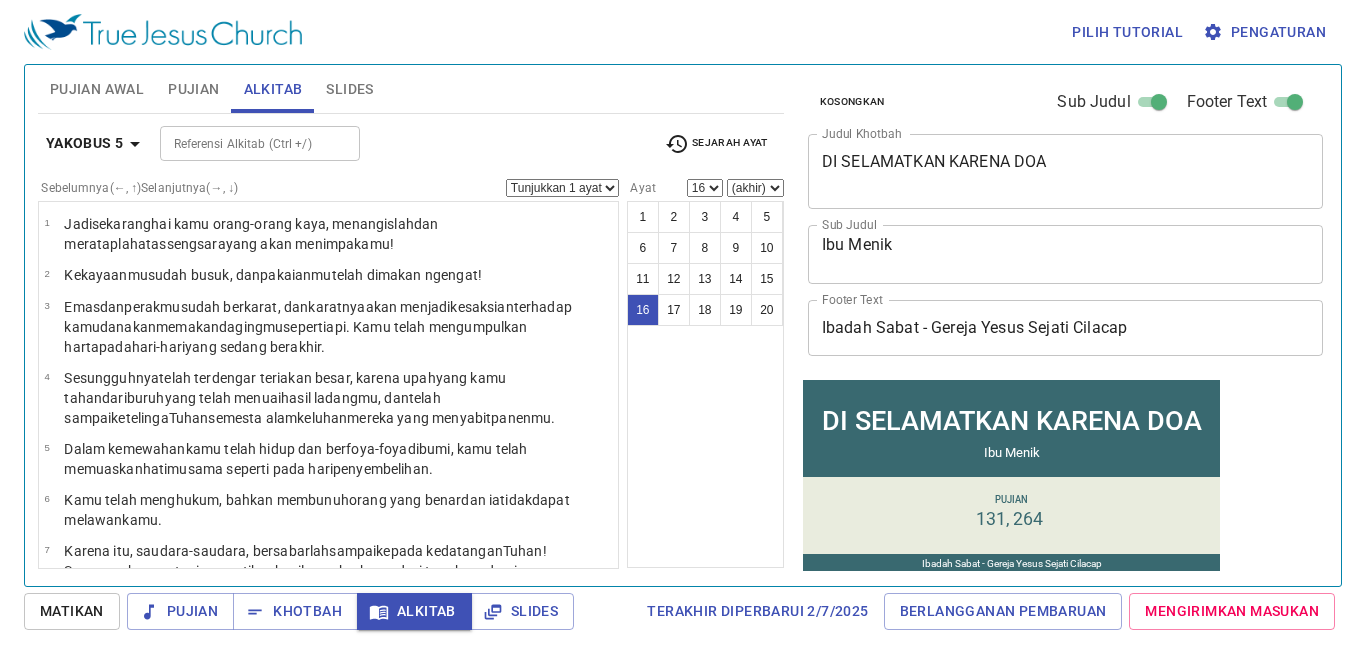 scroll, scrollTop: 794, scrollLeft: 0, axis: vertical 